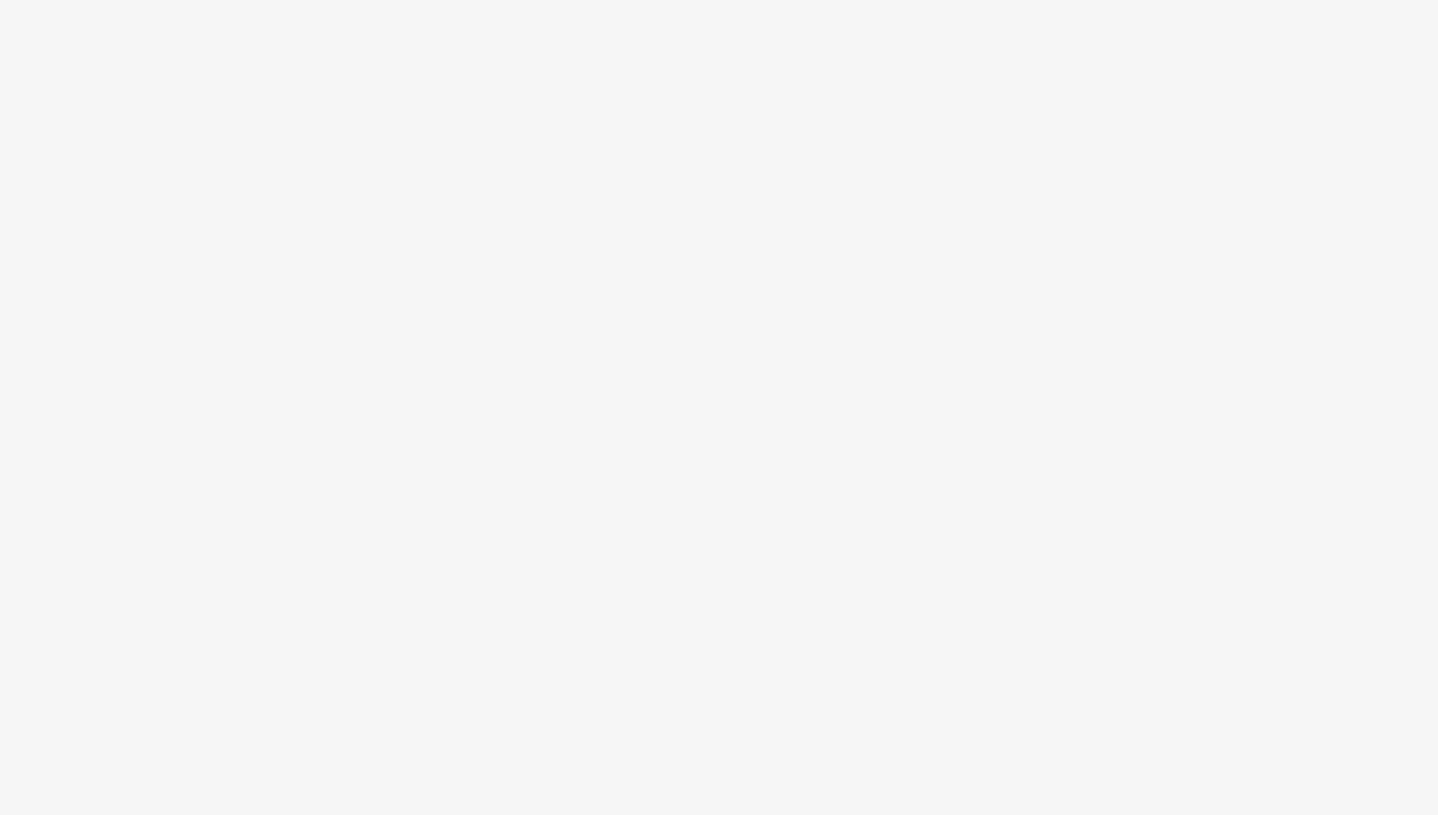 scroll, scrollTop: 0, scrollLeft: 0, axis: both 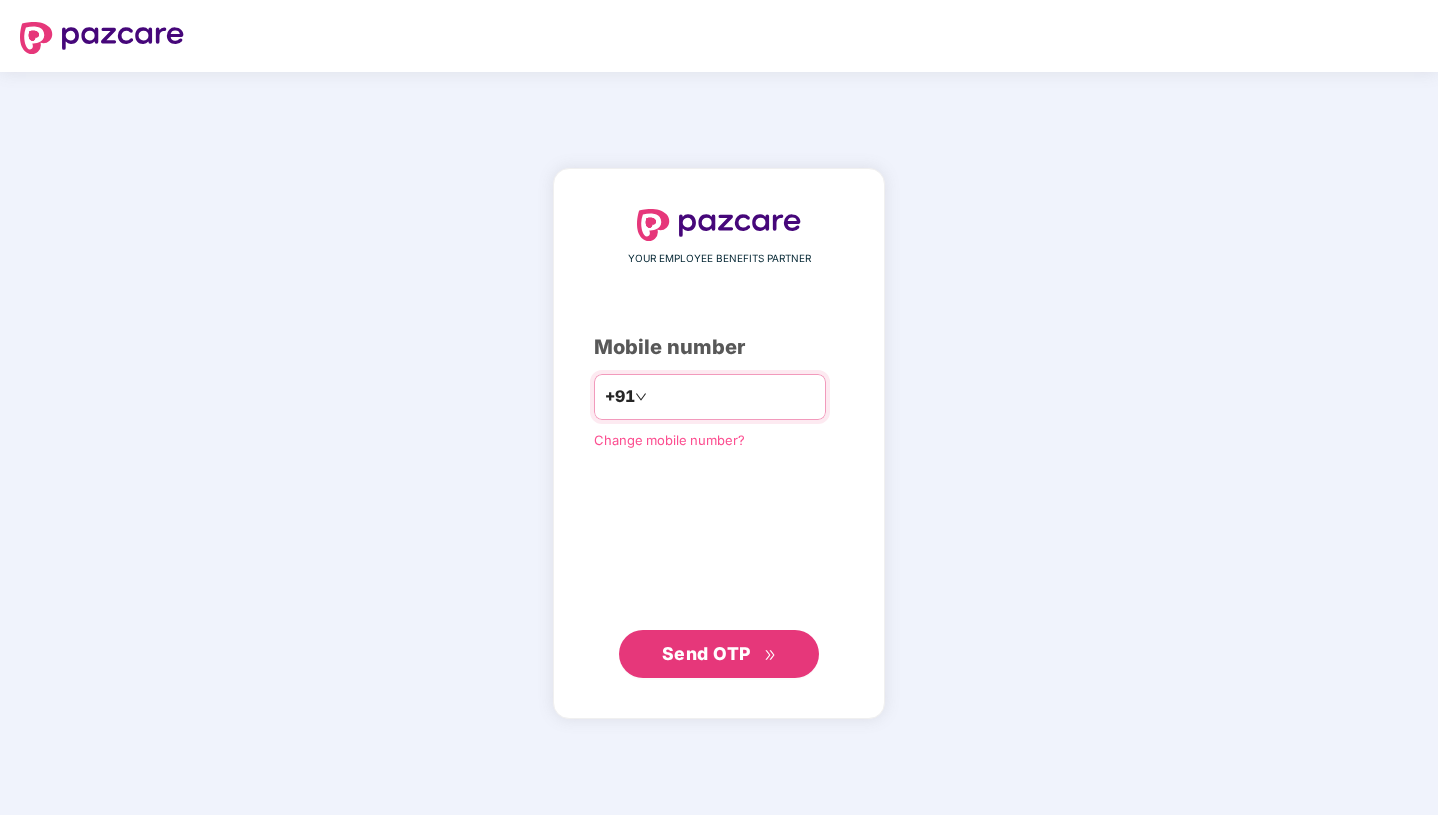 click at bounding box center [733, 397] 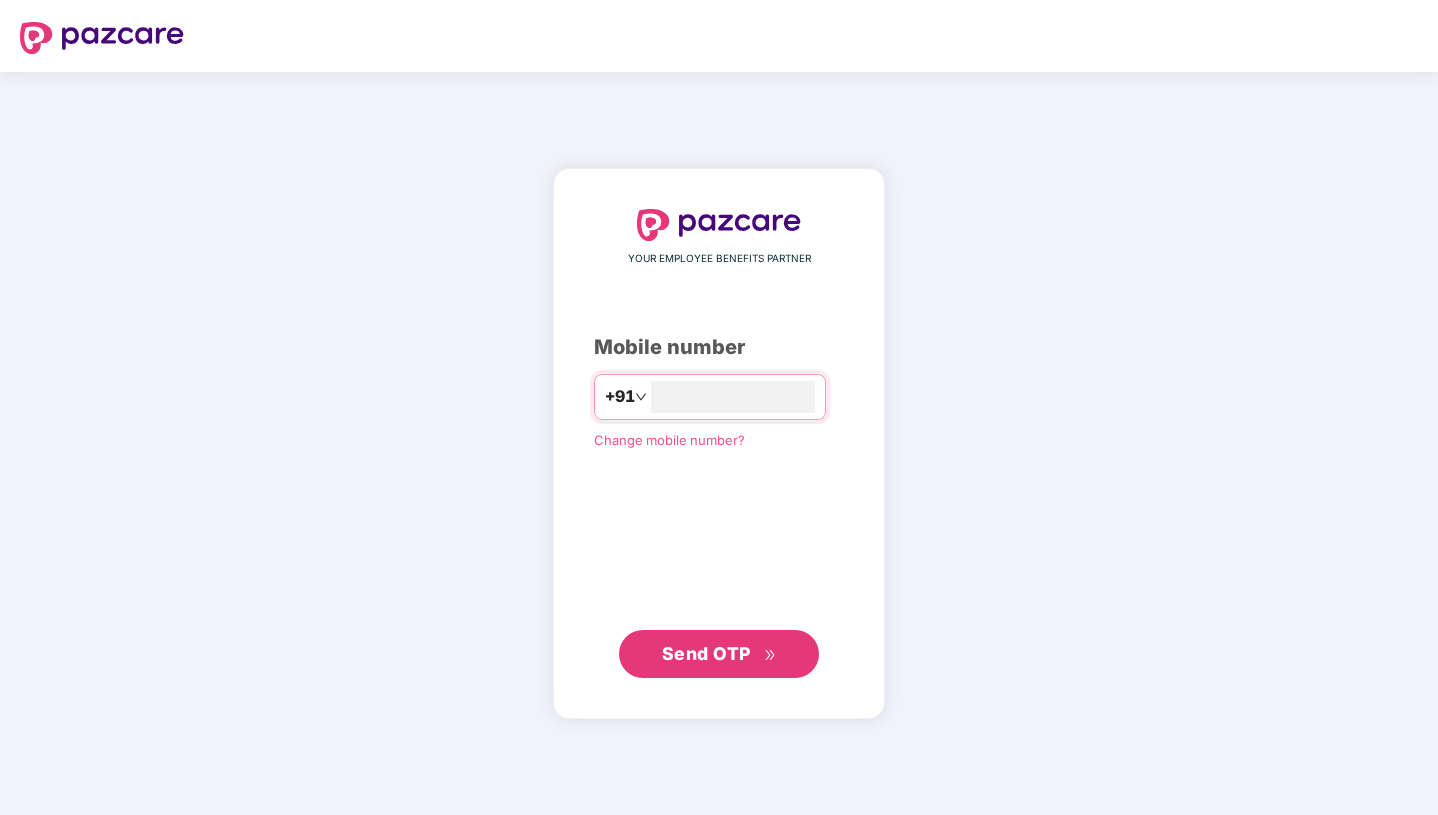 type on "**********" 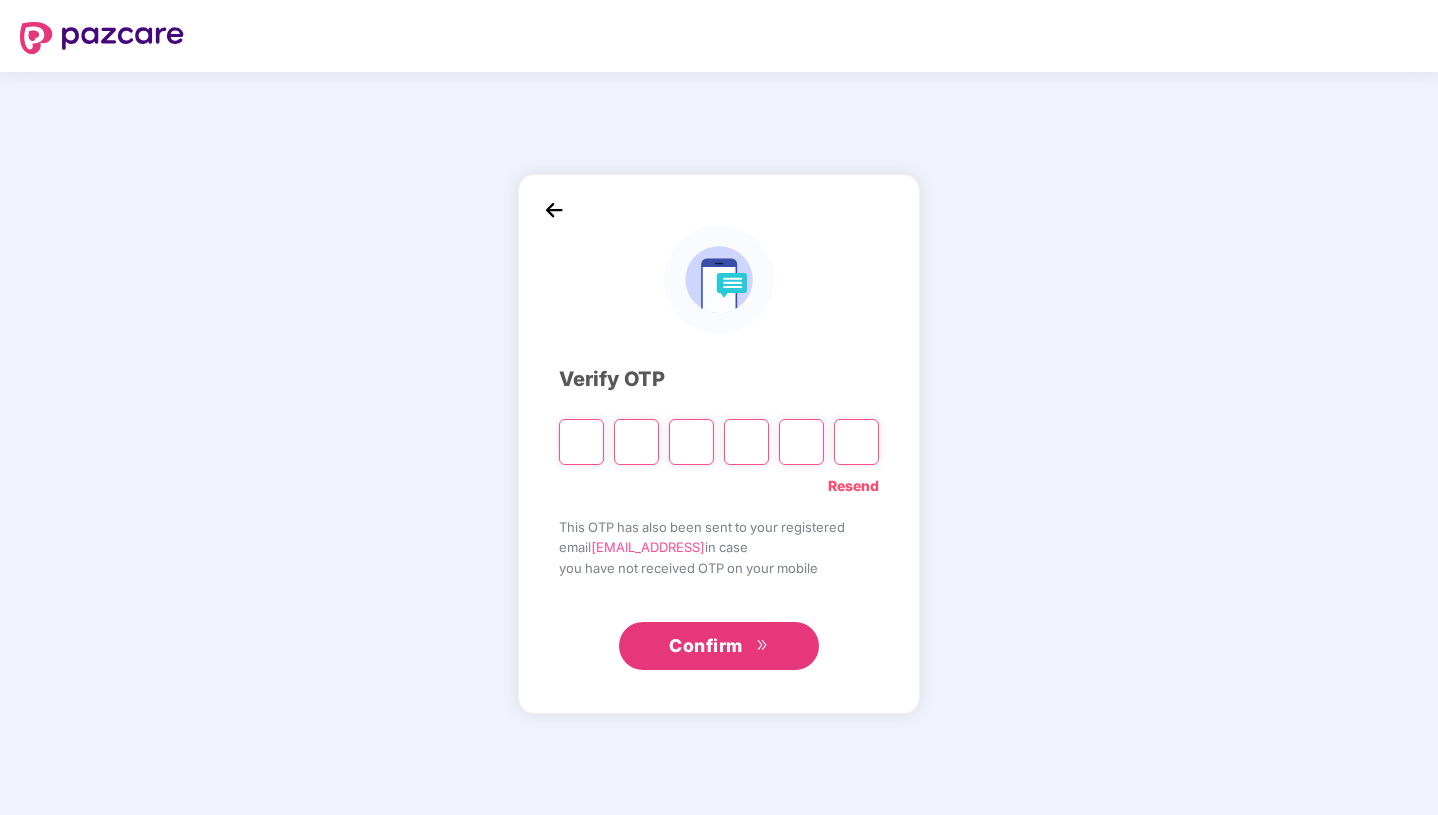 type on "*" 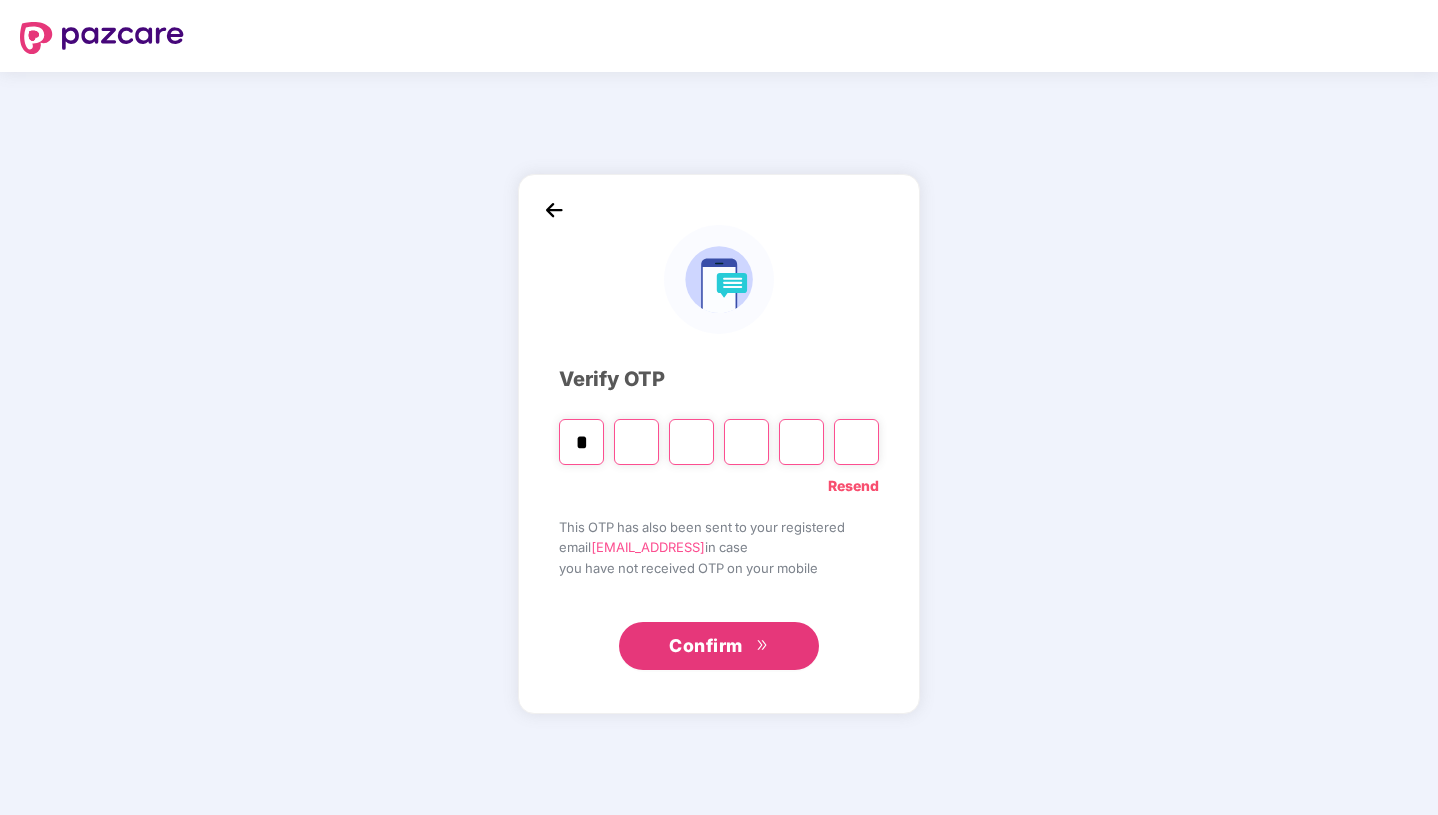 type on "*" 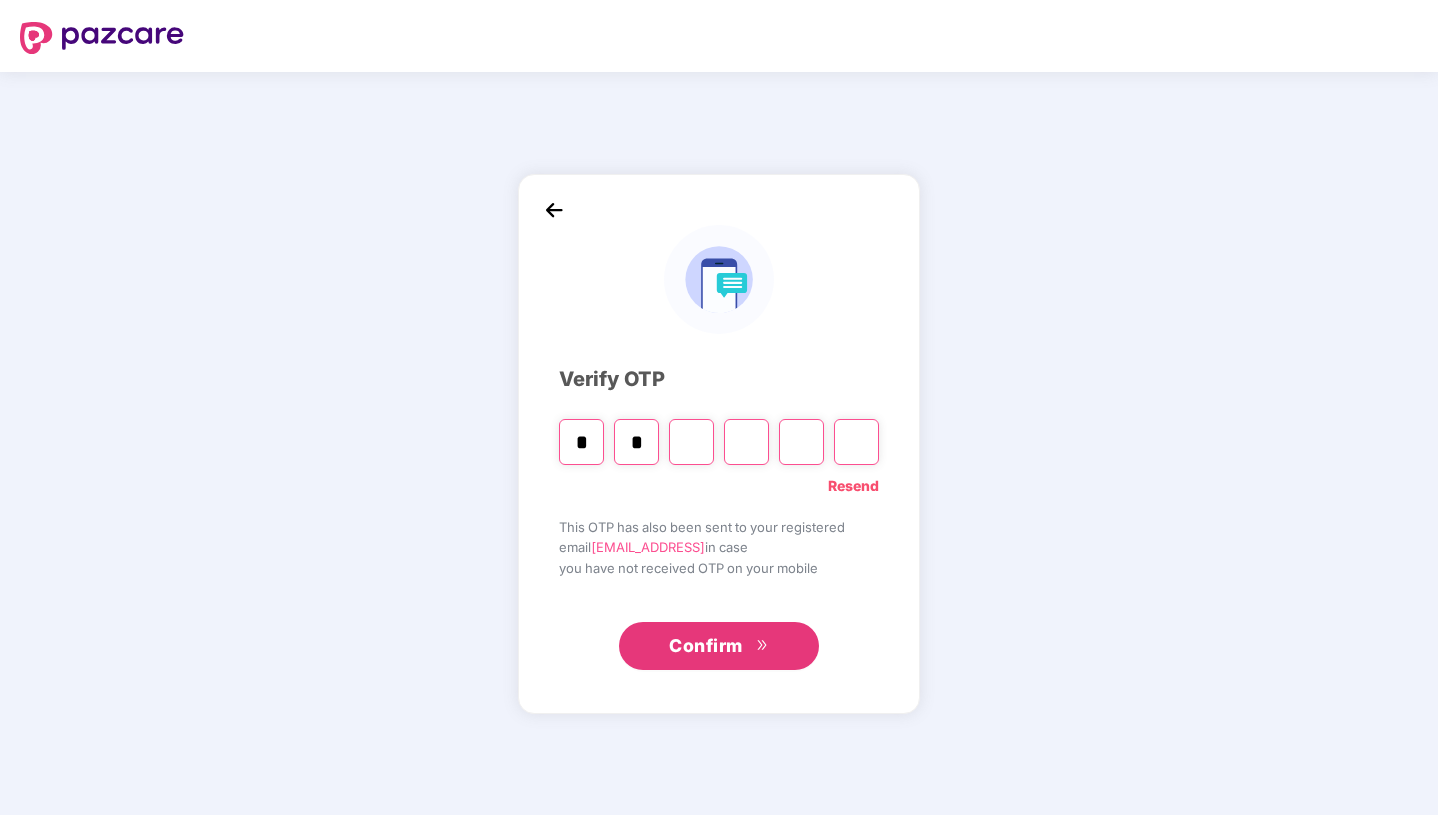 type on "*" 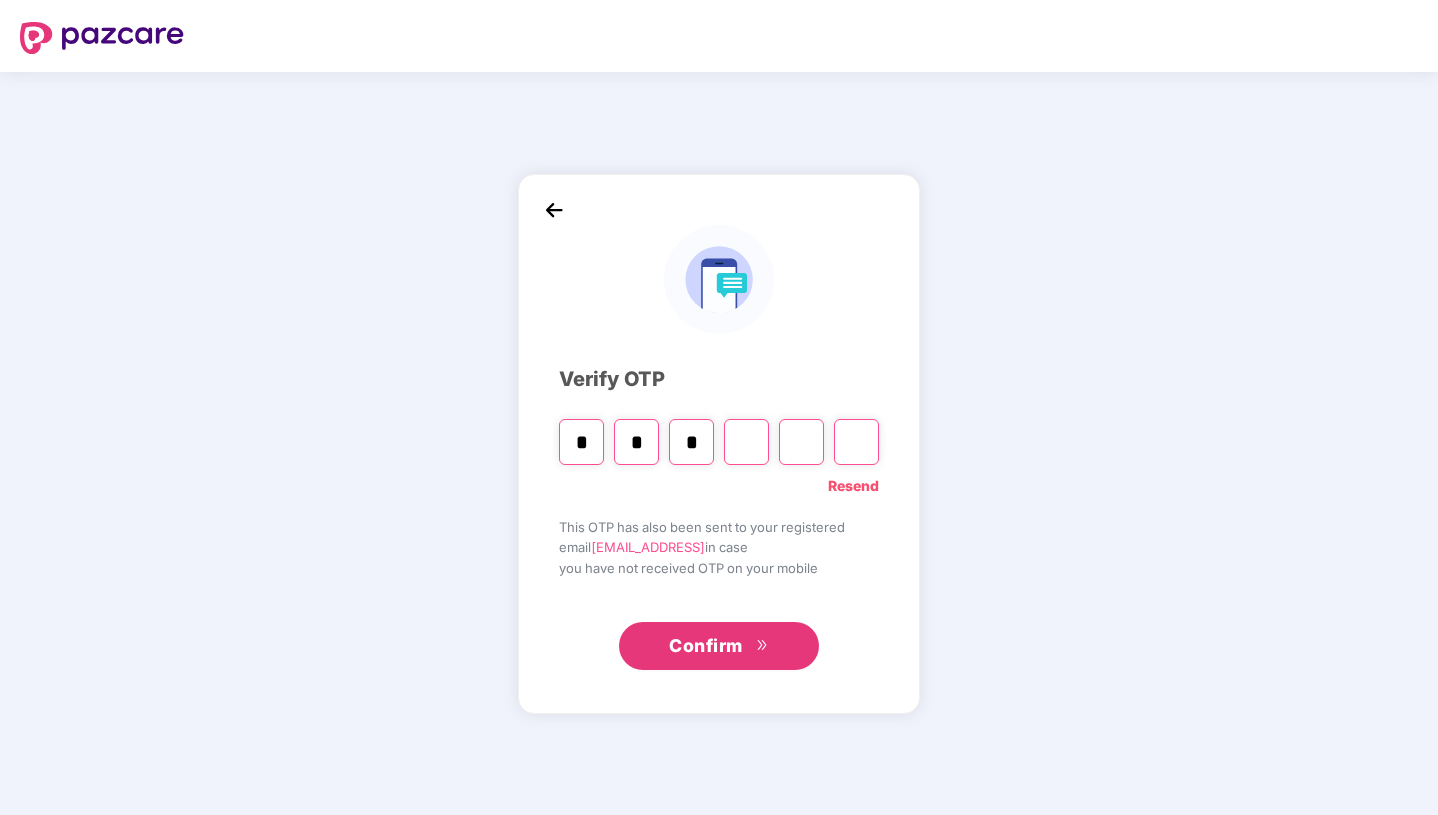 type on "*" 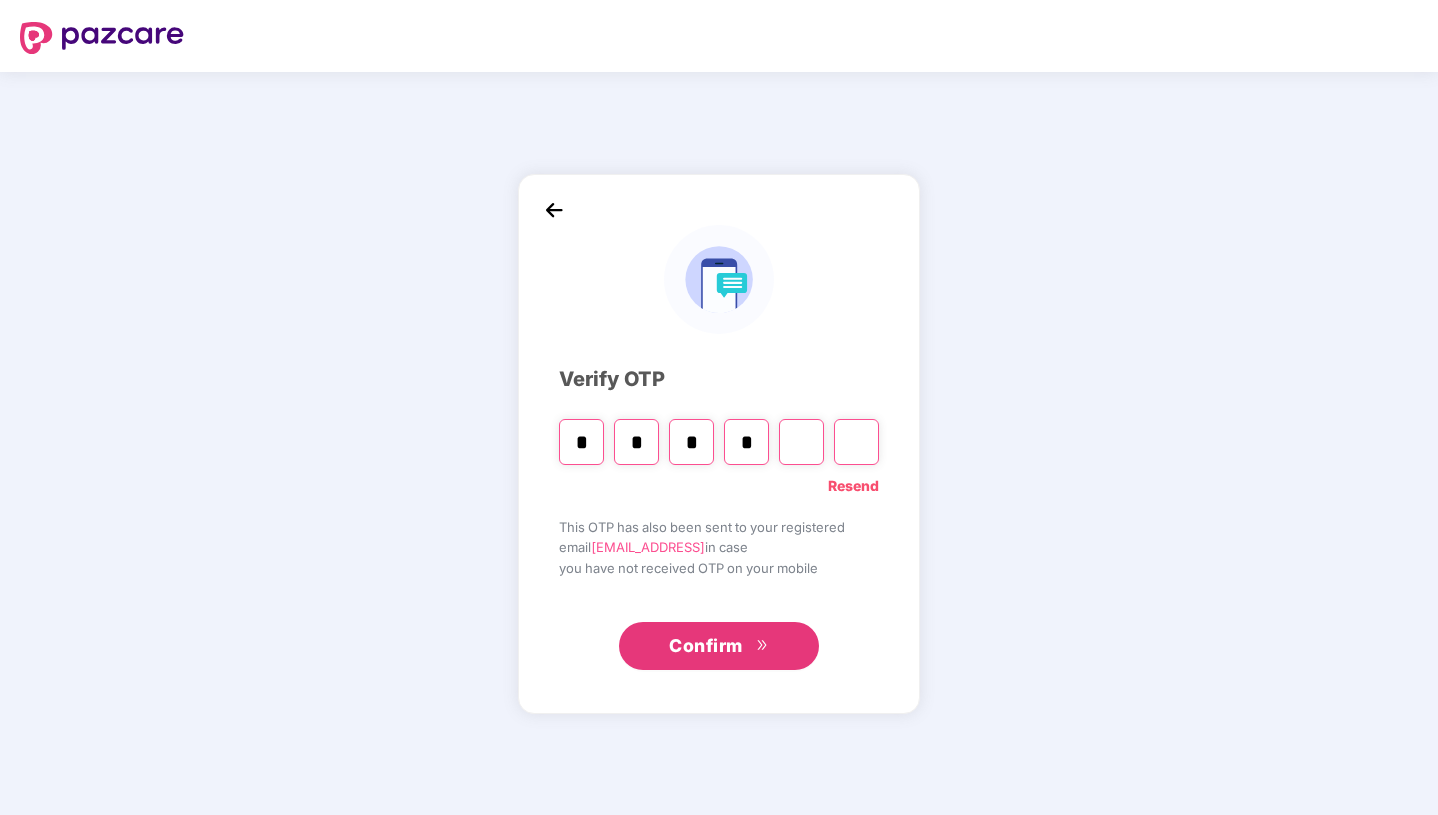 type on "*" 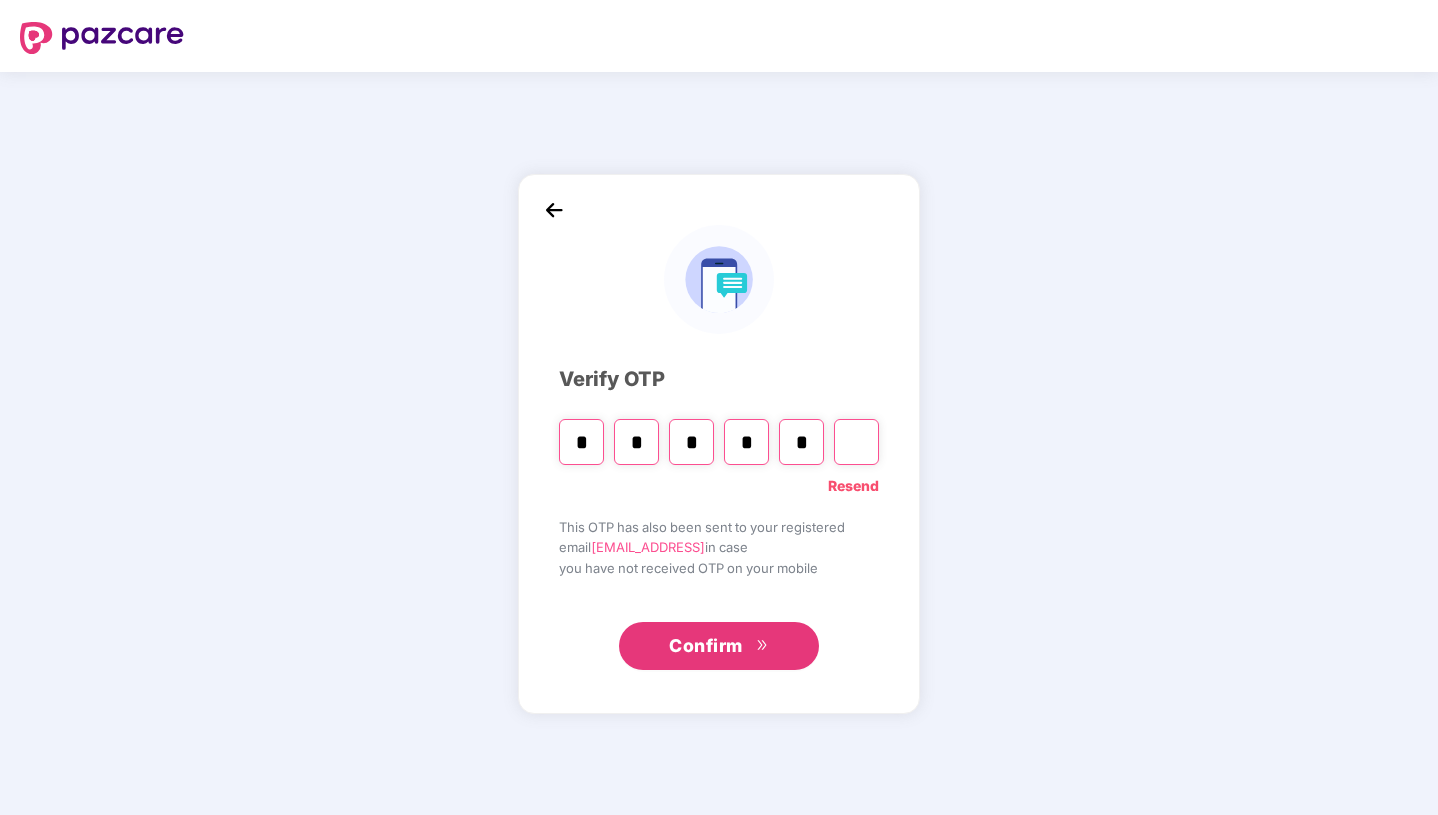 type on "*" 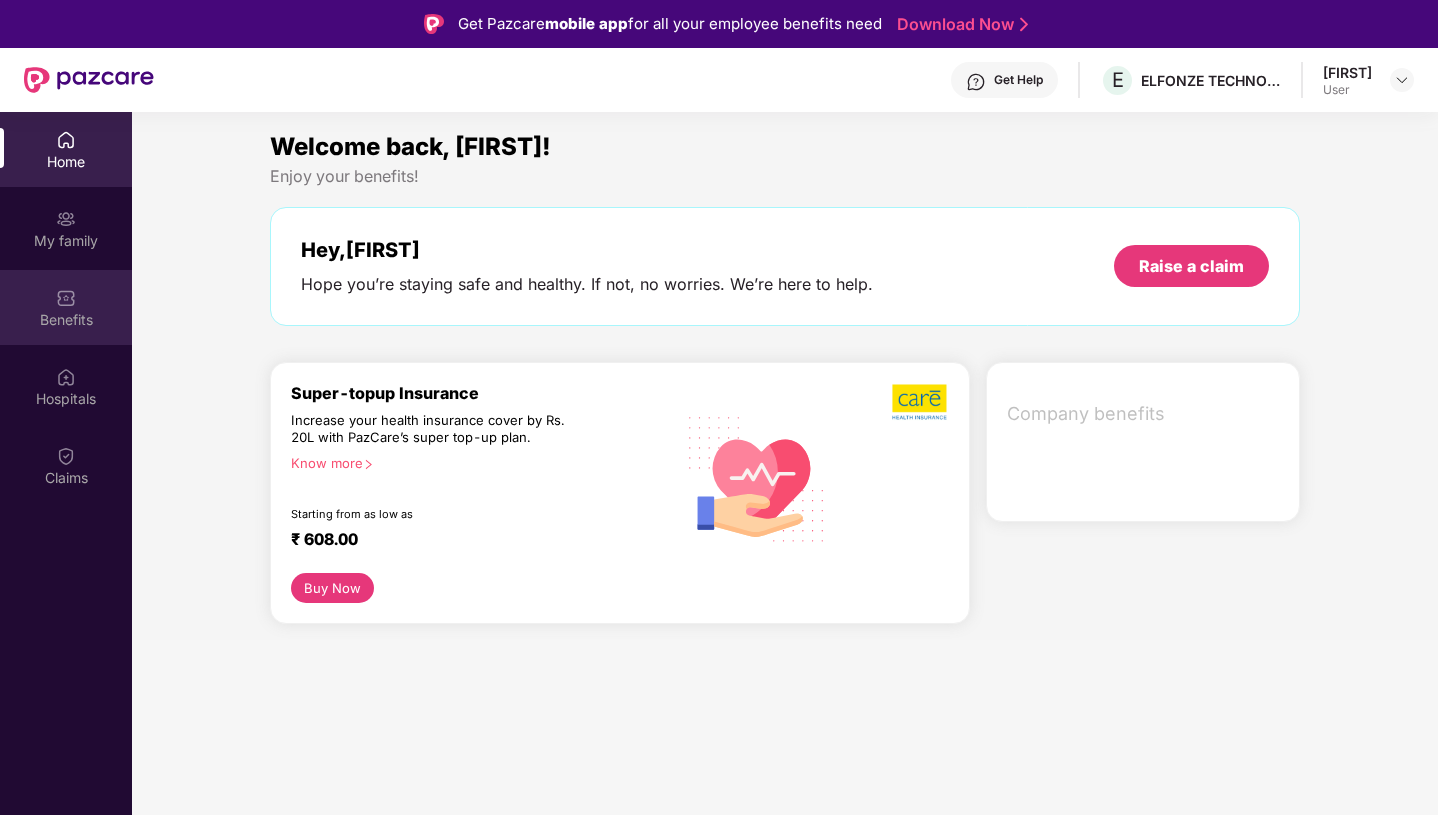 click on "Benefits" at bounding box center [66, 307] 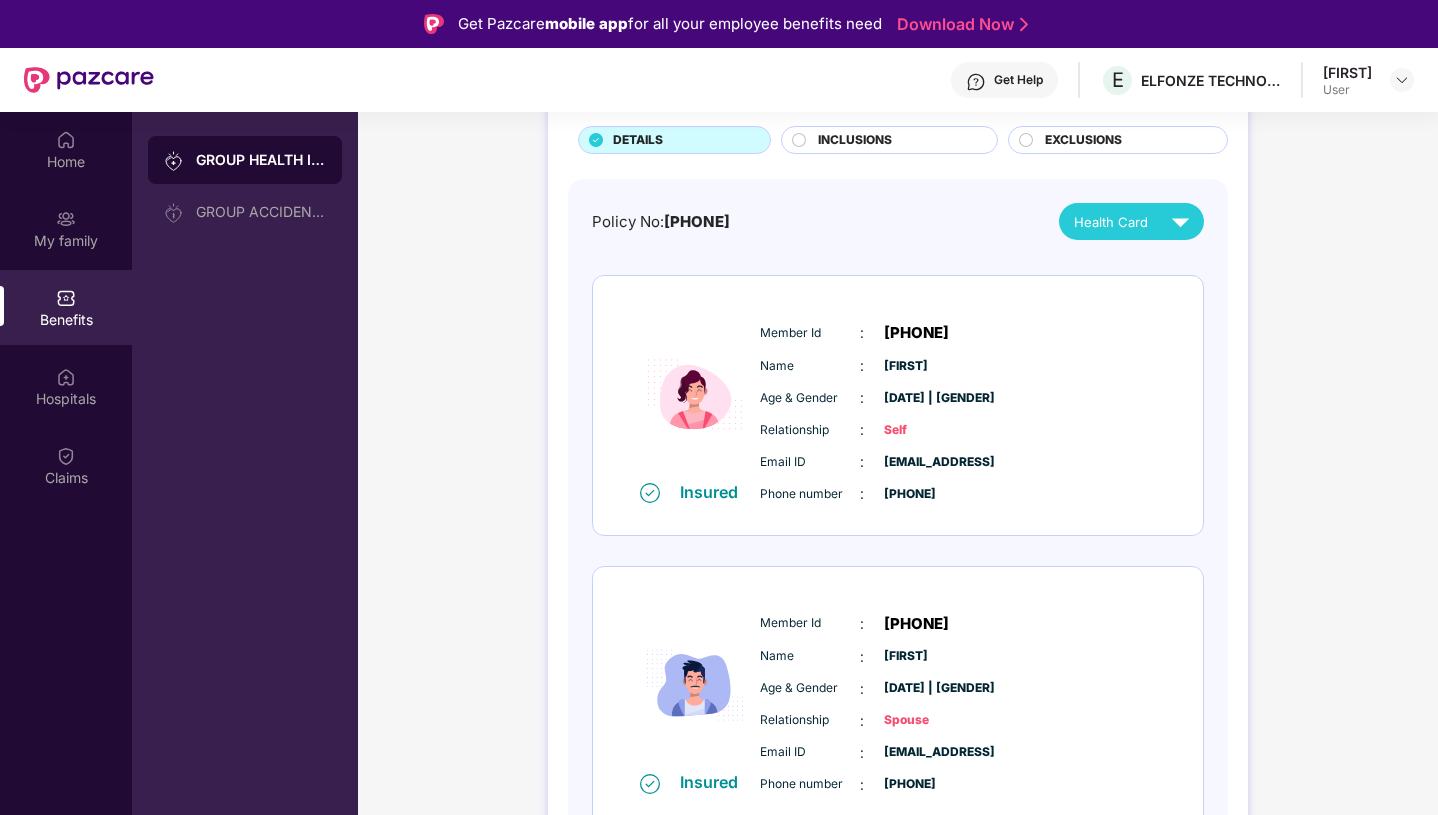 scroll, scrollTop: 154, scrollLeft: 0, axis: vertical 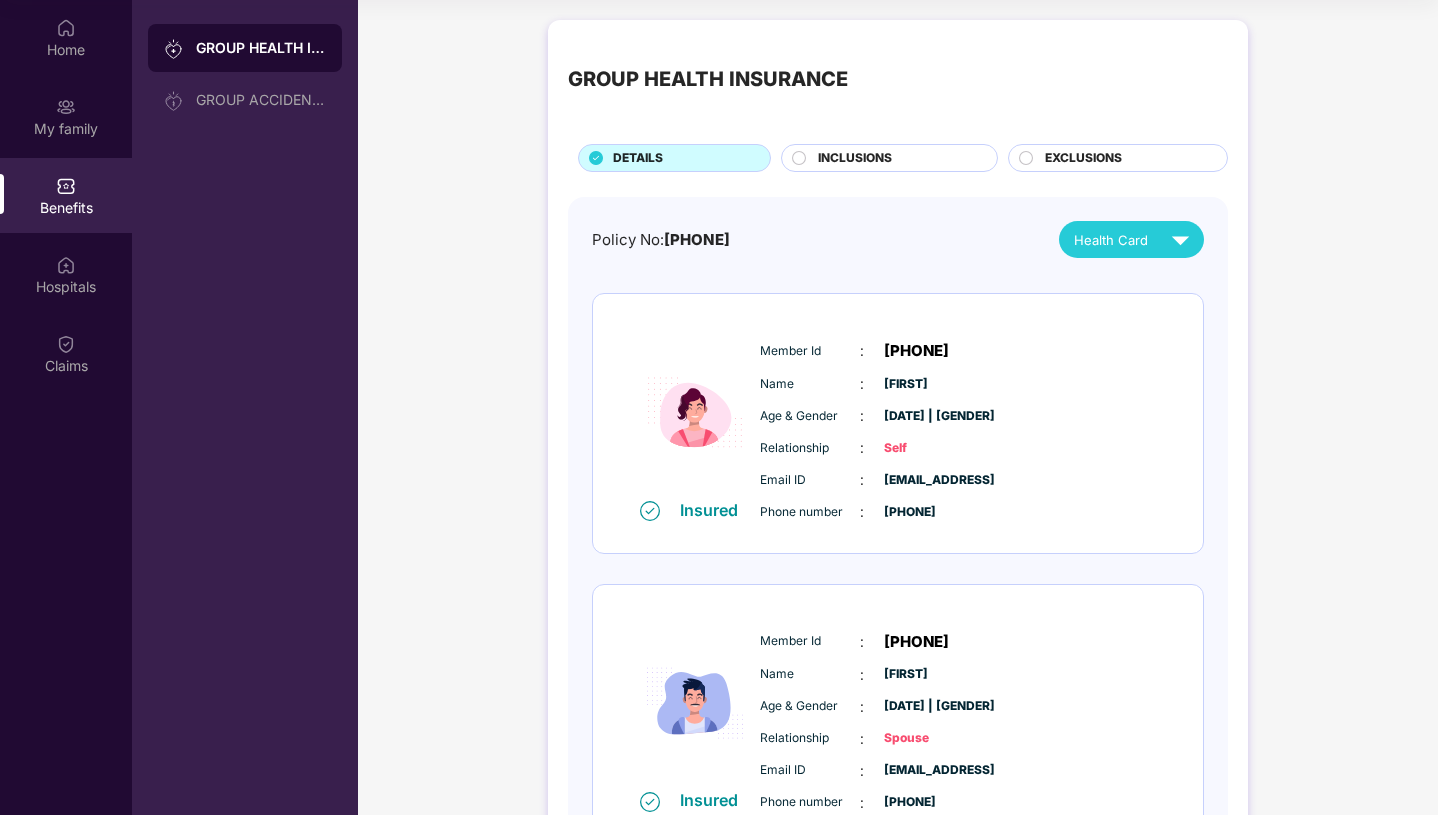 click at bounding box center [800, 160] 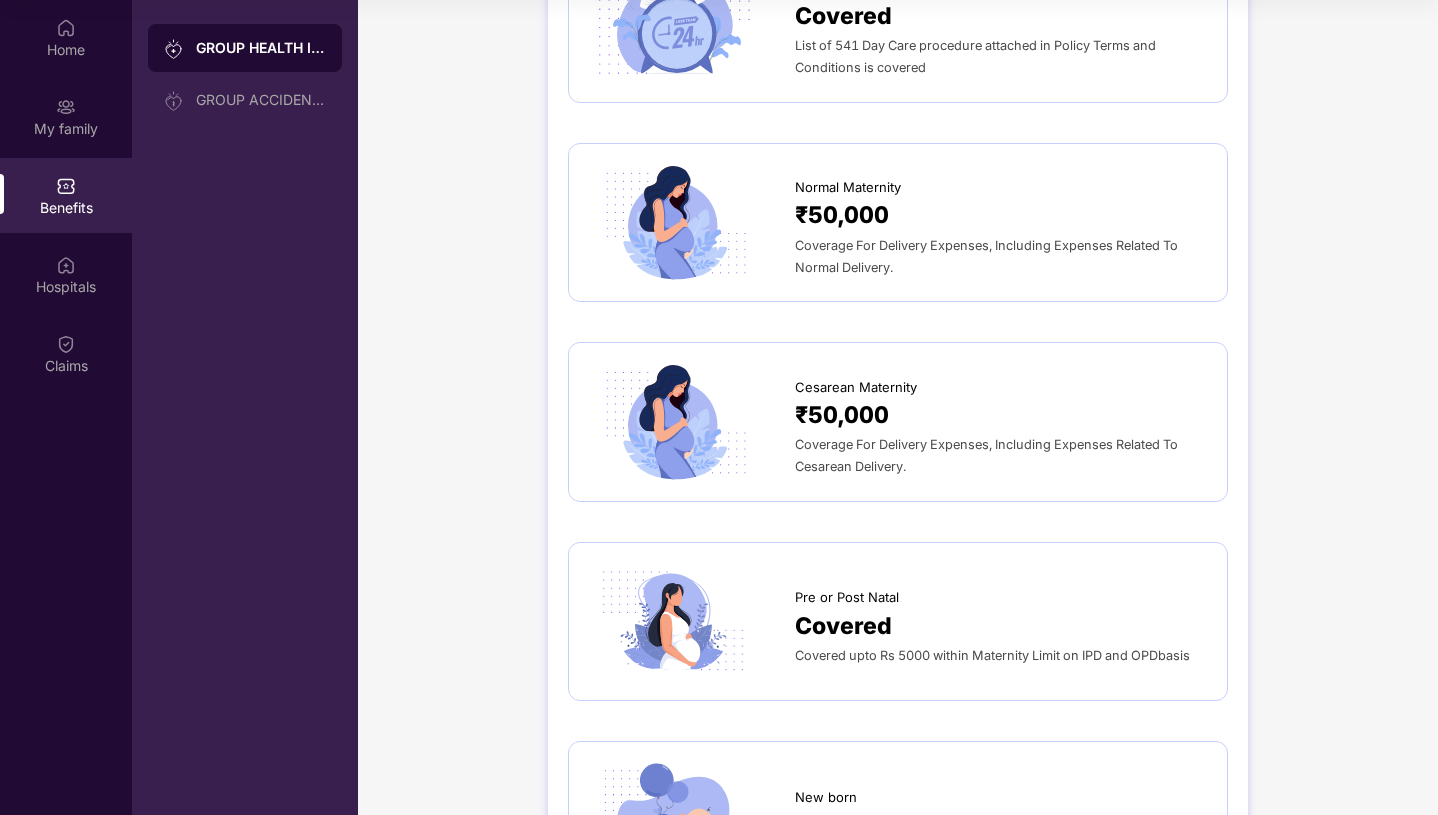 scroll, scrollTop: 2025, scrollLeft: 0, axis: vertical 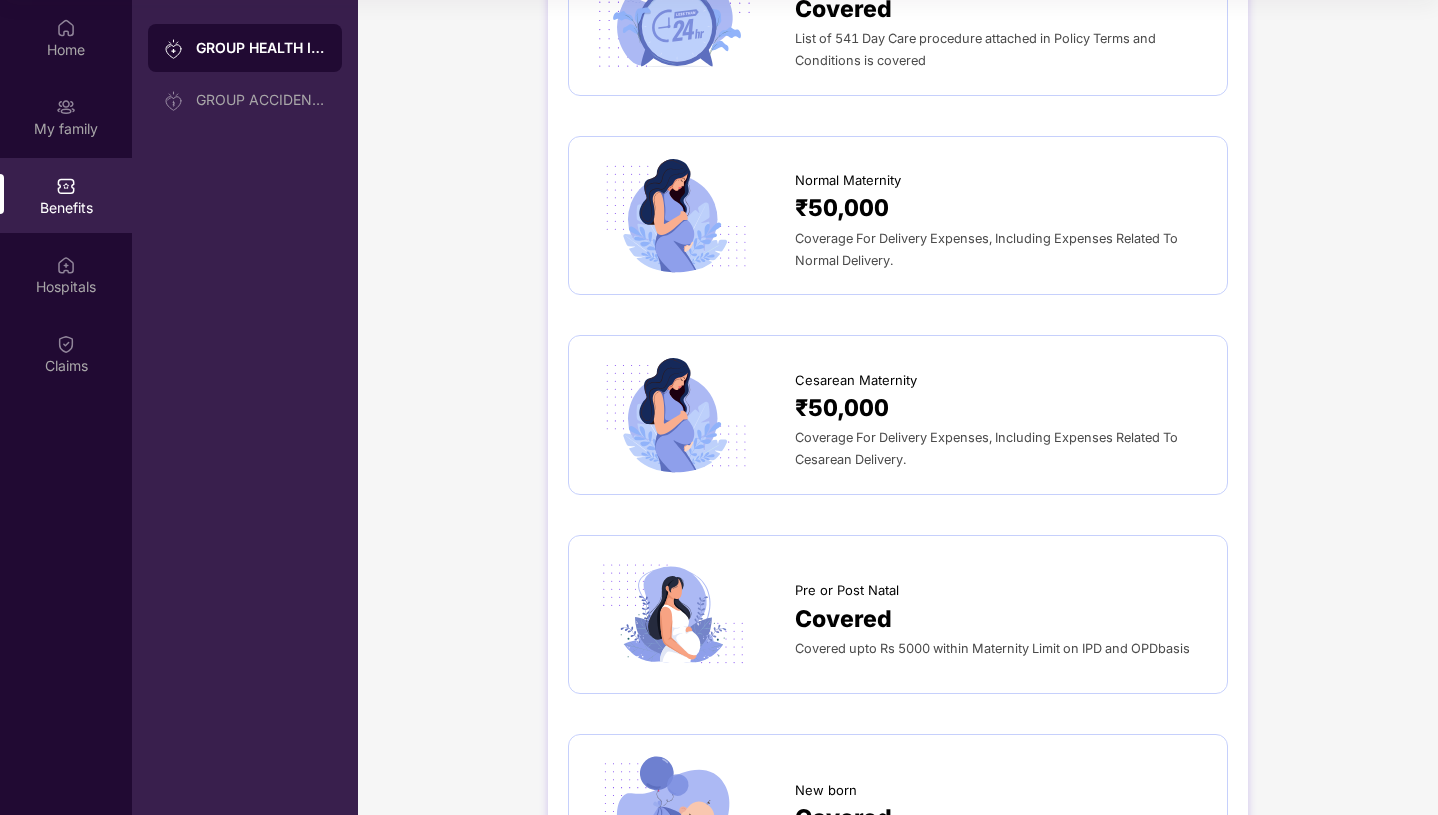 click on "₹50,000" at bounding box center [842, 408] 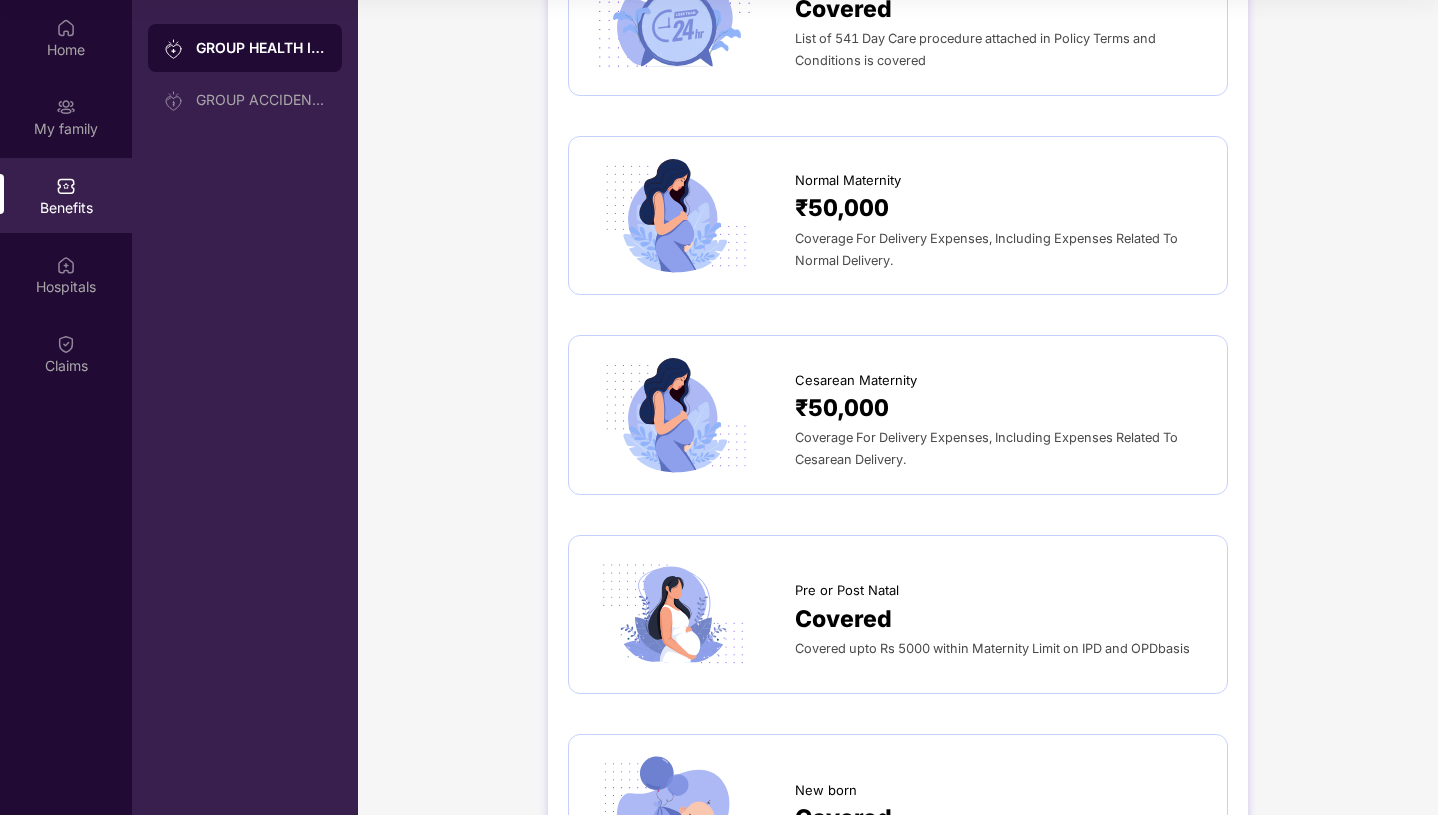 click on "Normal  Maternity" at bounding box center (848, 180) 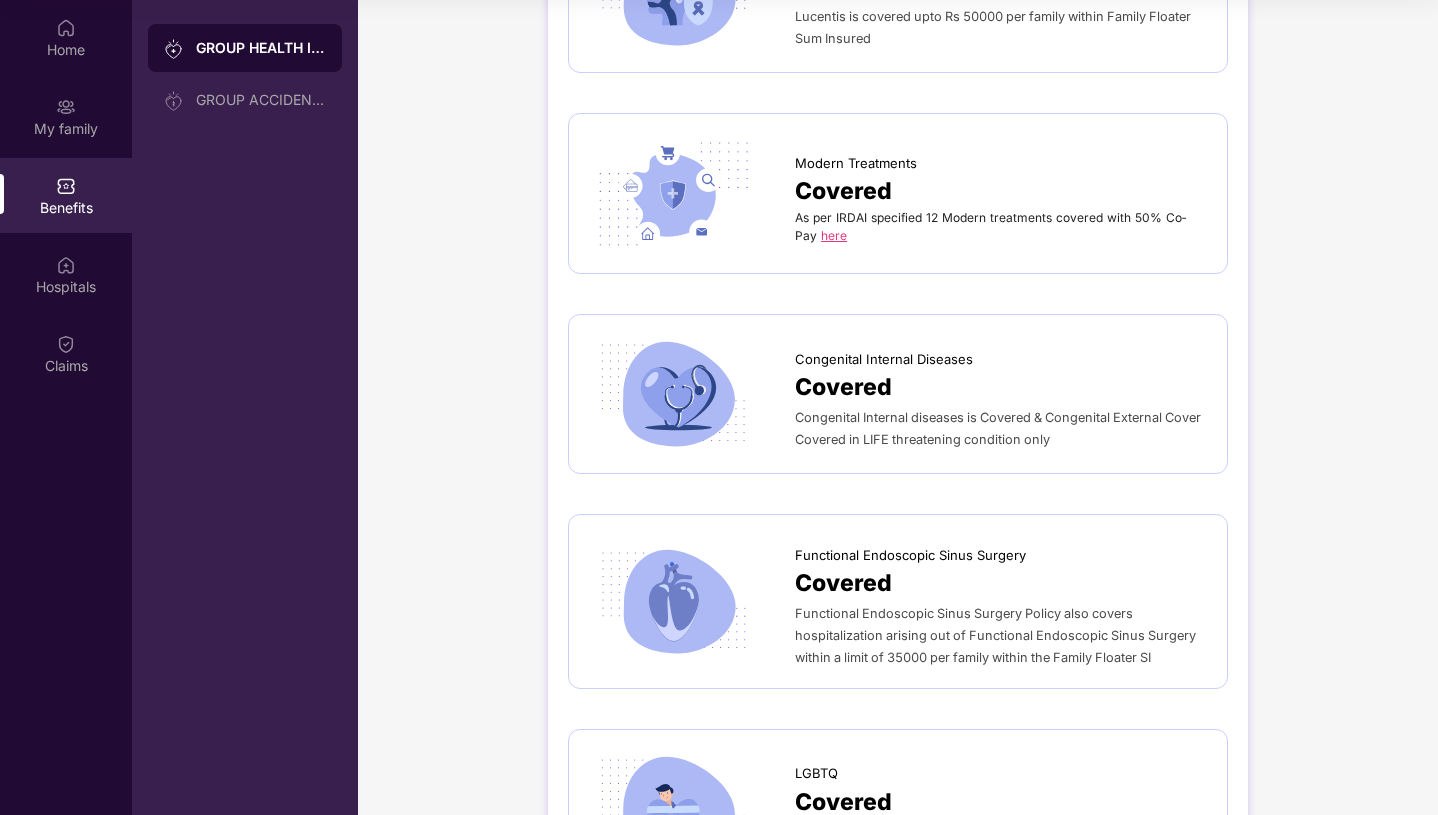 scroll, scrollTop: 3486, scrollLeft: 0, axis: vertical 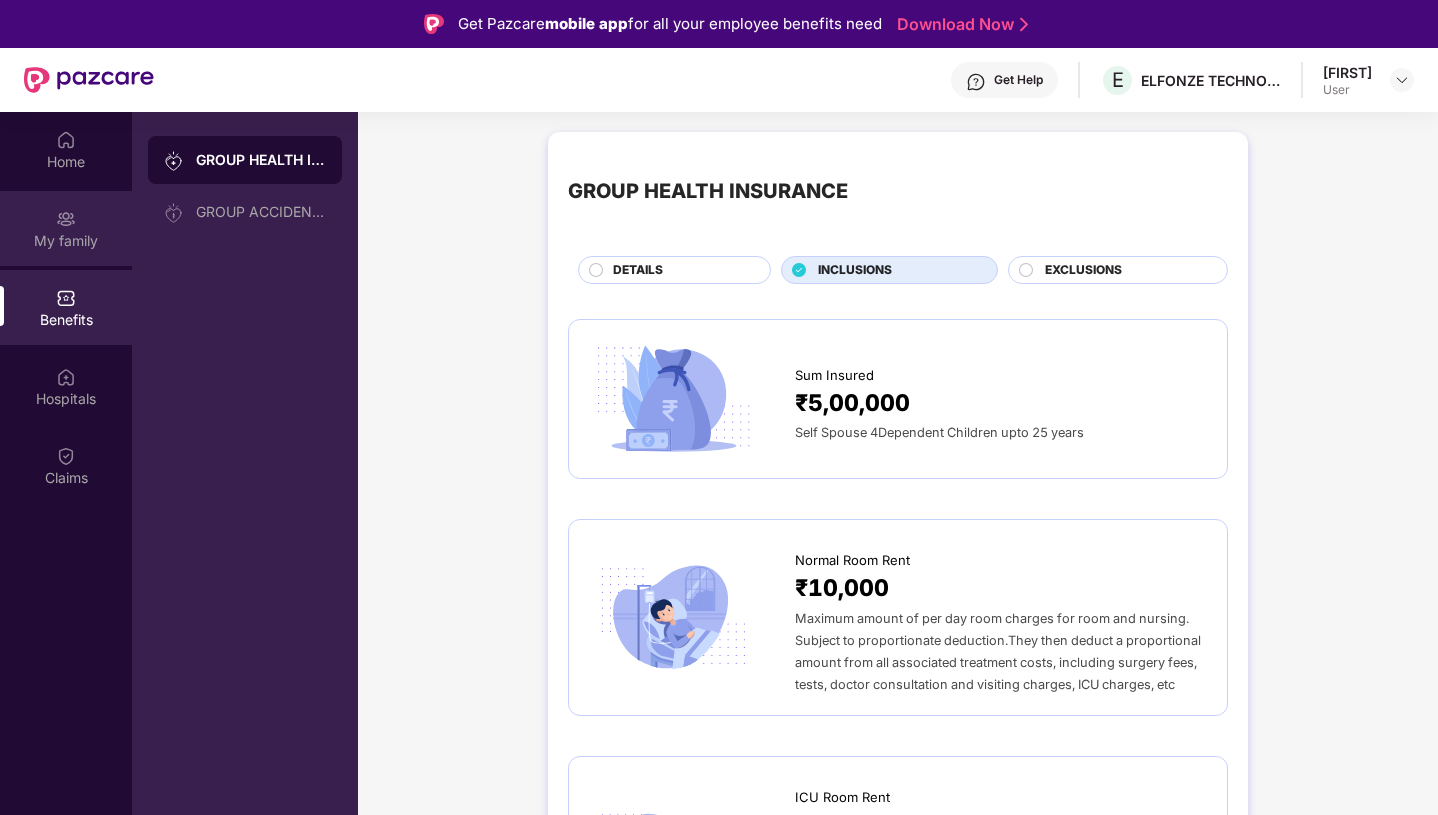 click on "My family" at bounding box center [66, 241] 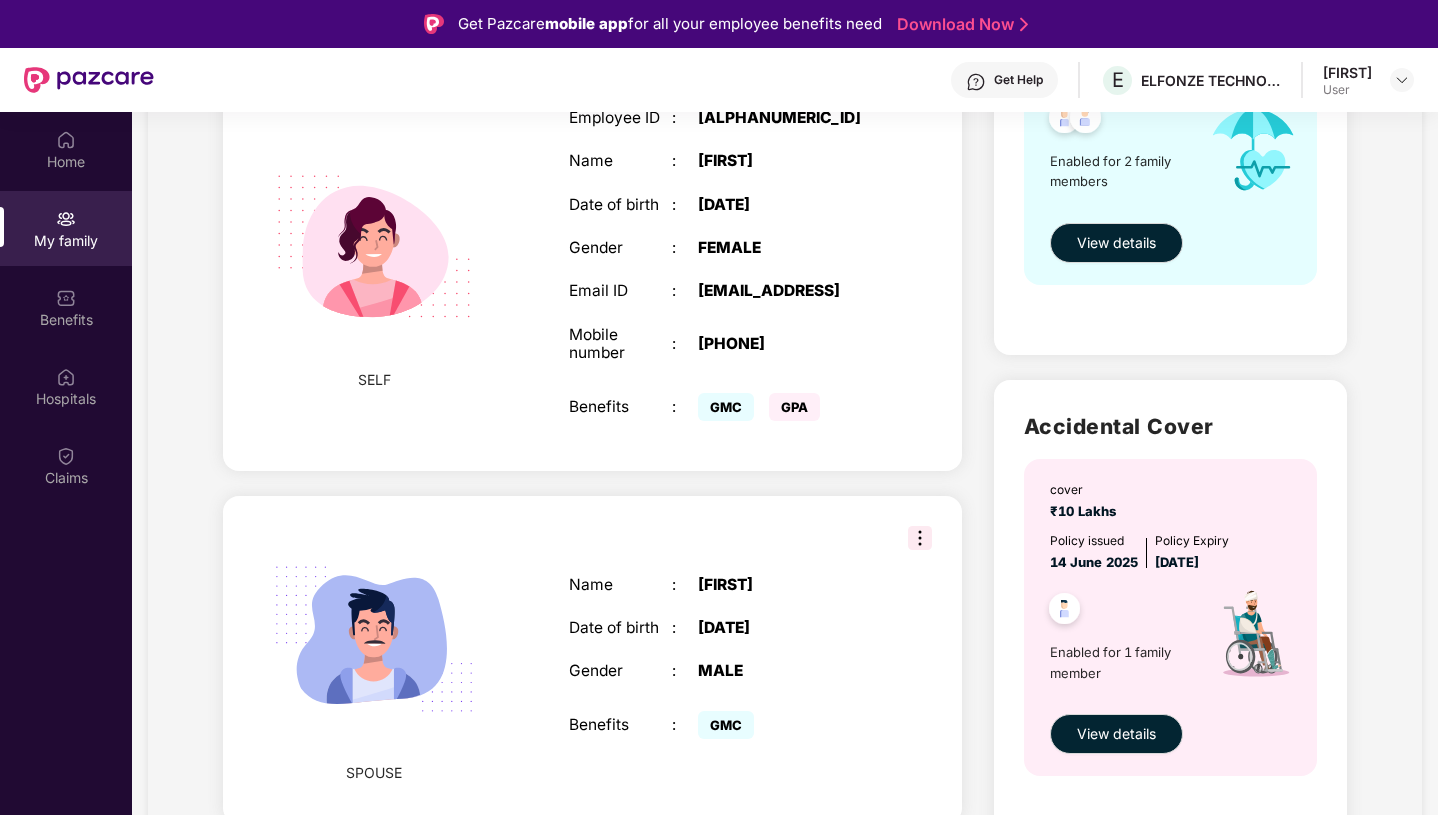 scroll, scrollTop: 0, scrollLeft: 0, axis: both 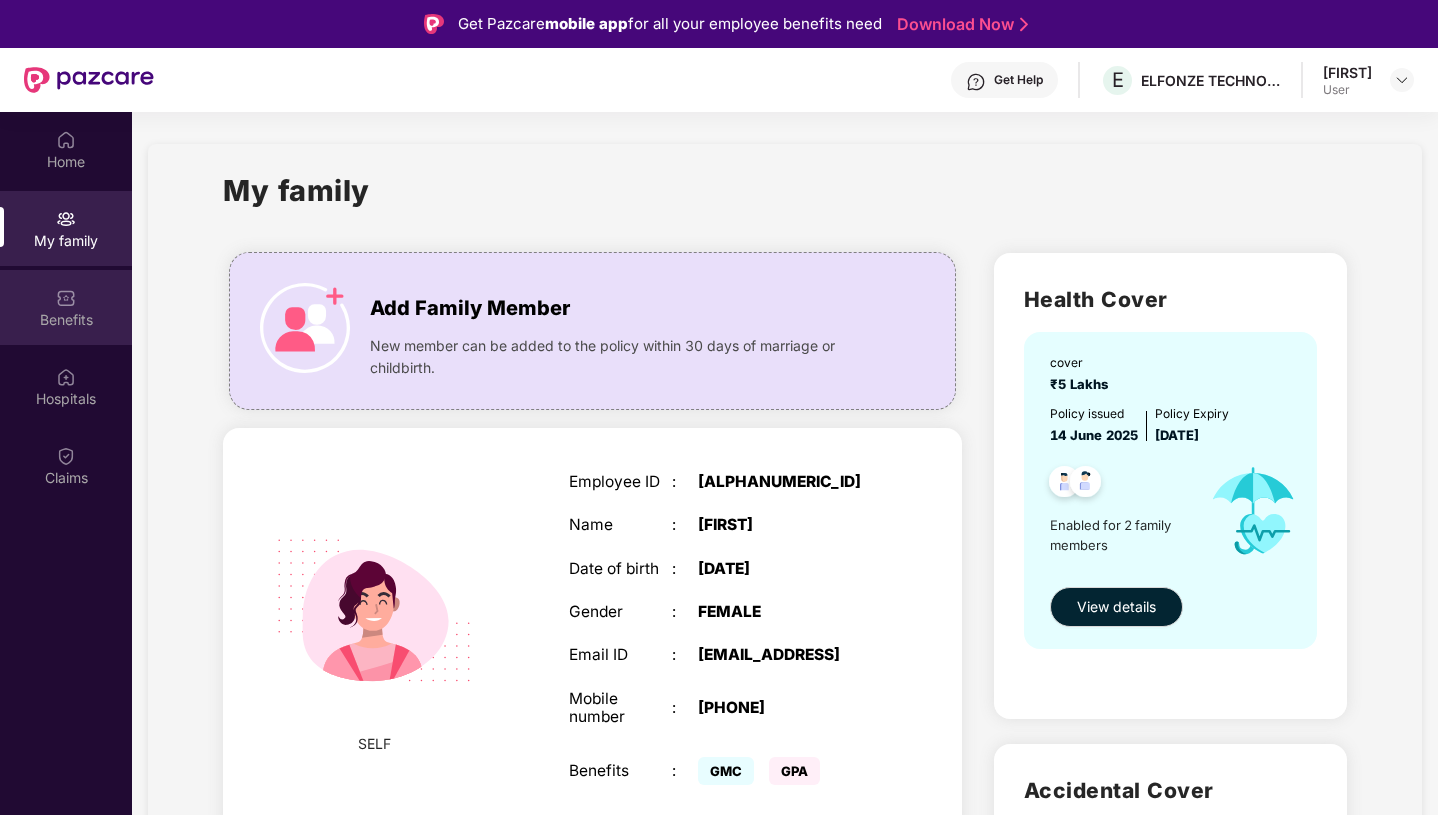 click on "Benefits" at bounding box center (66, 320) 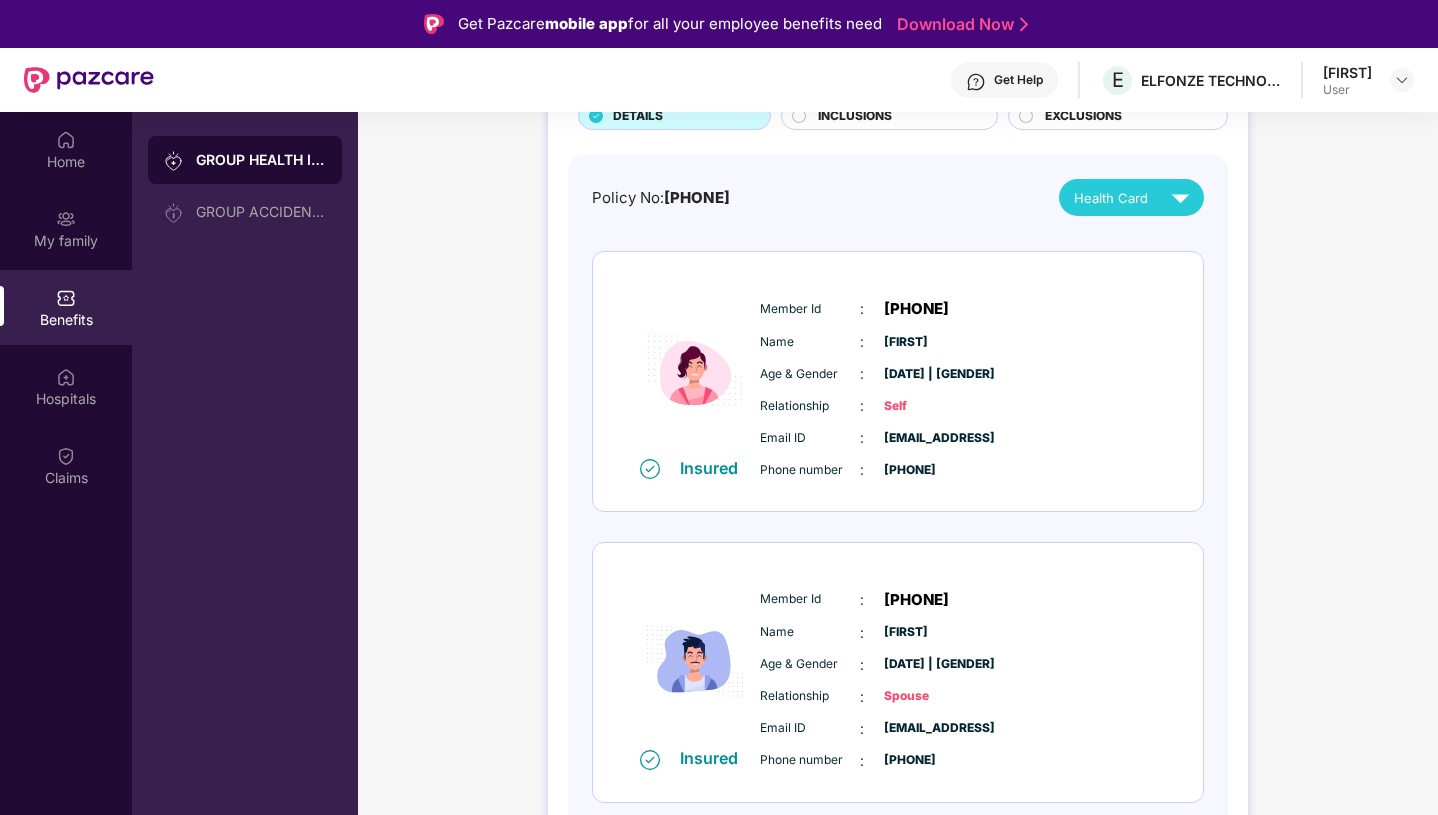 scroll, scrollTop: 0, scrollLeft: 0, axis: both 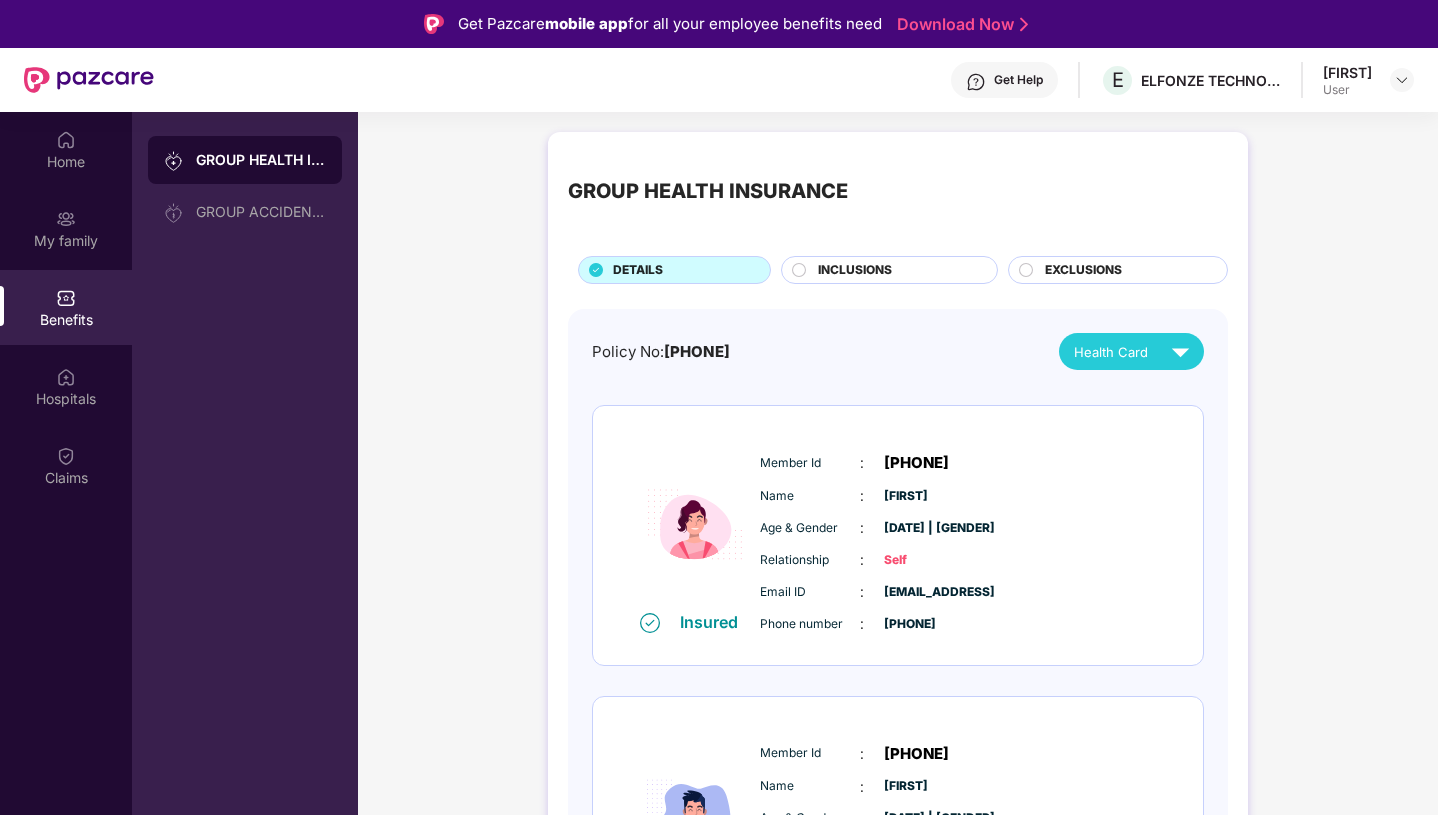 click 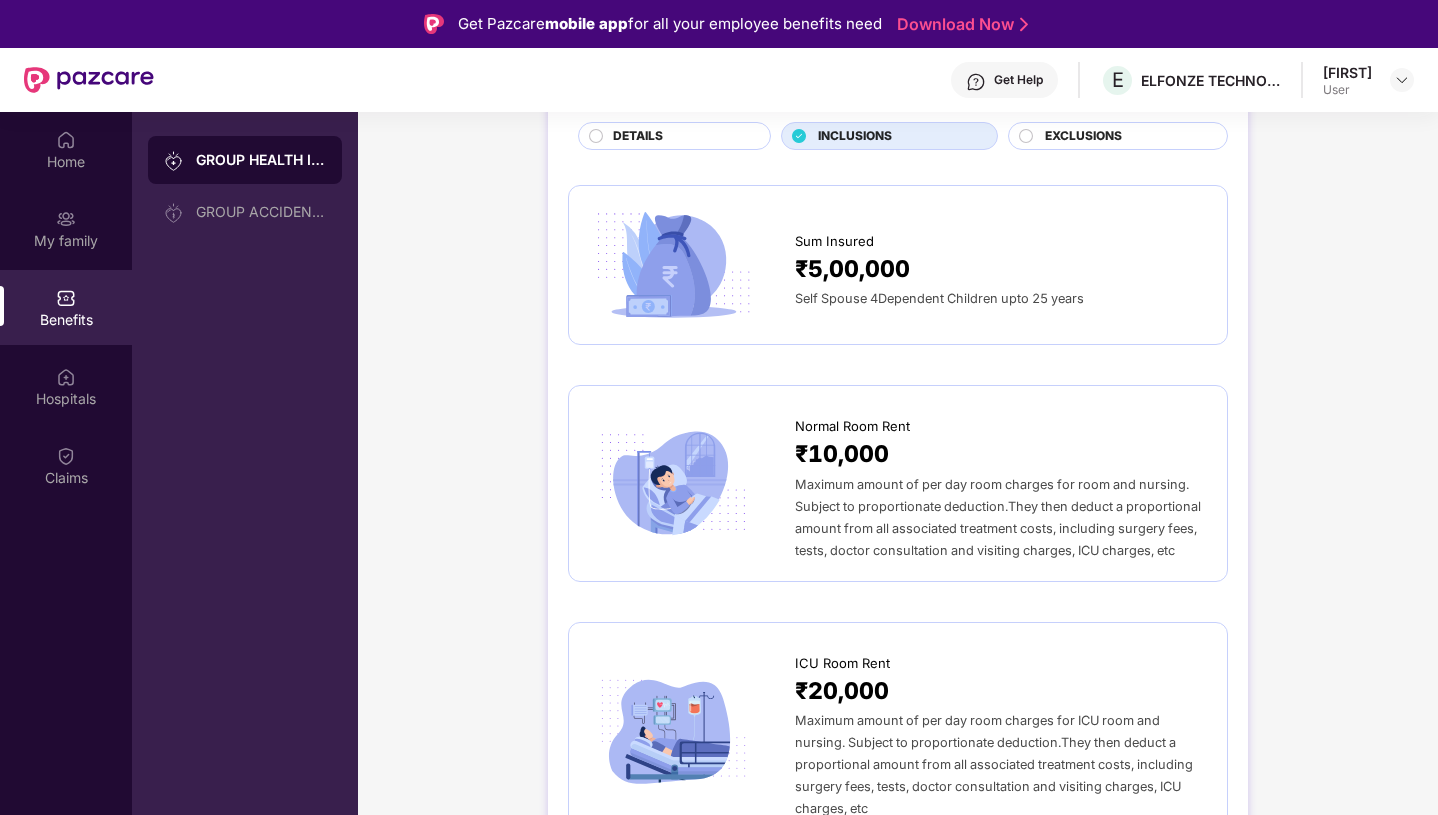 scroll, scrollTop: 113, scrollLeft: 0, axis: vertical 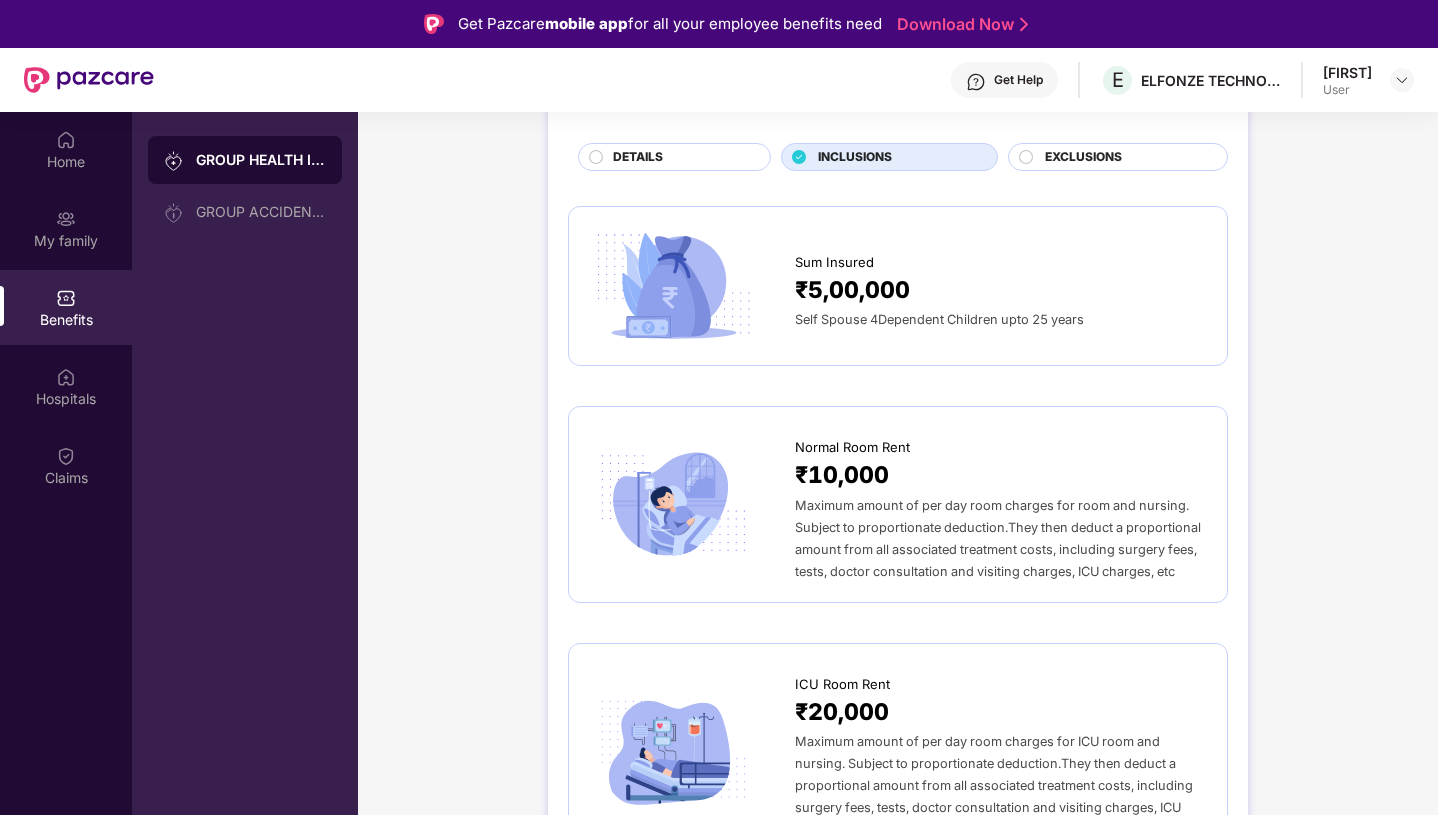 click on "EXCLUSIONS" at bounding box center (1083, 157) 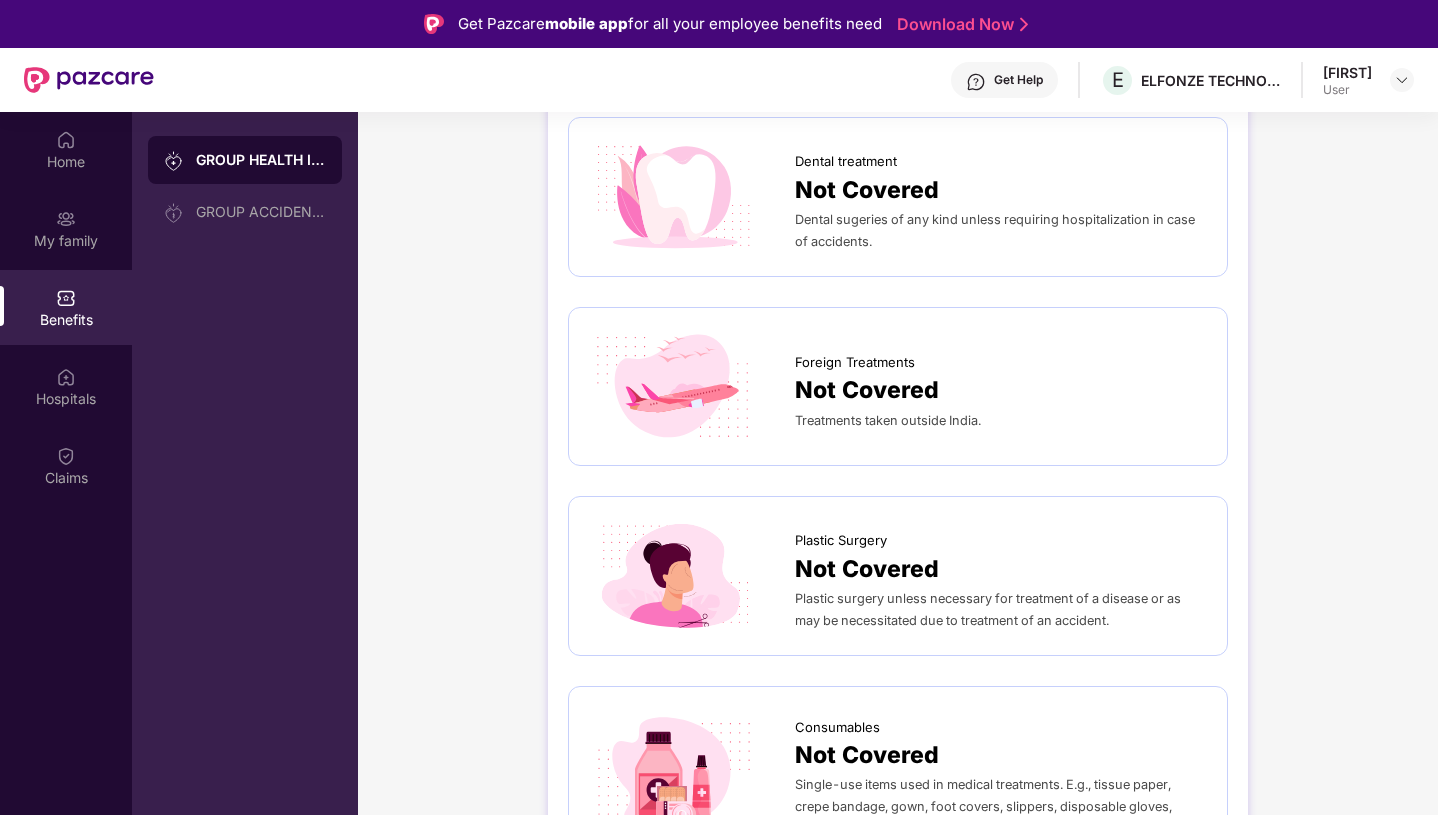 scroll, scrollTop: 974, scrollLeft: 0, axis: vertical 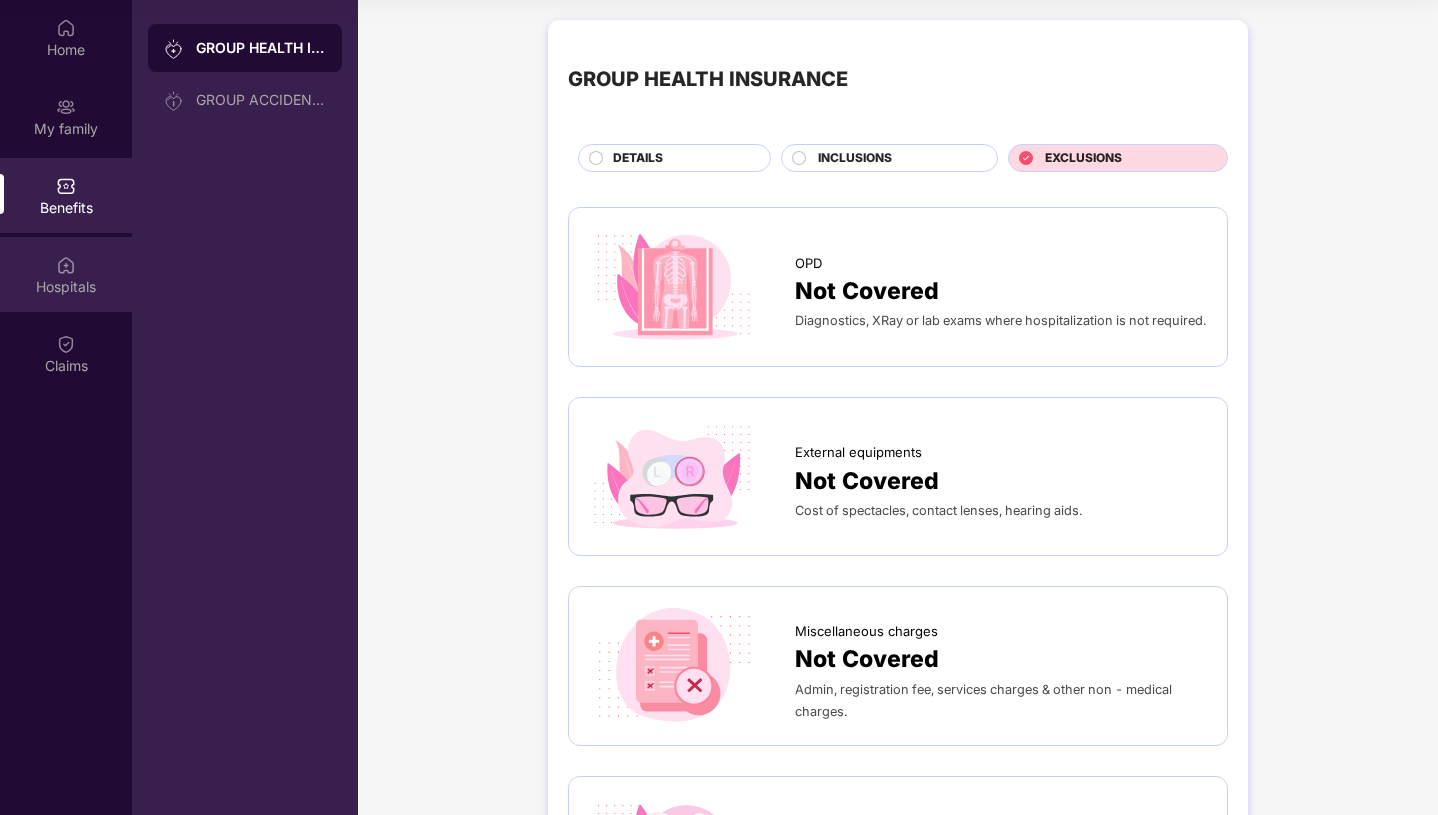 click on "Hospitals" at bounding box center (66, 287) 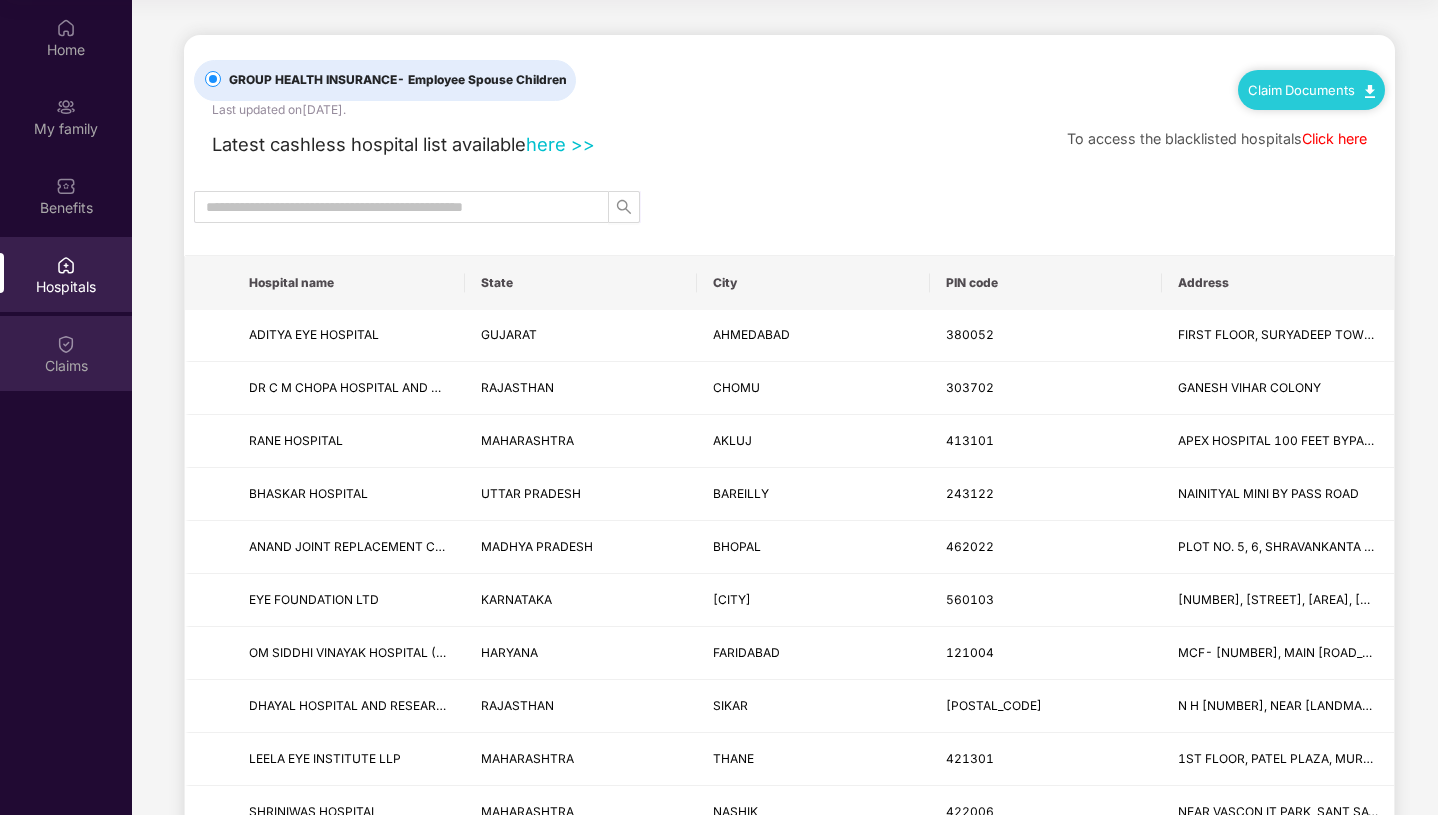 click at bounding box center [66, 344] 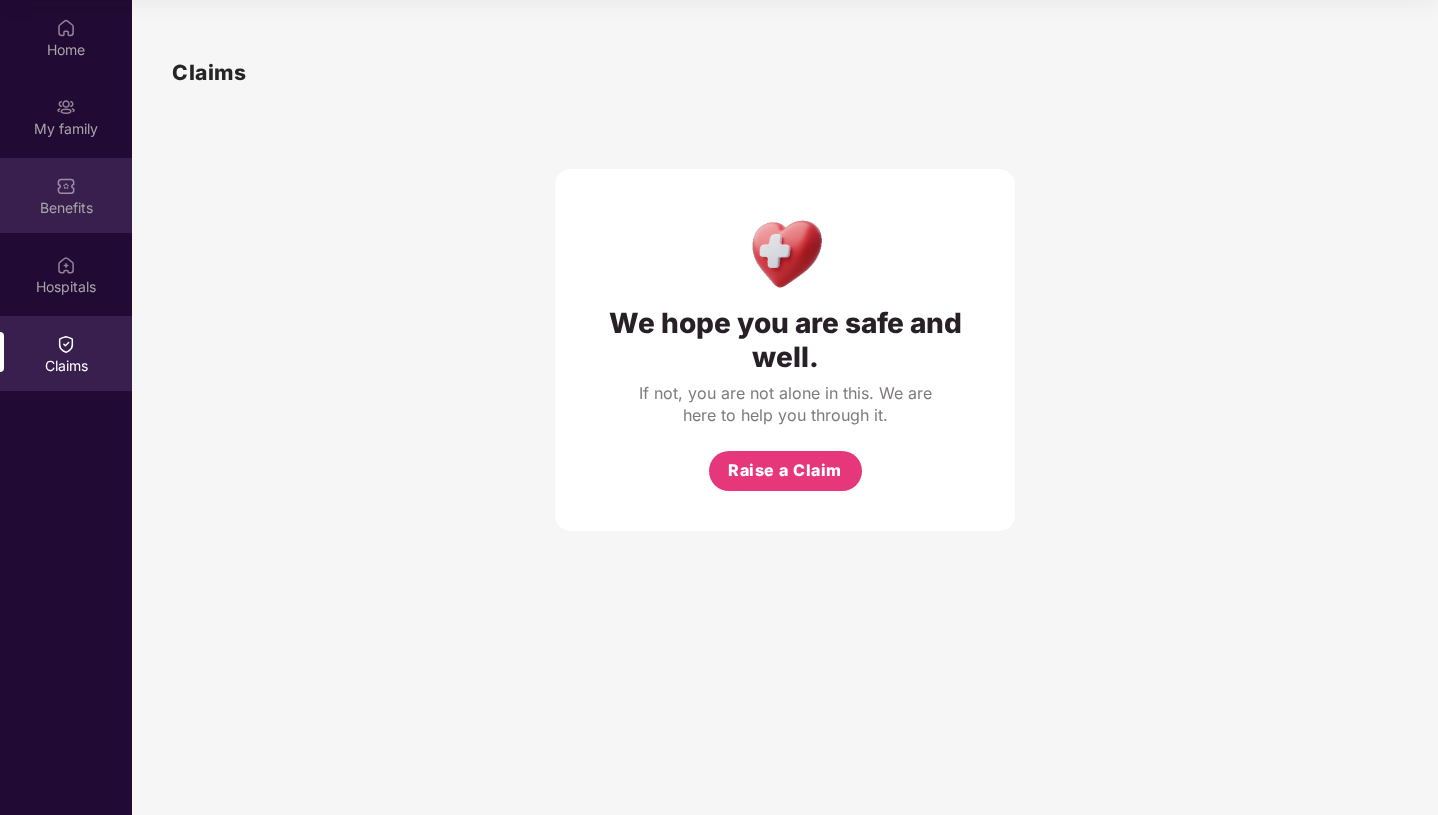 click on "Benefits" at bounding box center [66, 208] 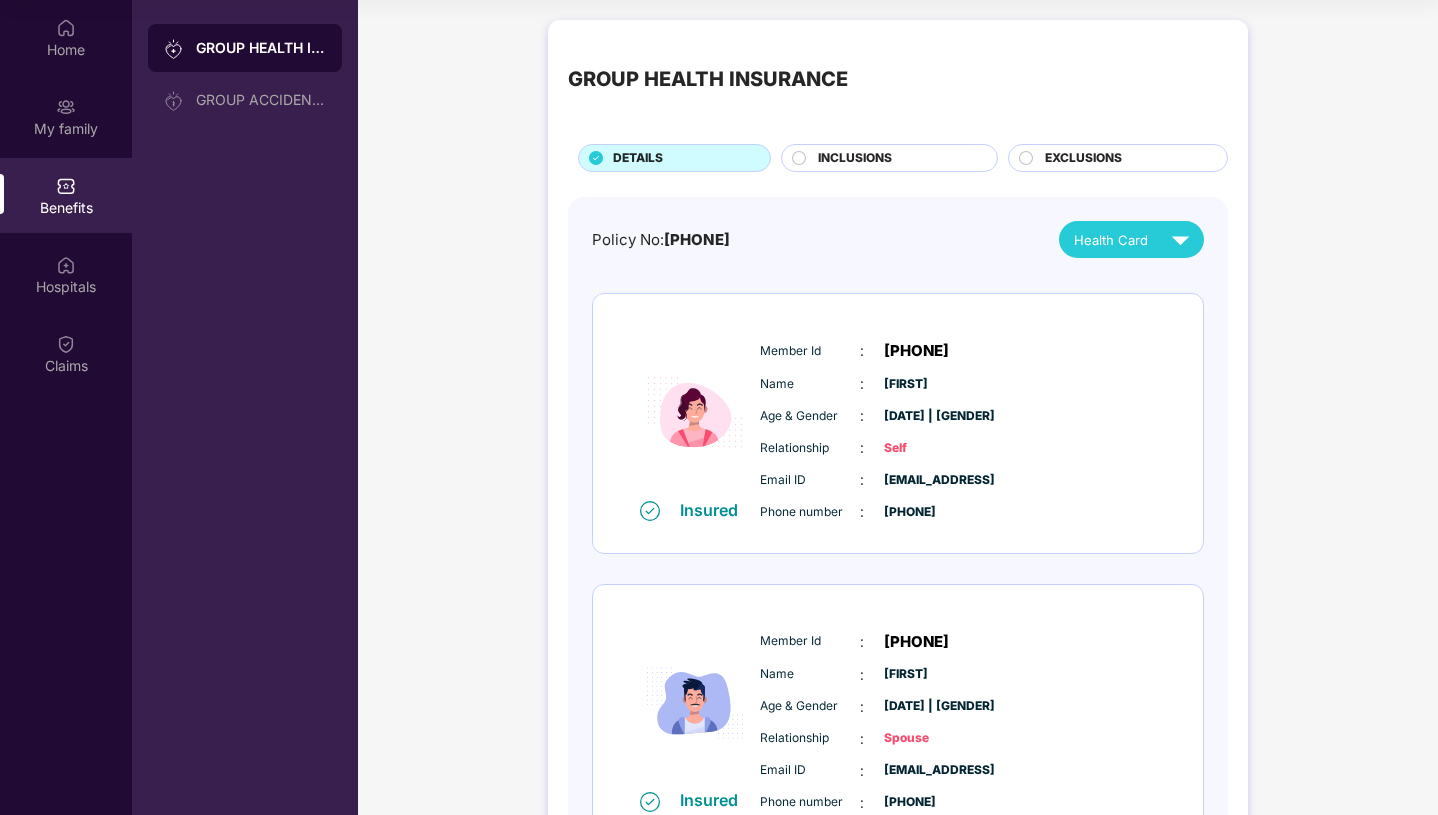 click on "INCLUSIONS" at bounding box center (897, 160) 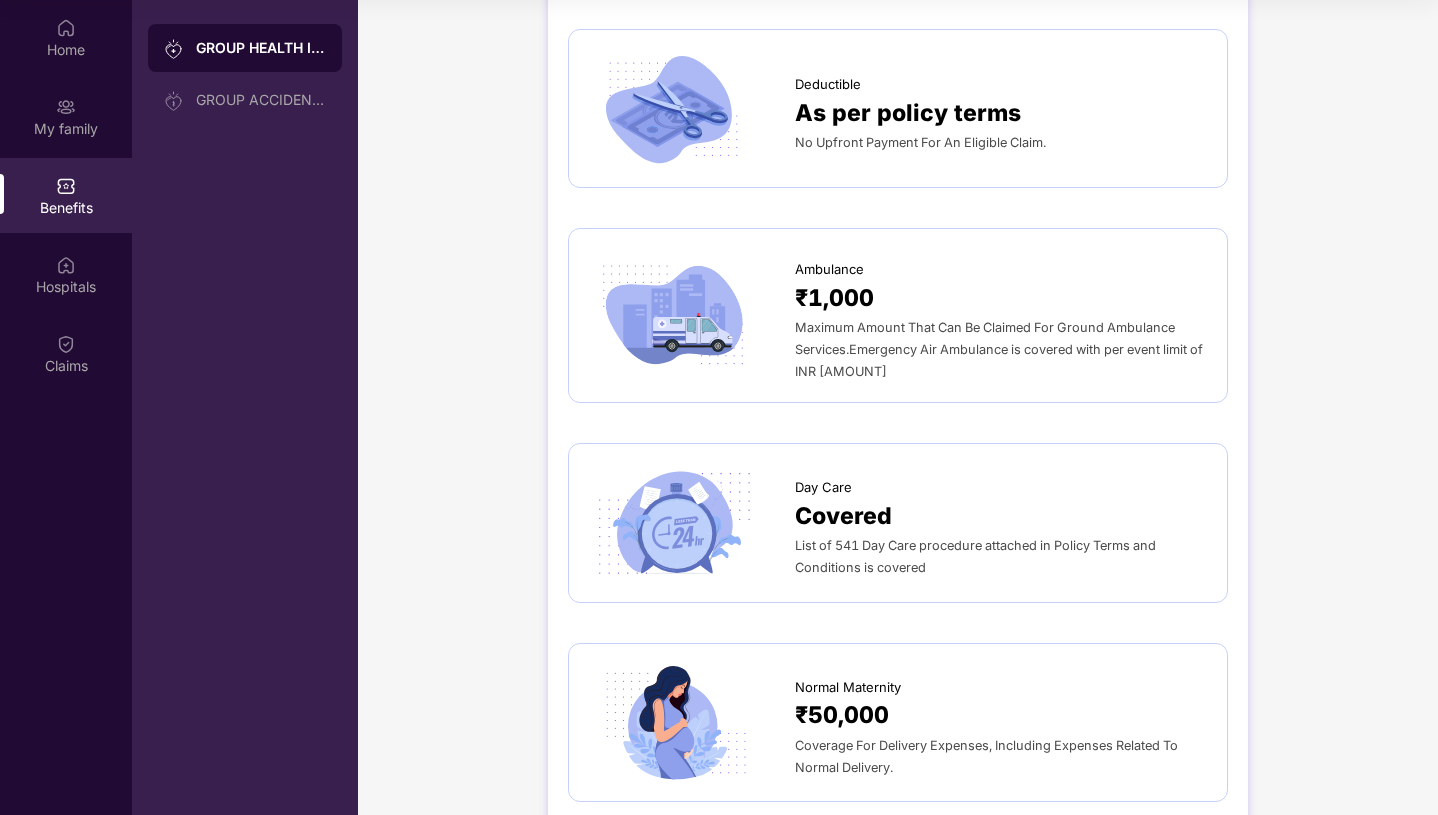 scroll, scrollTop: 0, scrollLeft: 0, axis: both 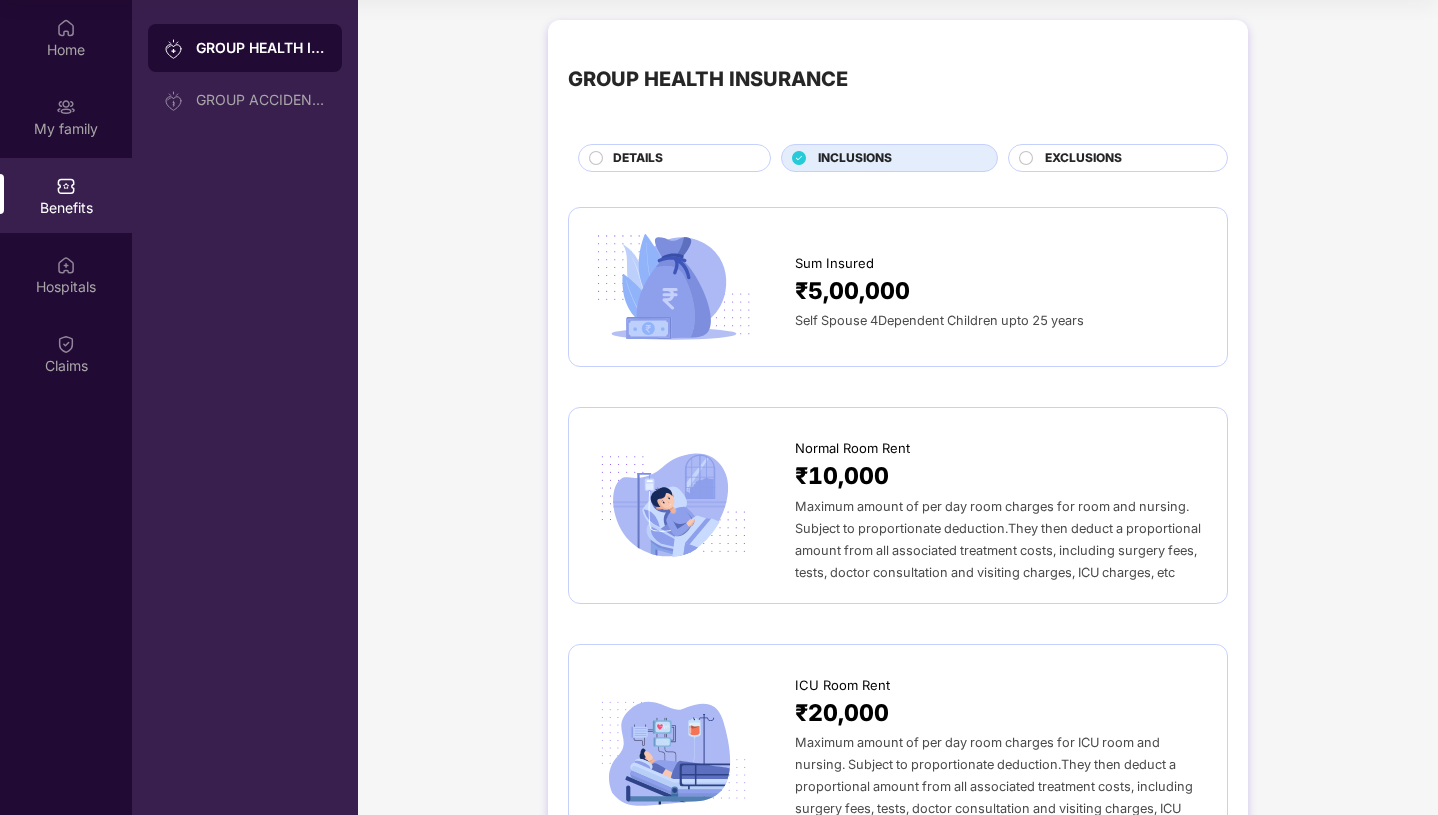 click on "₹10,000" at bounding box center [842, 476] 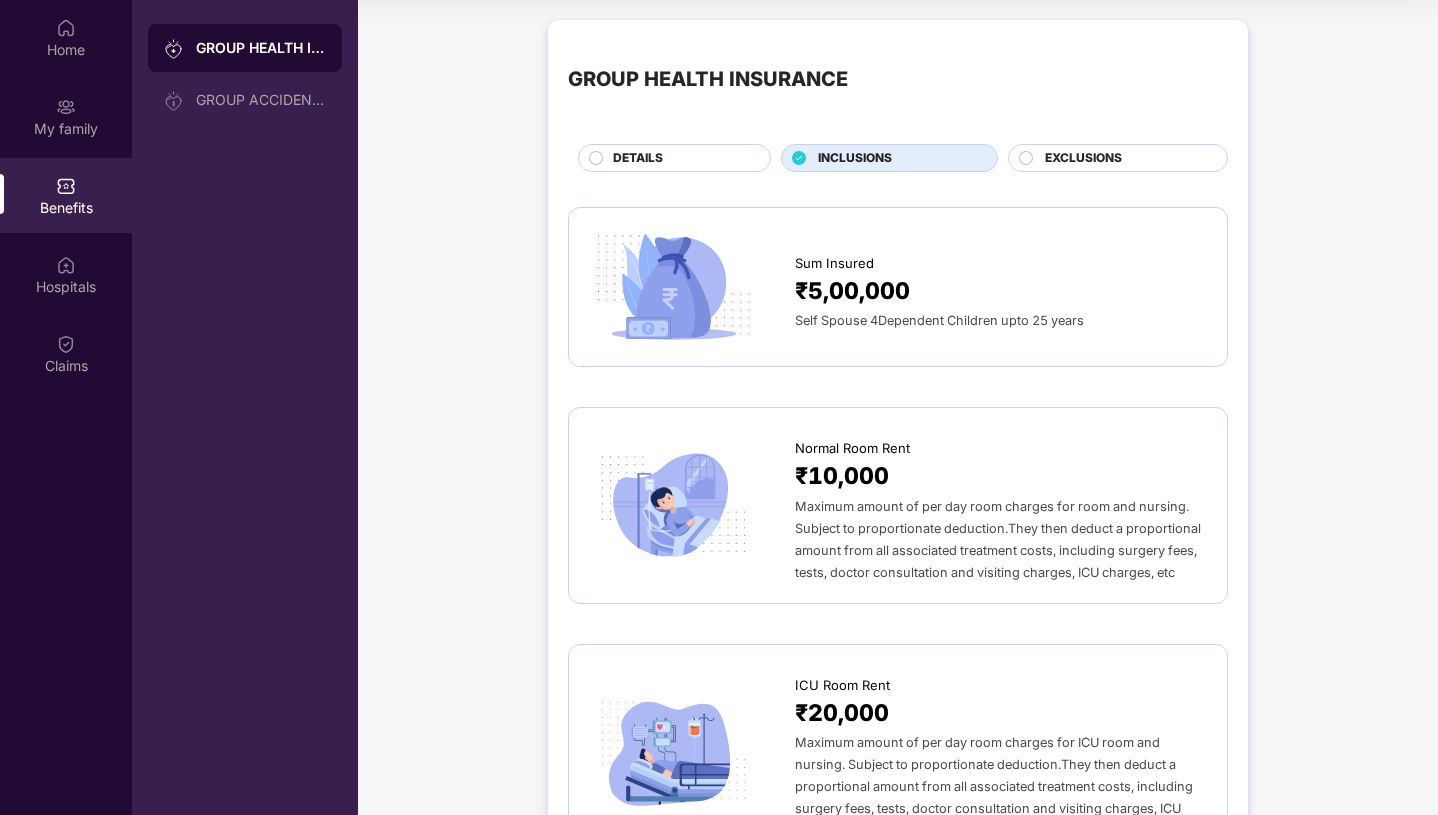 click on "₹10,000" at bounding box center (842, 476) 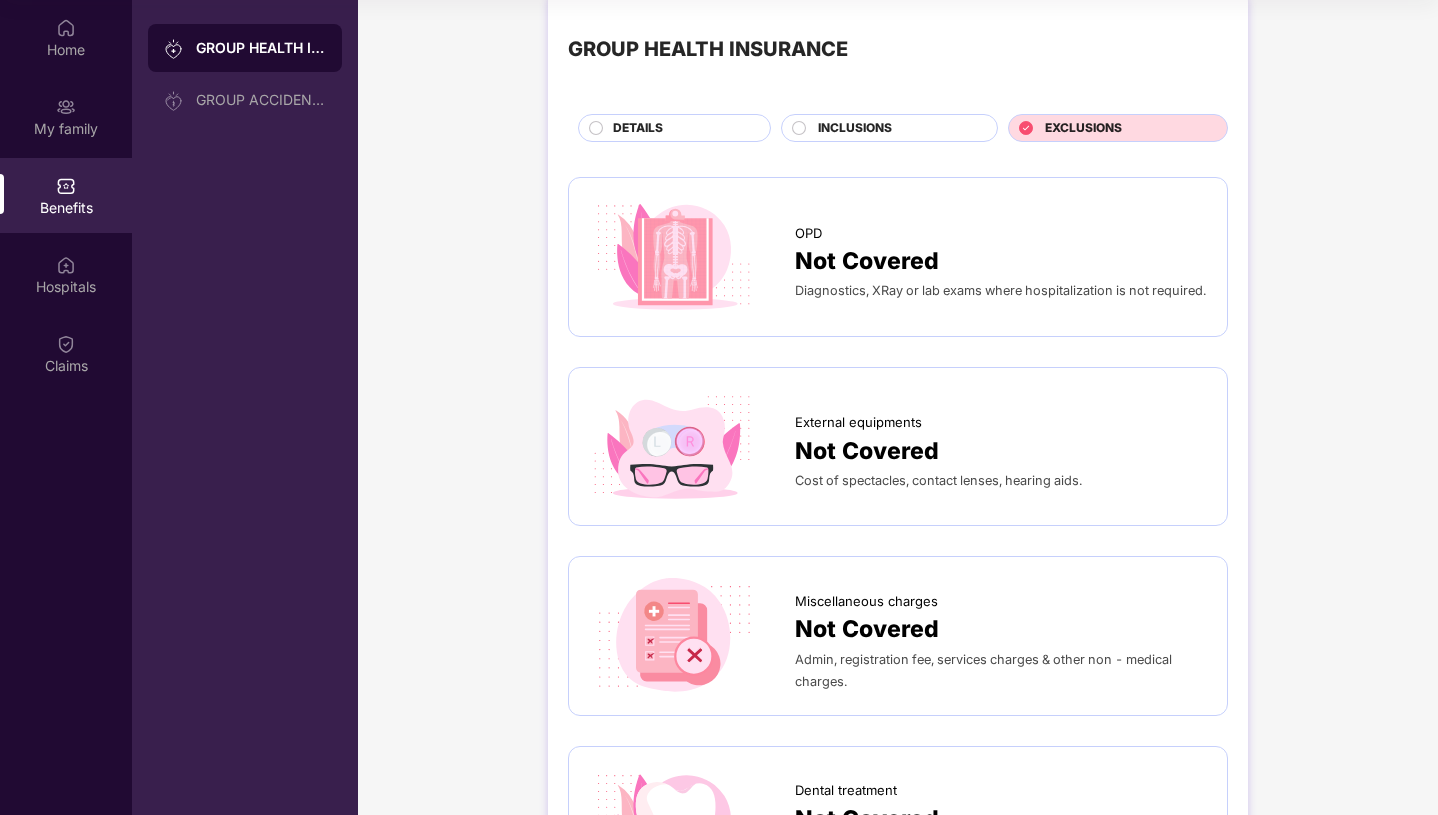 scroll, scrollTop: 0, scrollLeft: 0, axis: both 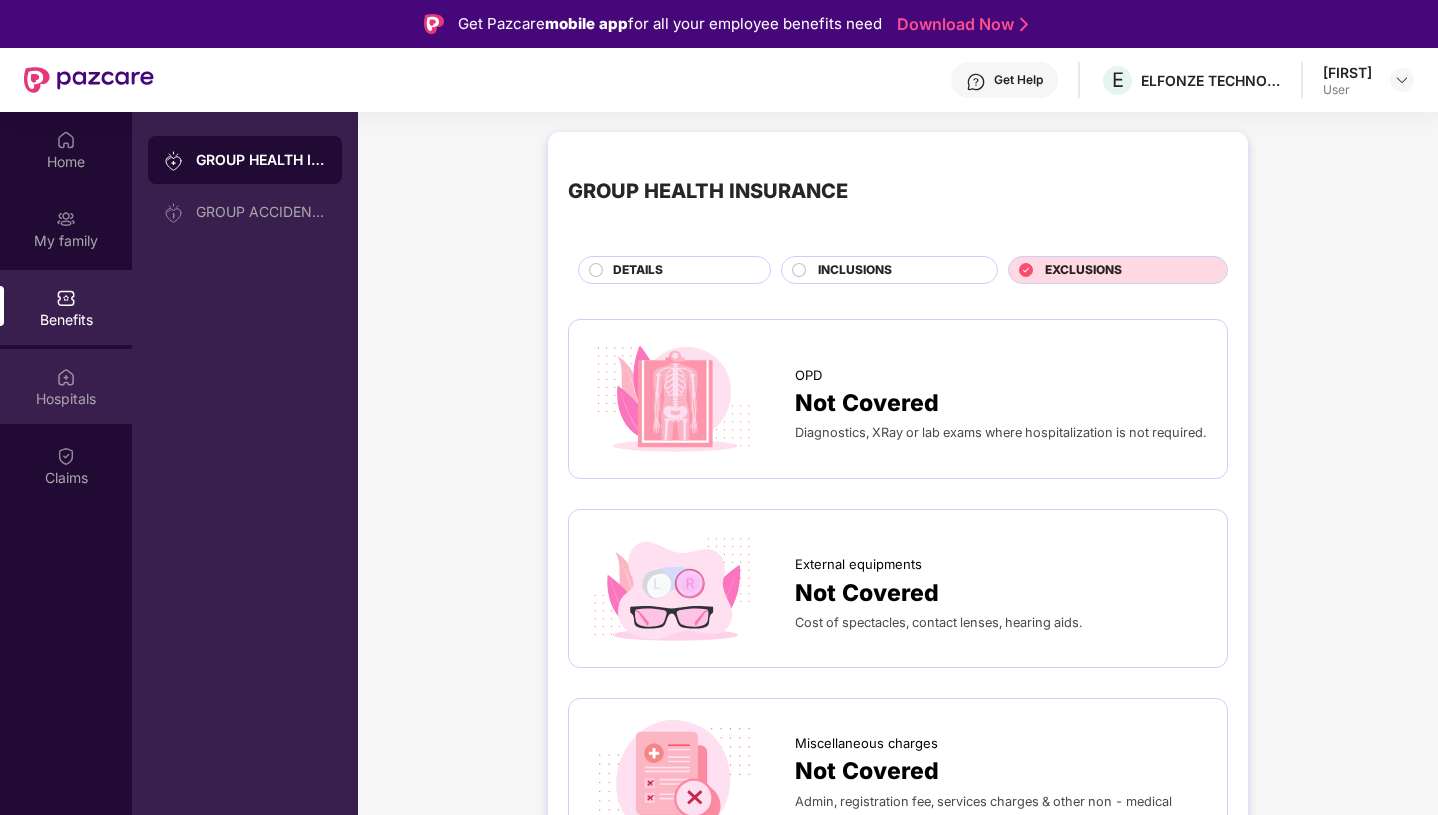 click on "Hospitals" at bounding box center (66, 399) 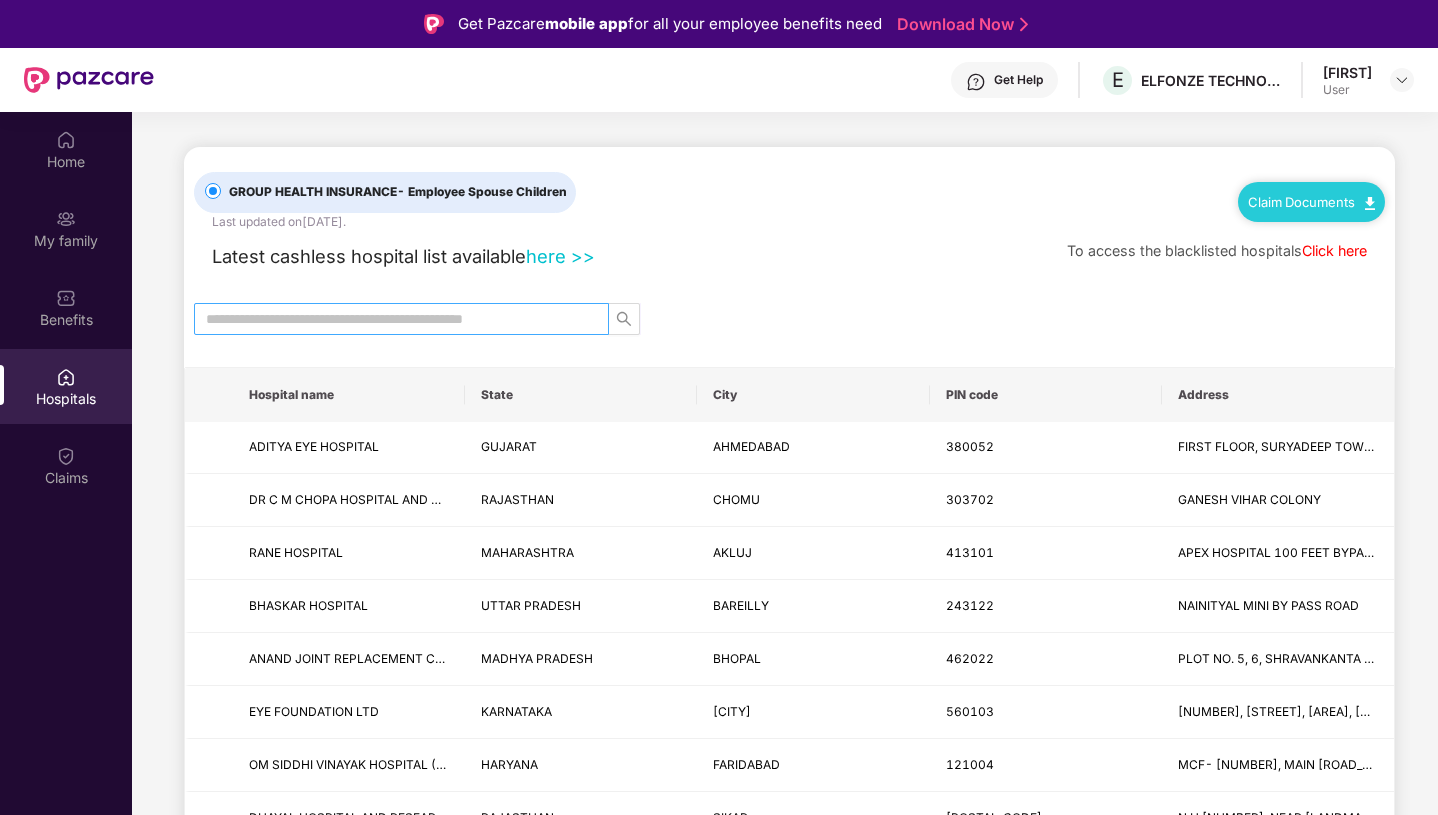 click at bounding box center (393, 319) 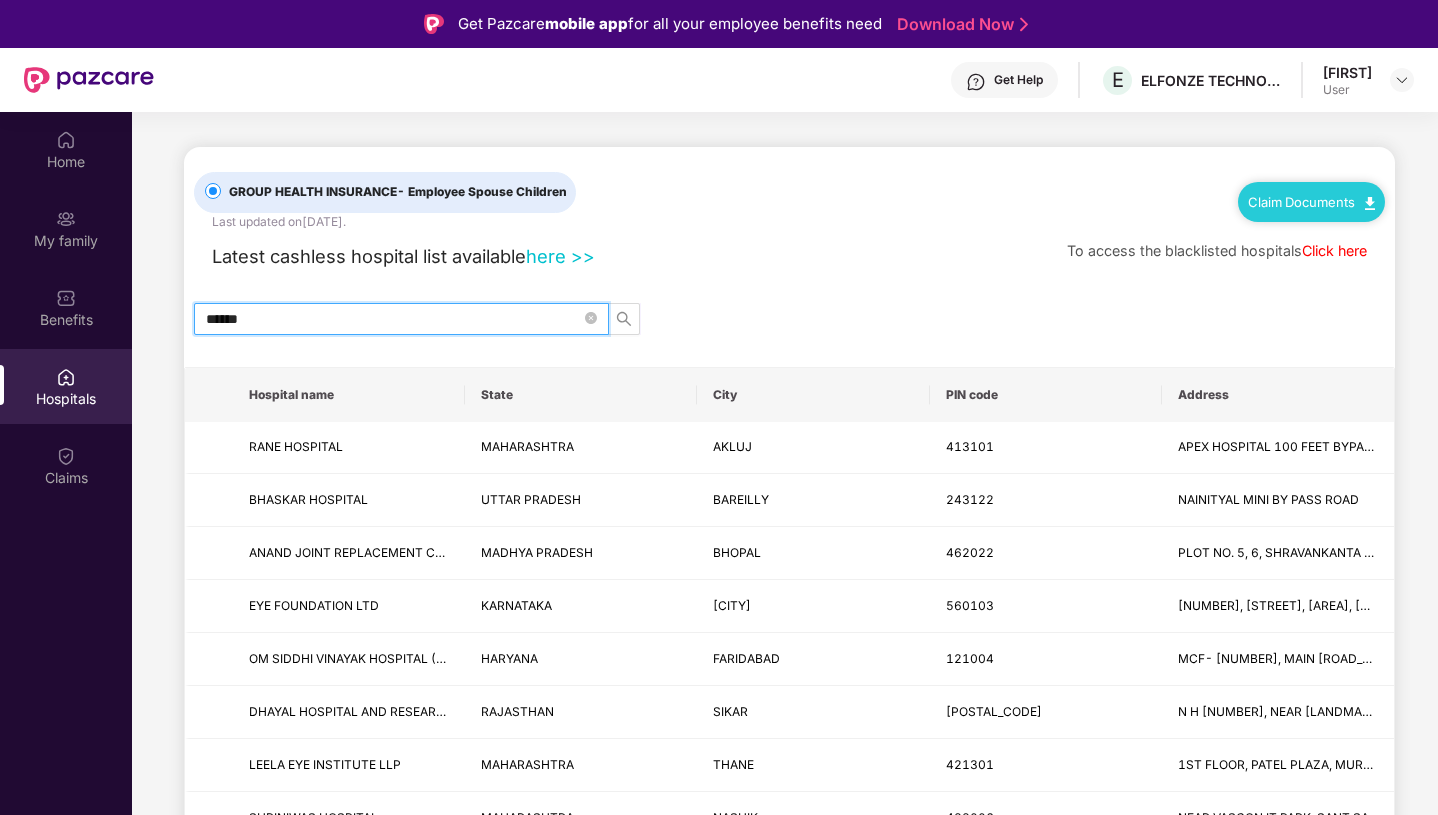 type on "*******" 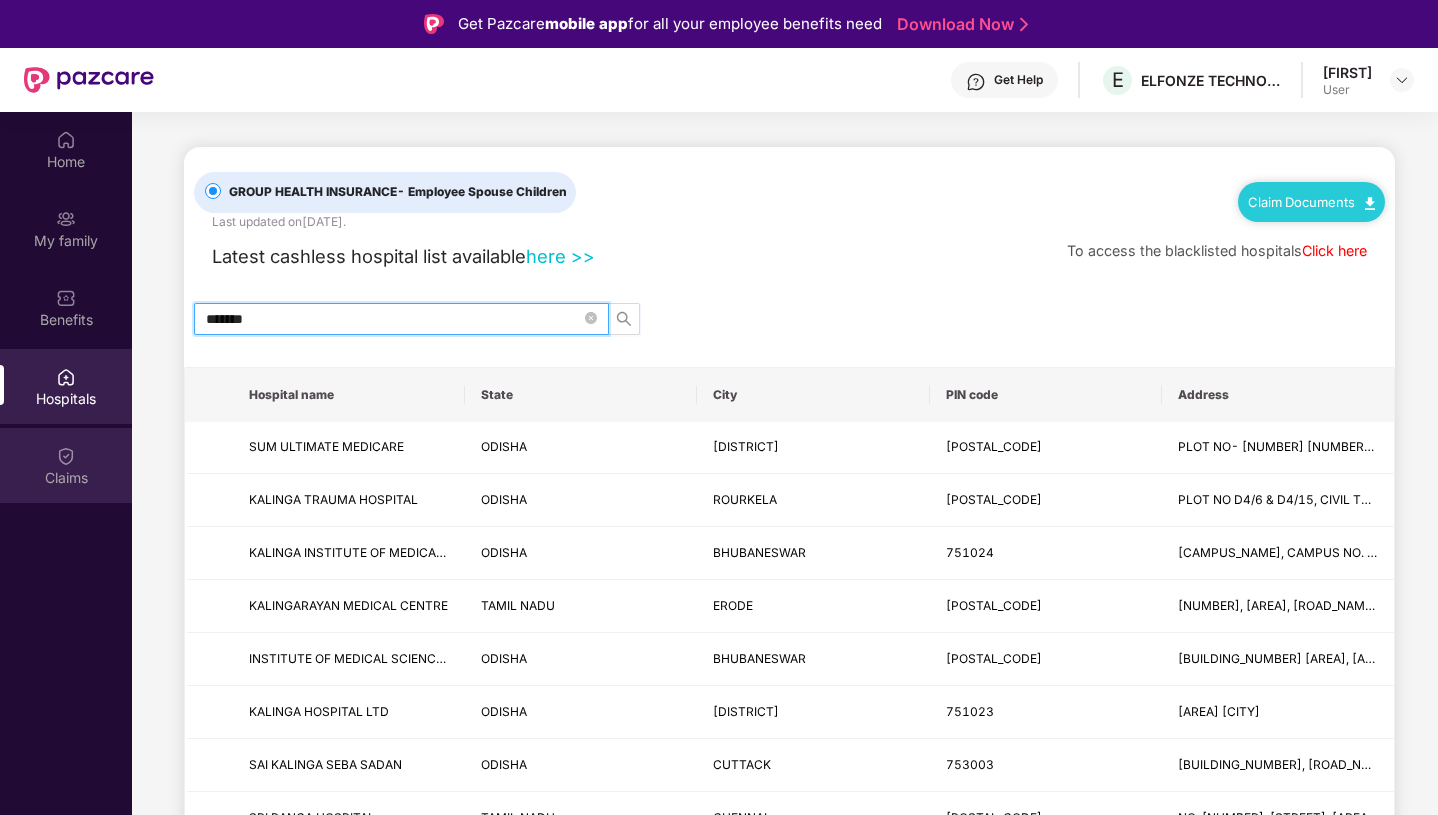 click at bounding box center [66, 456] 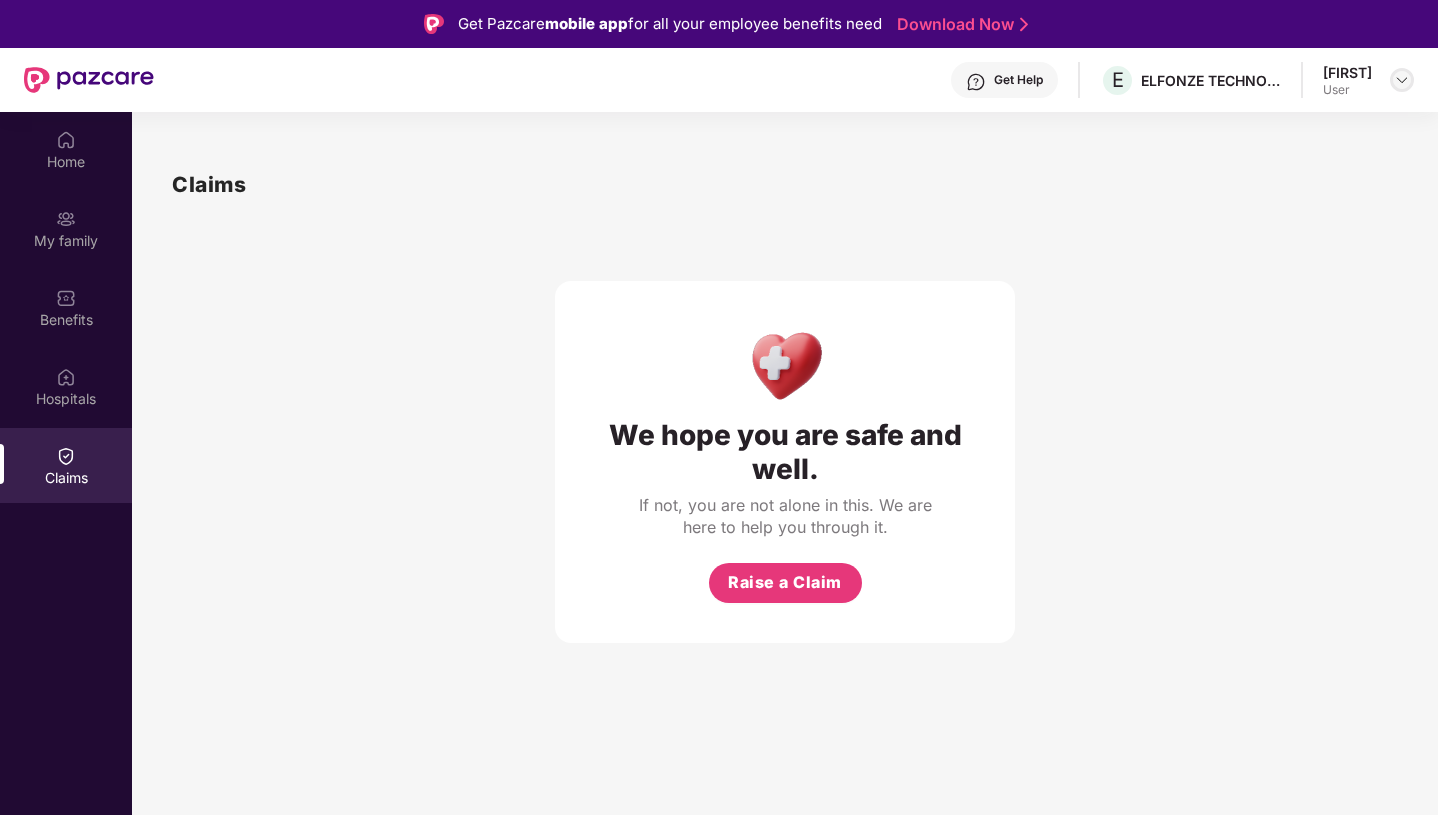 click at bounding box center [1402, 80] 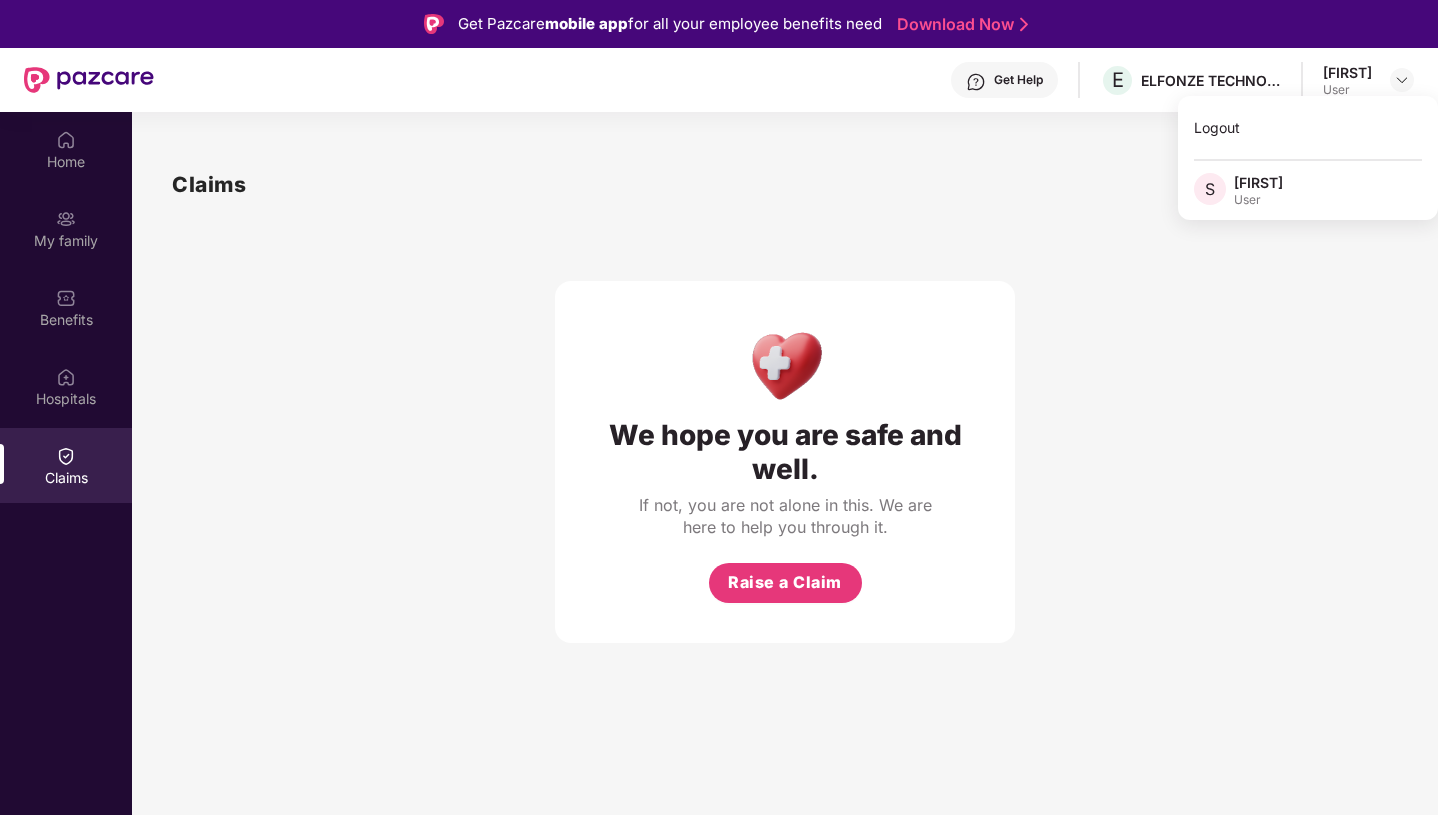 click on "We hope you are safe and well. If not, you are not alone in this. We are here to help you through it. Raise a Claim" at bounding box center (785, 422) 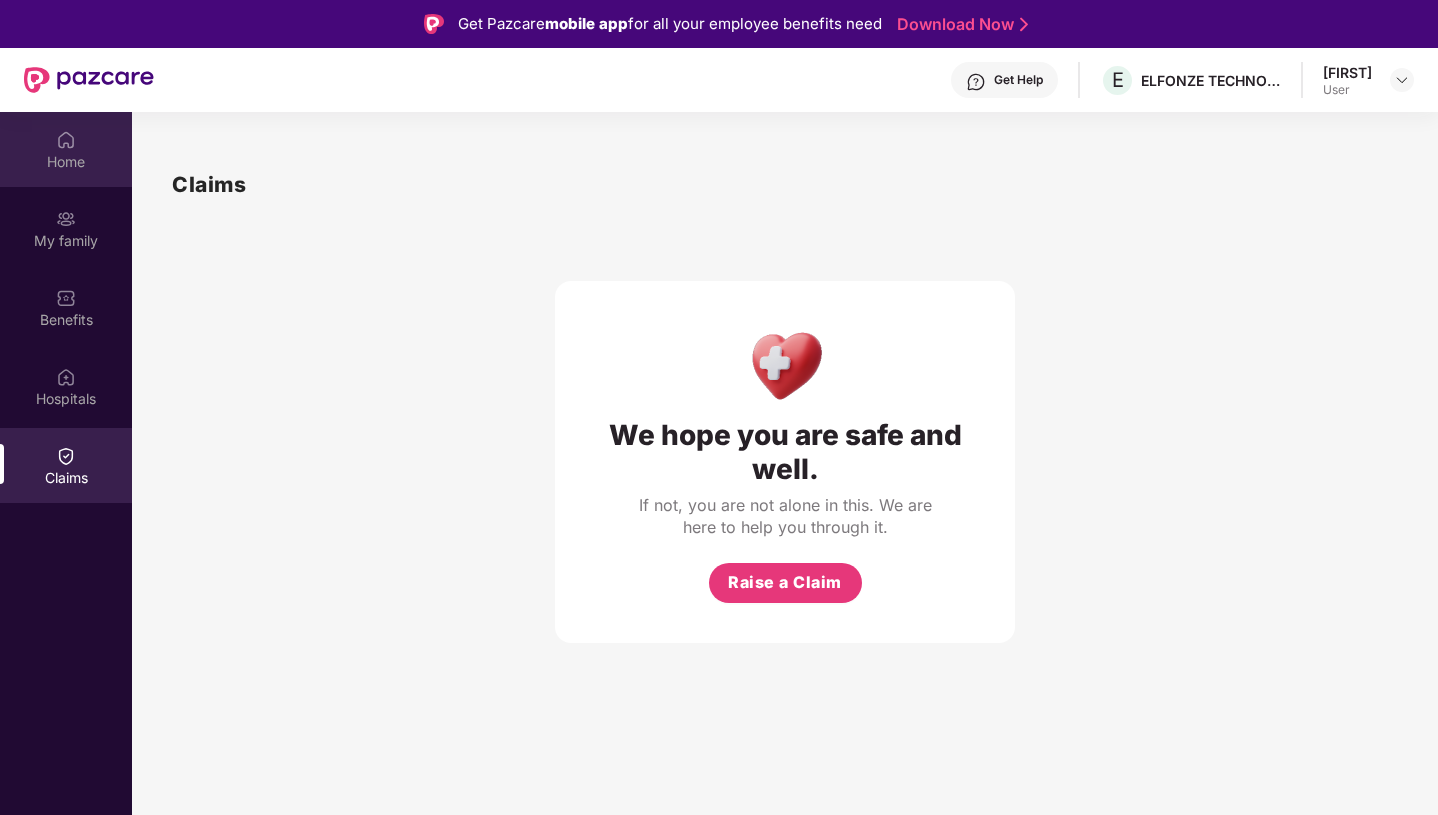 click on "Home" at bounding box center [66, 162] 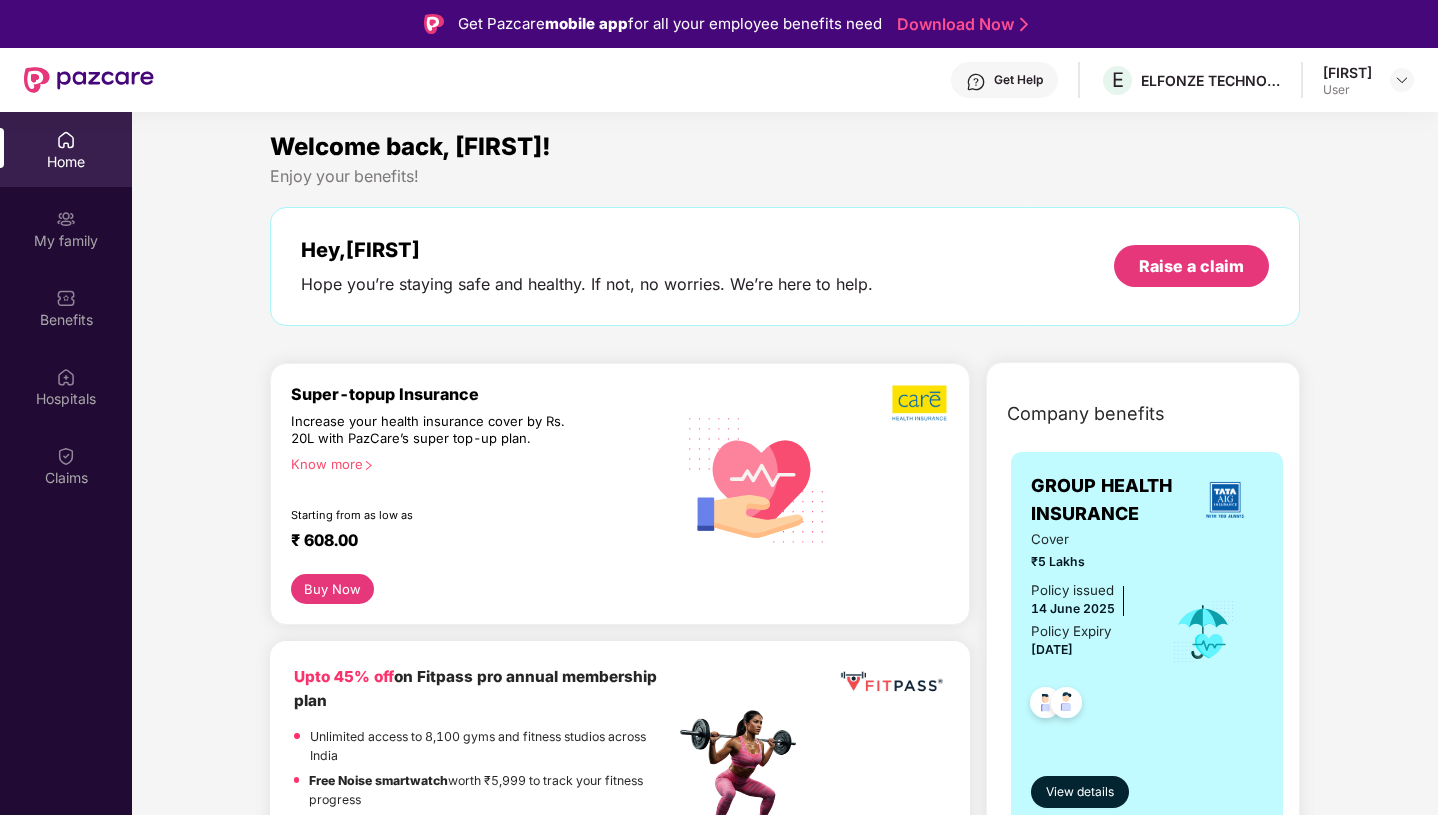 click on "Super-topup Insurance Increase your health insurance cover by Rs. 20L with PazCare’s super top-up plan. Know more  Starting from as low as ₹ 608.00" at bounding box center [483, 479] 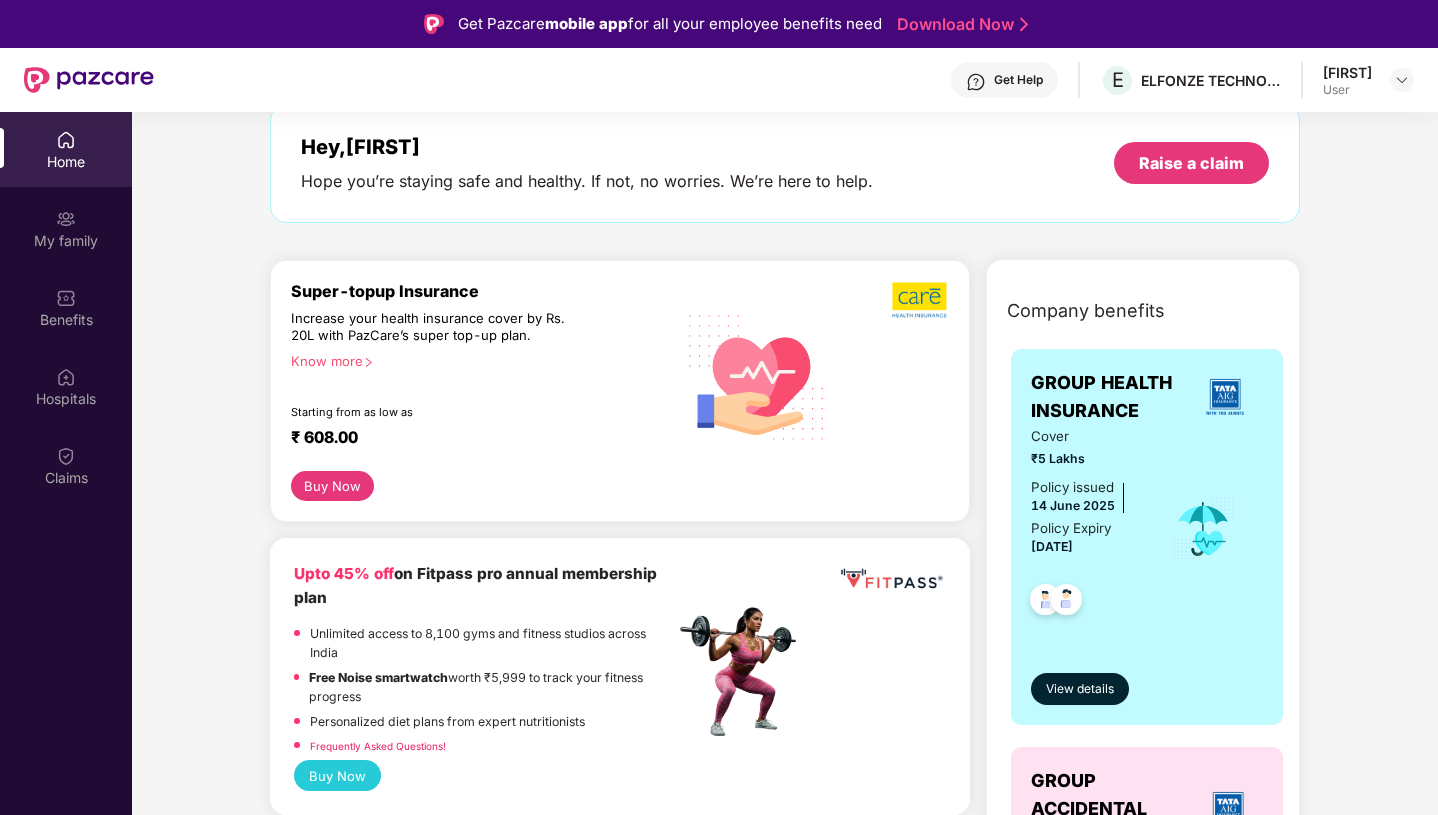 scroll, scrollTop: 74, scrollLeft: 0, axis: vertical 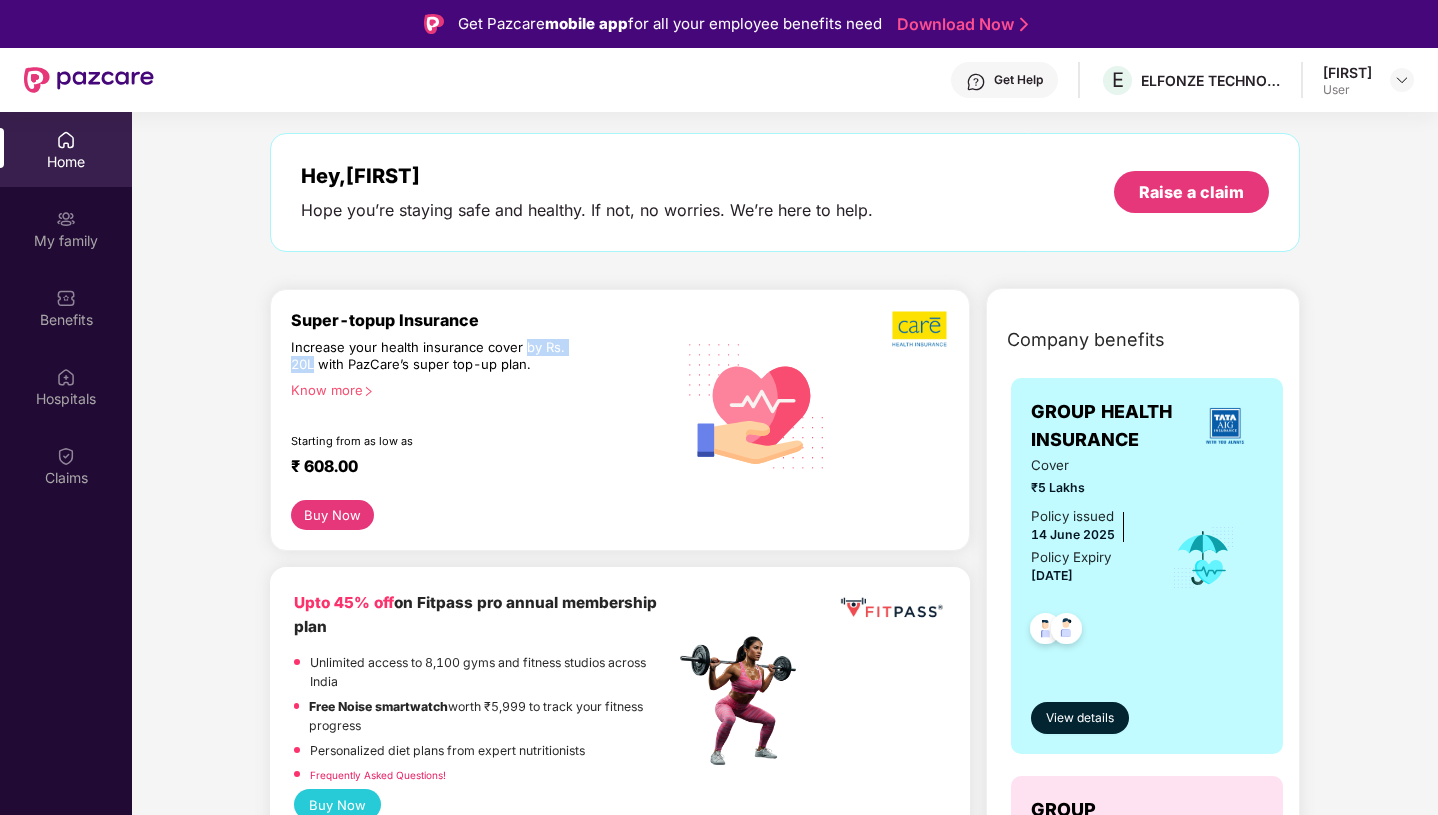 drag, startPoint x: 524, startPoint y: 349, endPoint x: 613, endPoint y: 342, distance: 89.27486 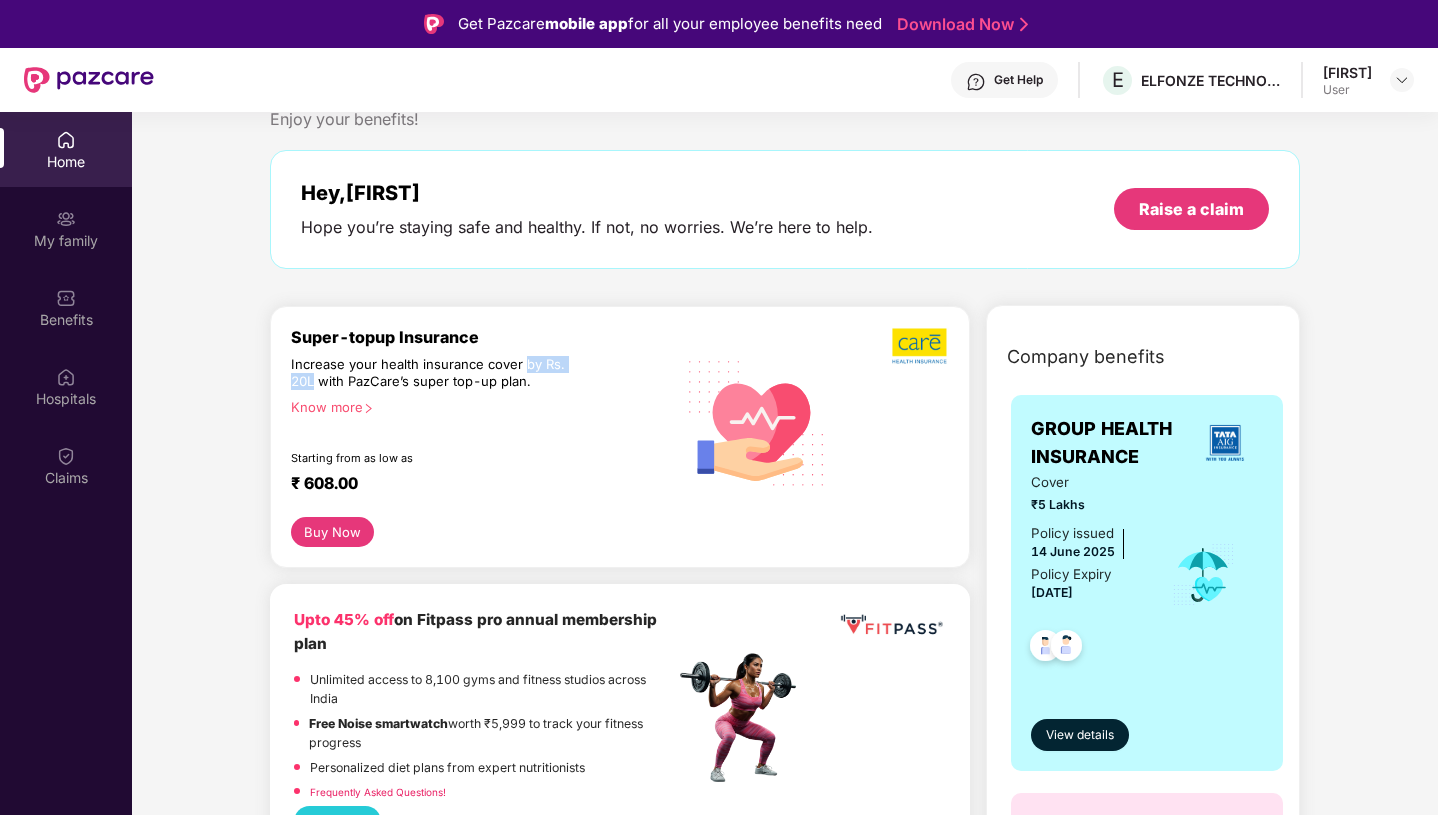 scroll, scrollTop: 0, scrollLeft: 0, axis: both 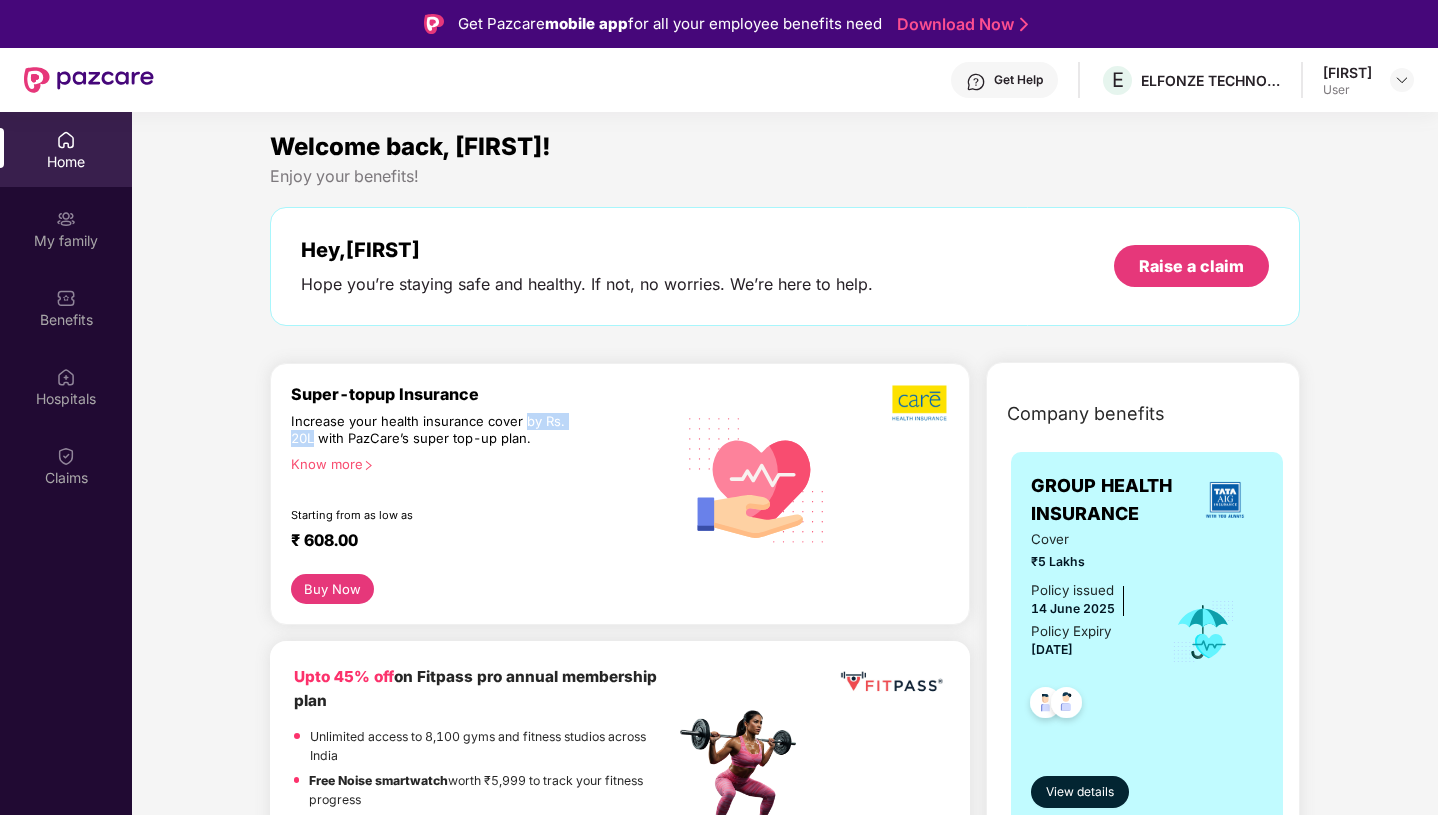 click on "Starting from as low as" at bounding box center [440, 515] 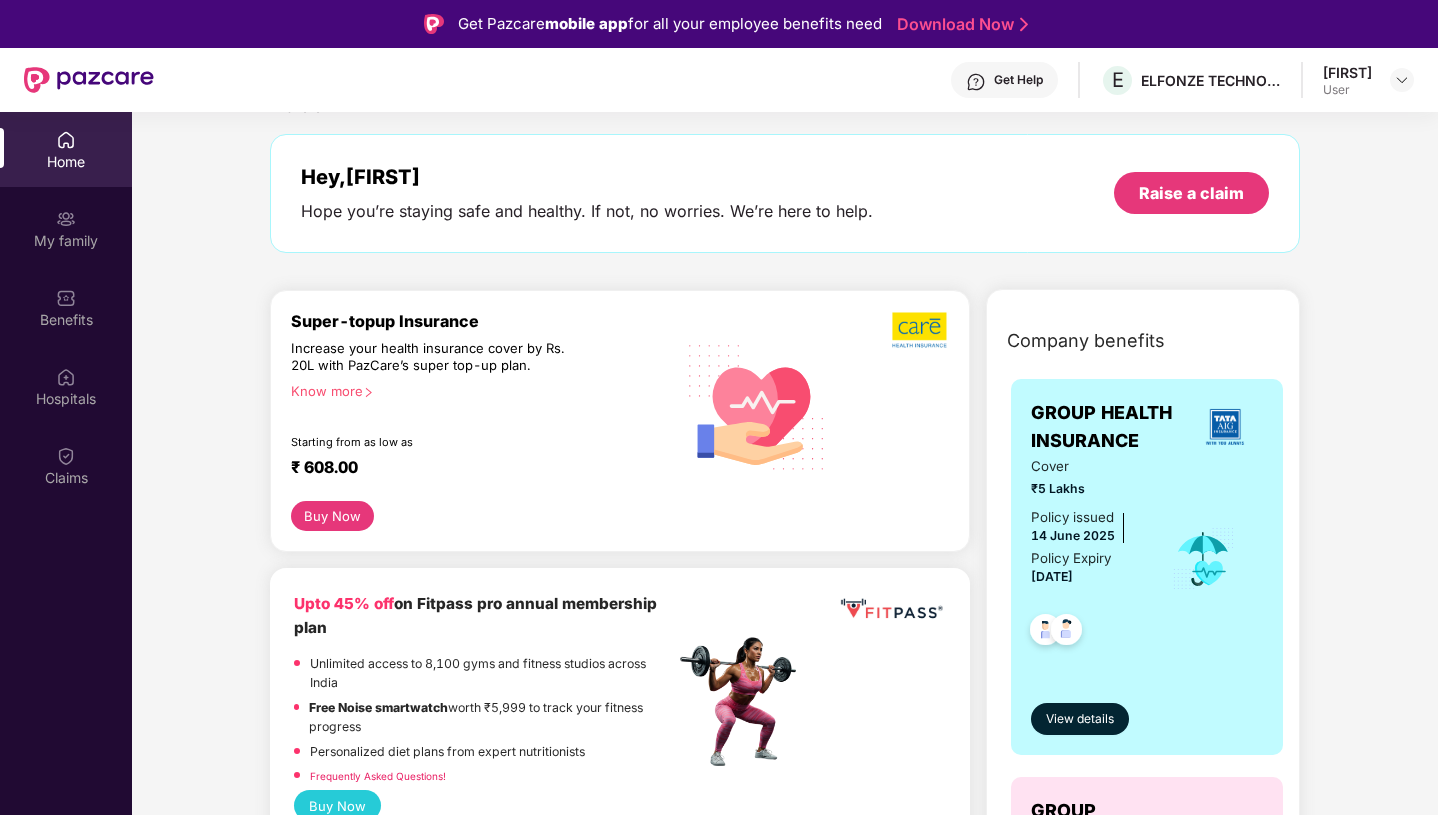 scroll, scrollTop: 0, scrollLeft: 0, axis: both 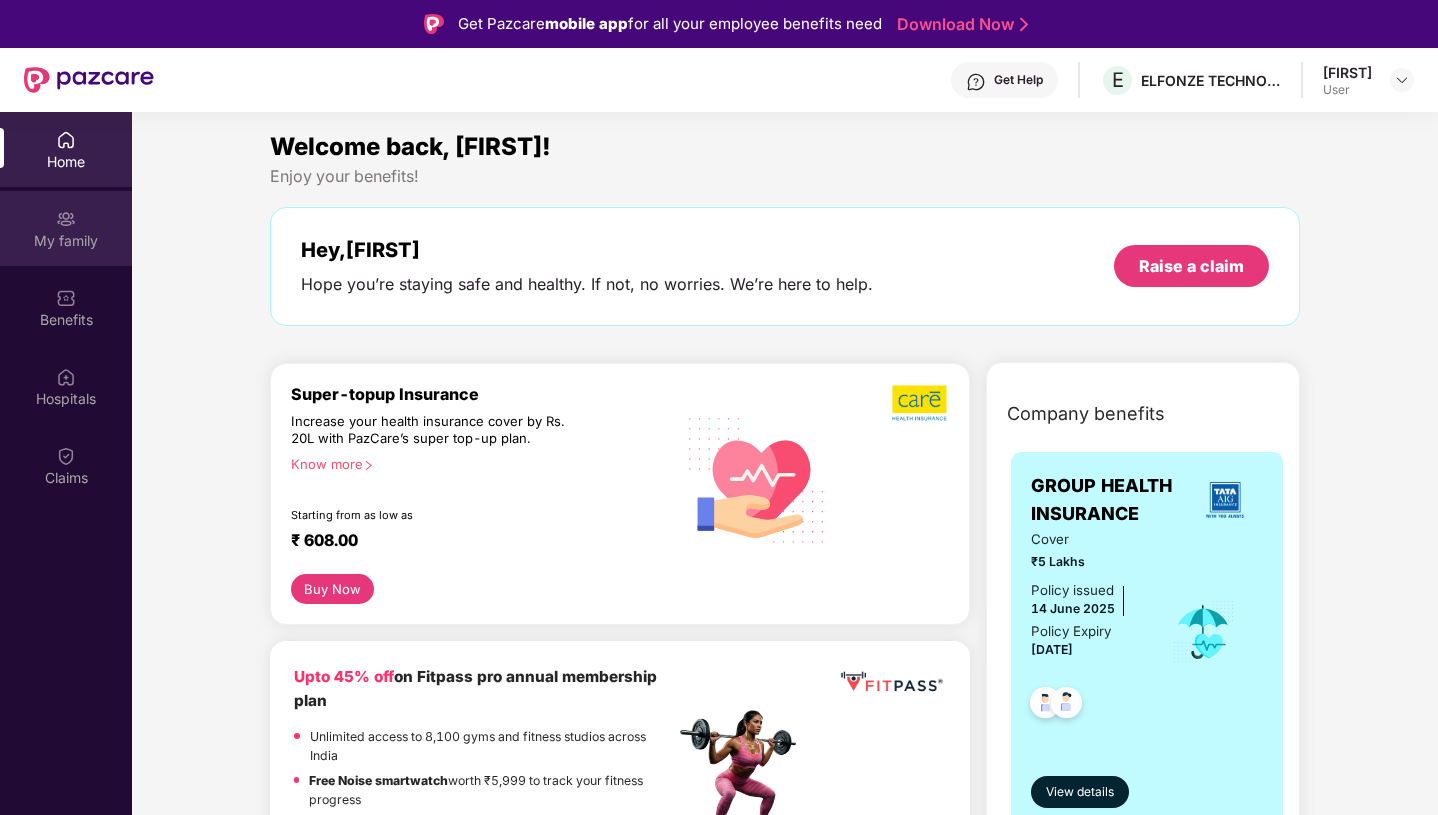 click on "My family" at bounding box center [66, 241] 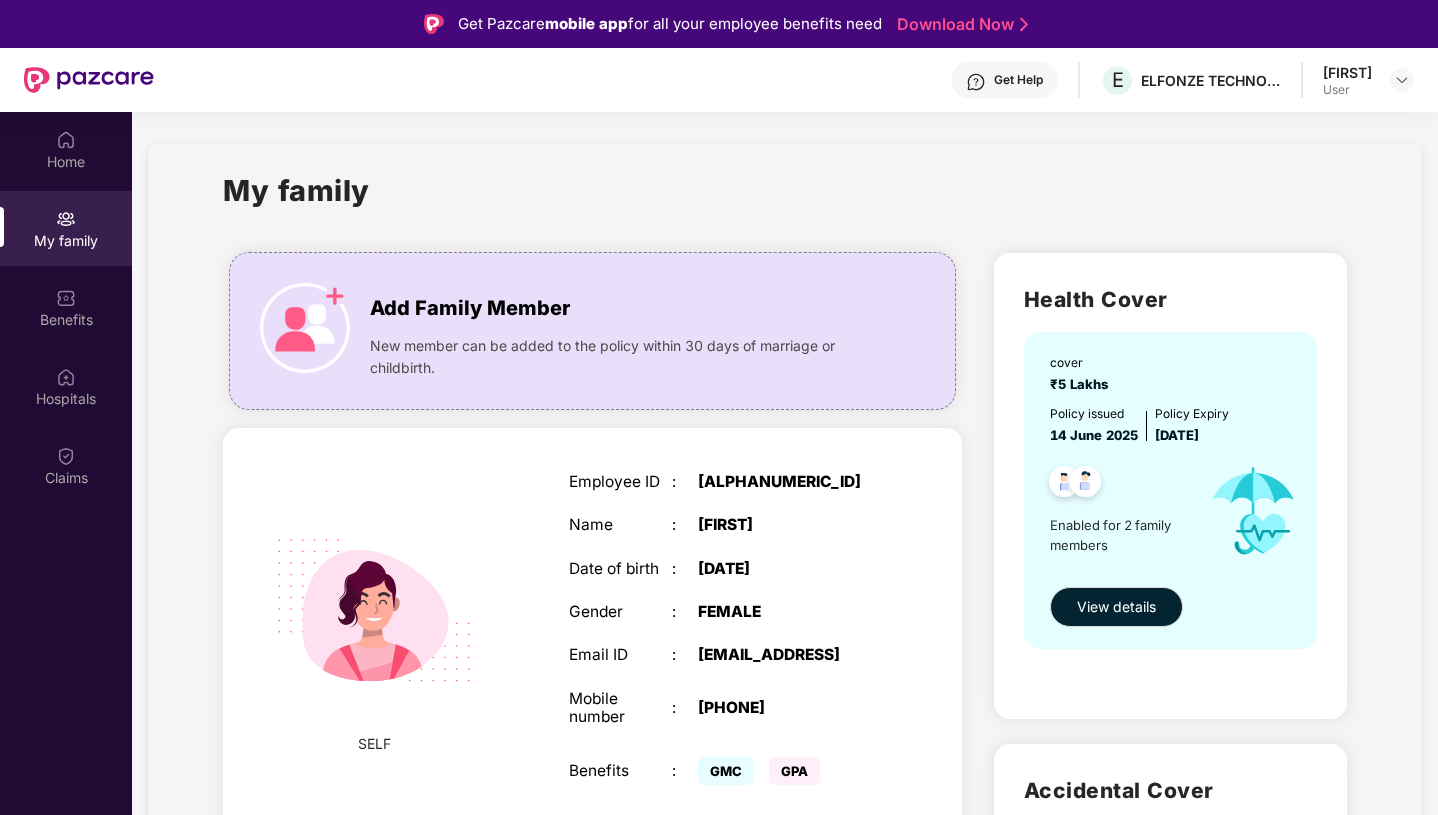 scroll, scrollTop: 365, scrollLeft: 0, axis: vertical 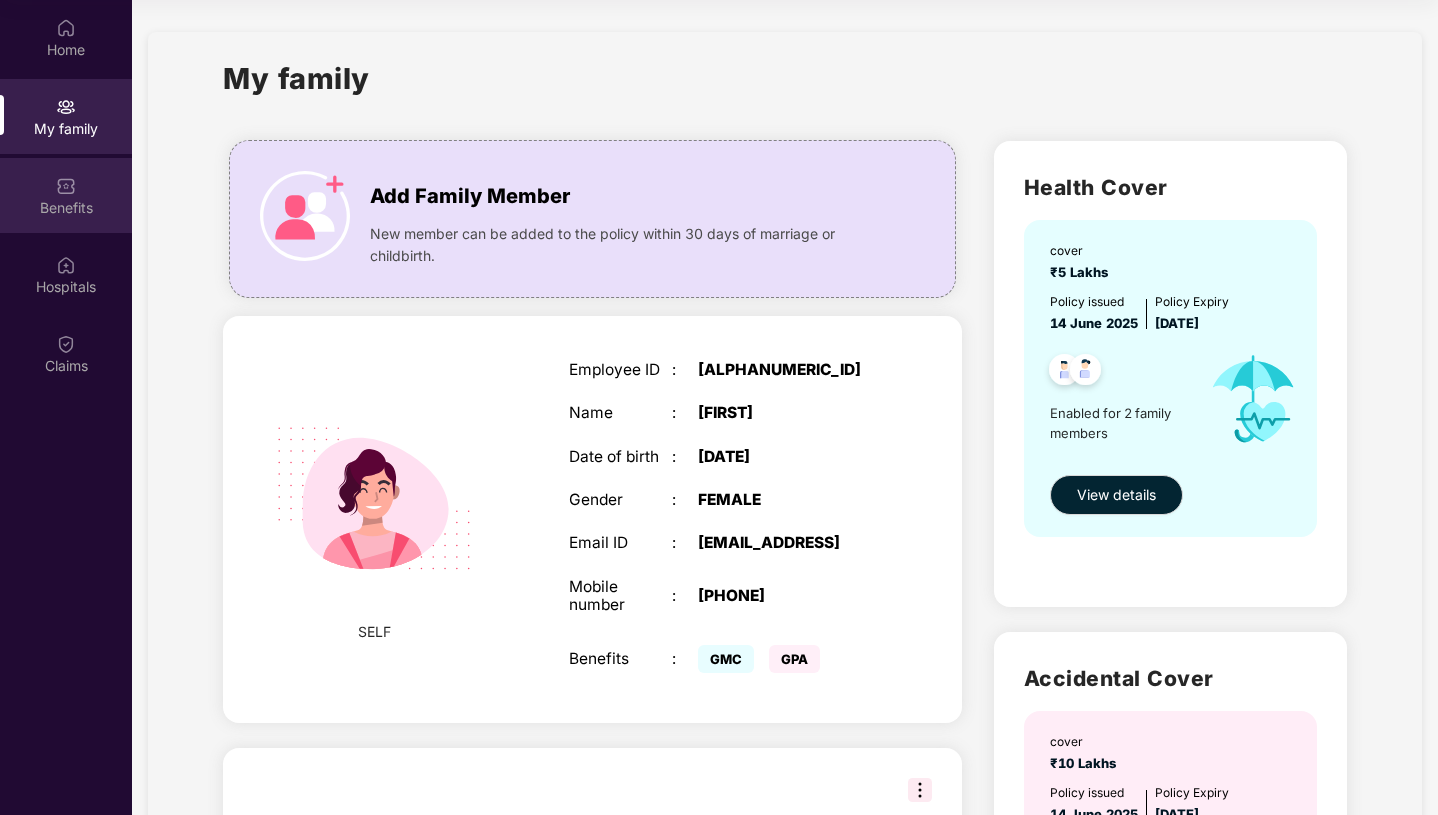 click on "Benefits" at bounding box center (66, 208) 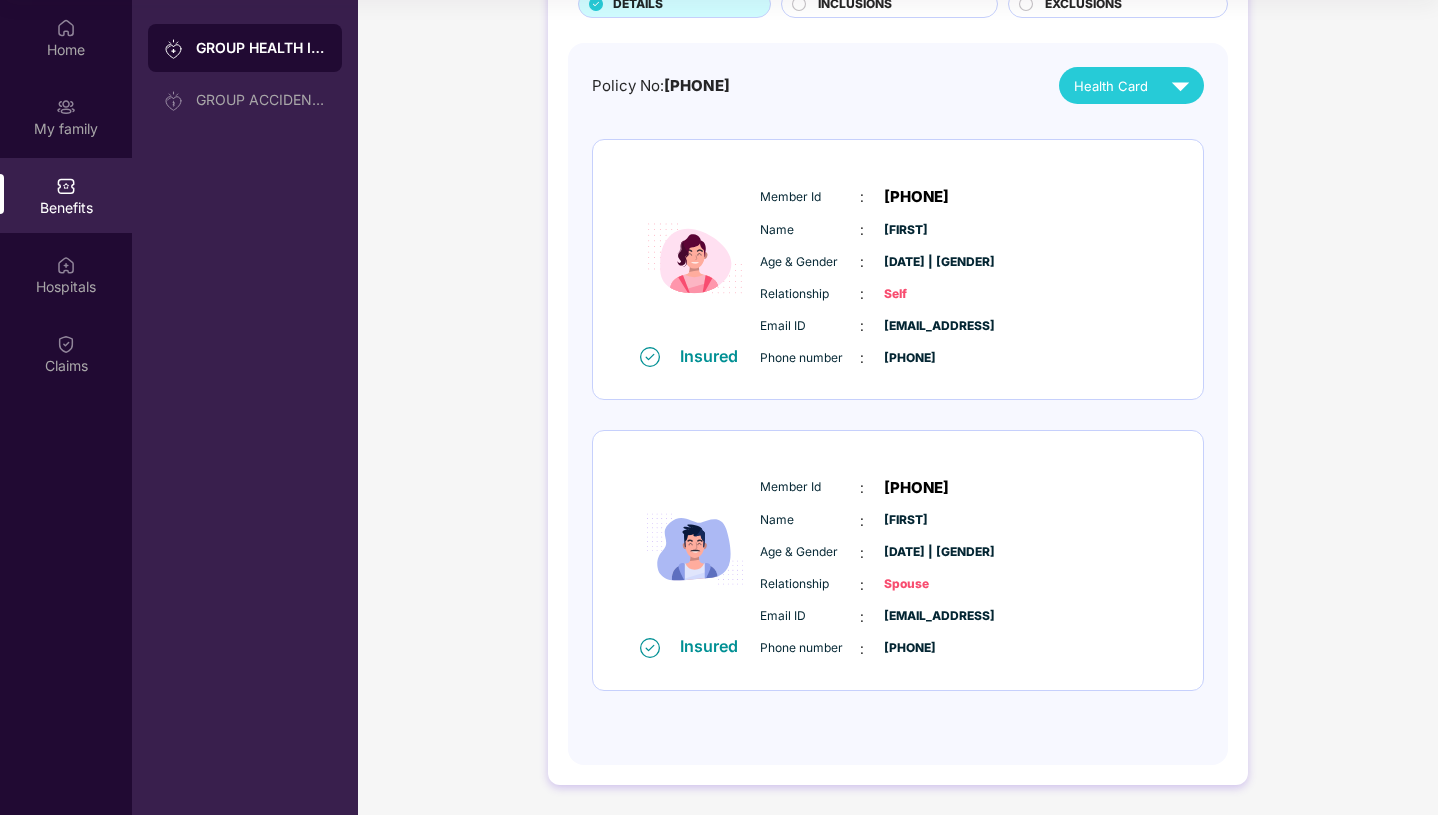 scroll, scrollTop: 0, scrollLeft: 0, axis: both 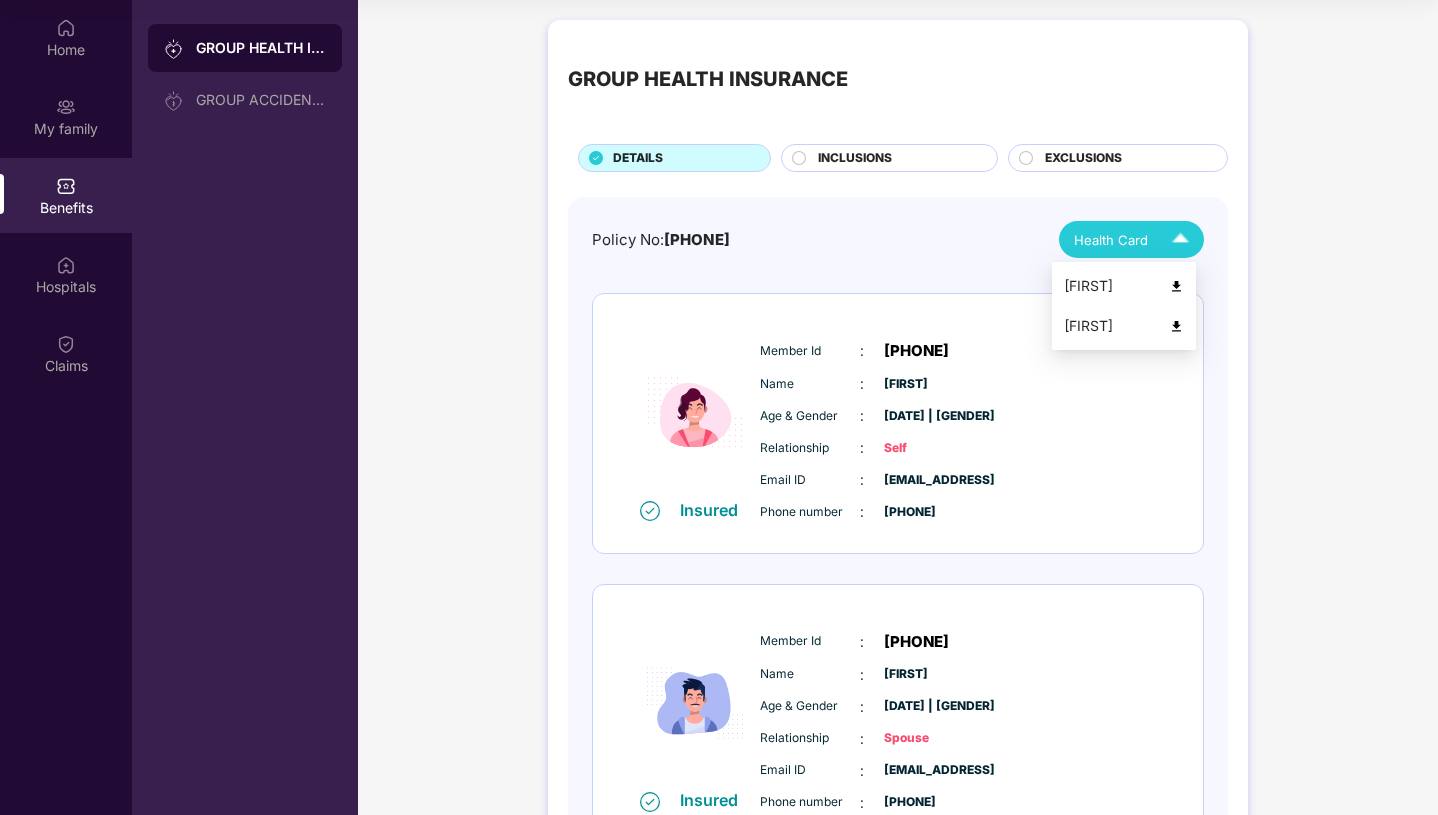 click on "Health Card" at bounding box center [1111, 240] 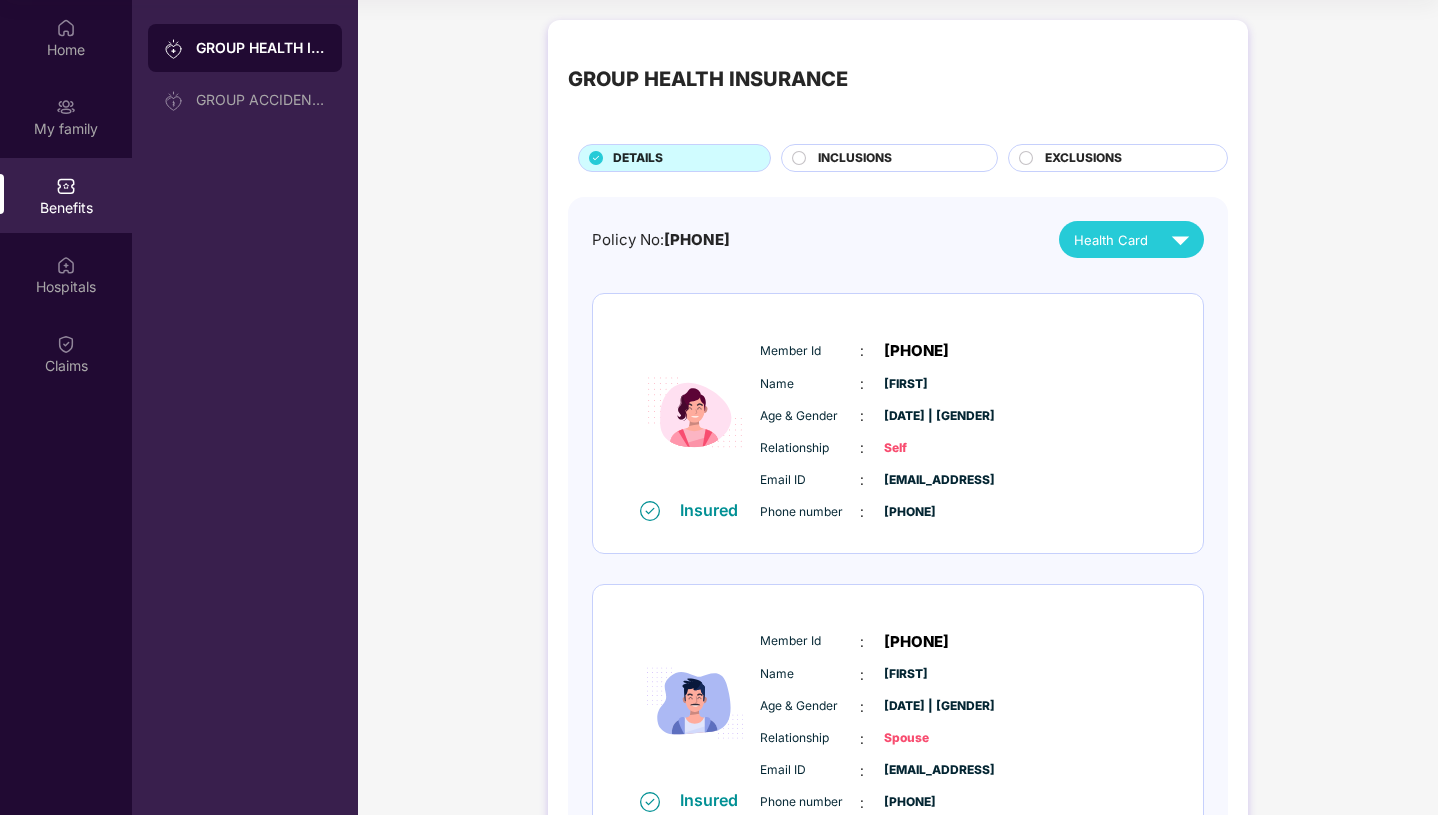 click on "INCLUSIONS" at bounding box center [855, 158] 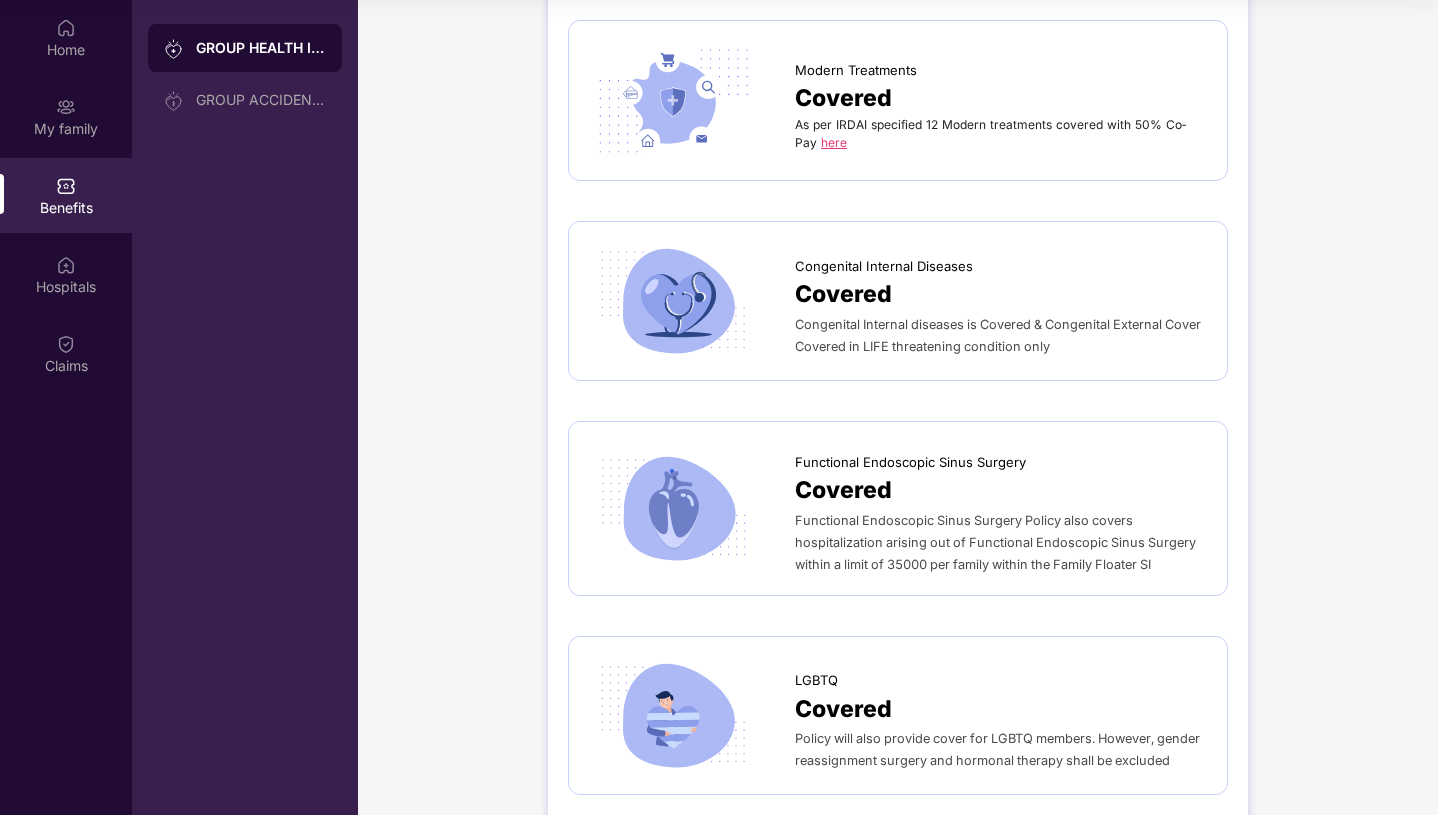 scroll, scrollTop: 3998, scrollLeft: 0, axis: vertical 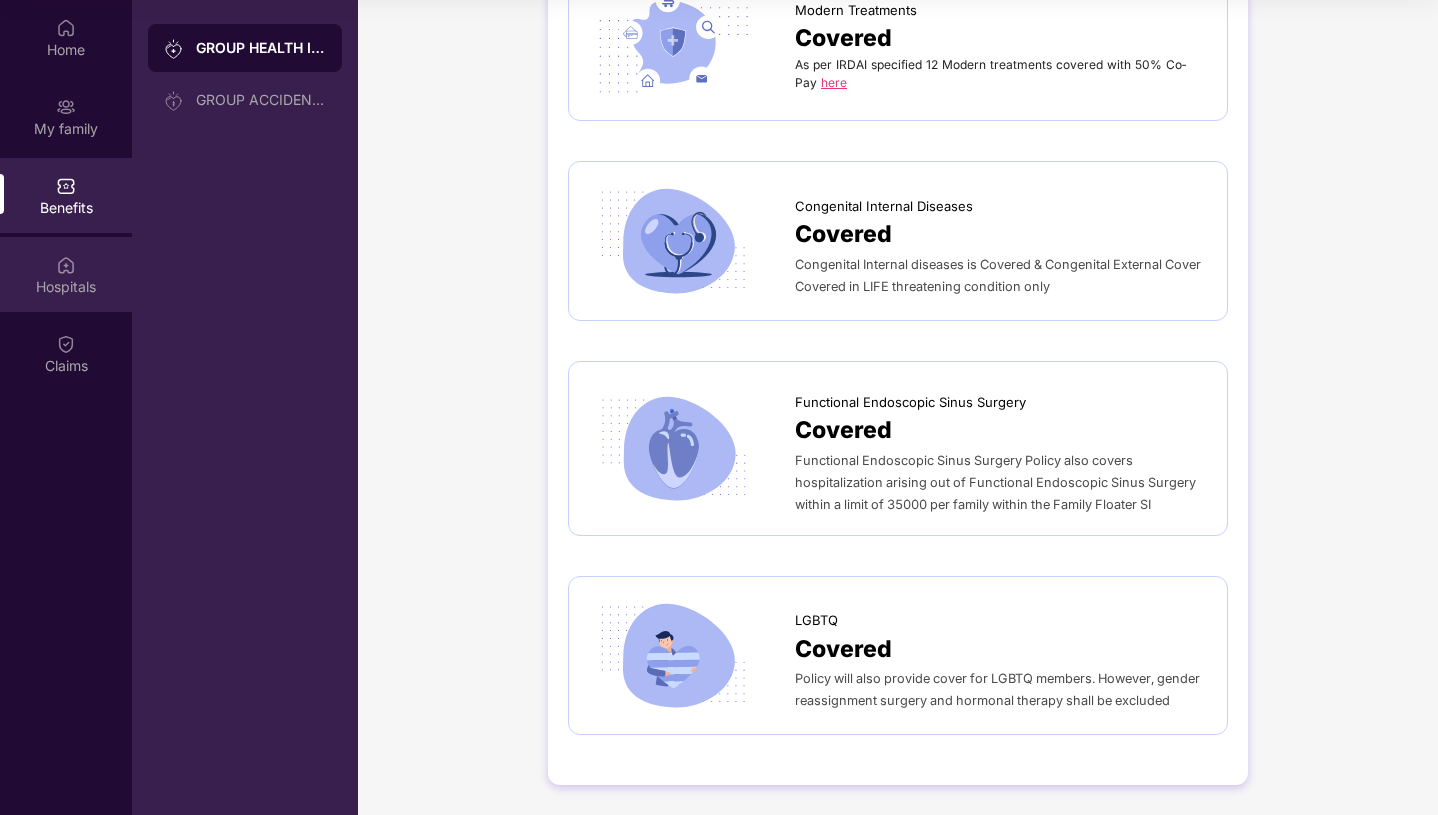 click on "Hospitals" at bounding box center (66, 287) 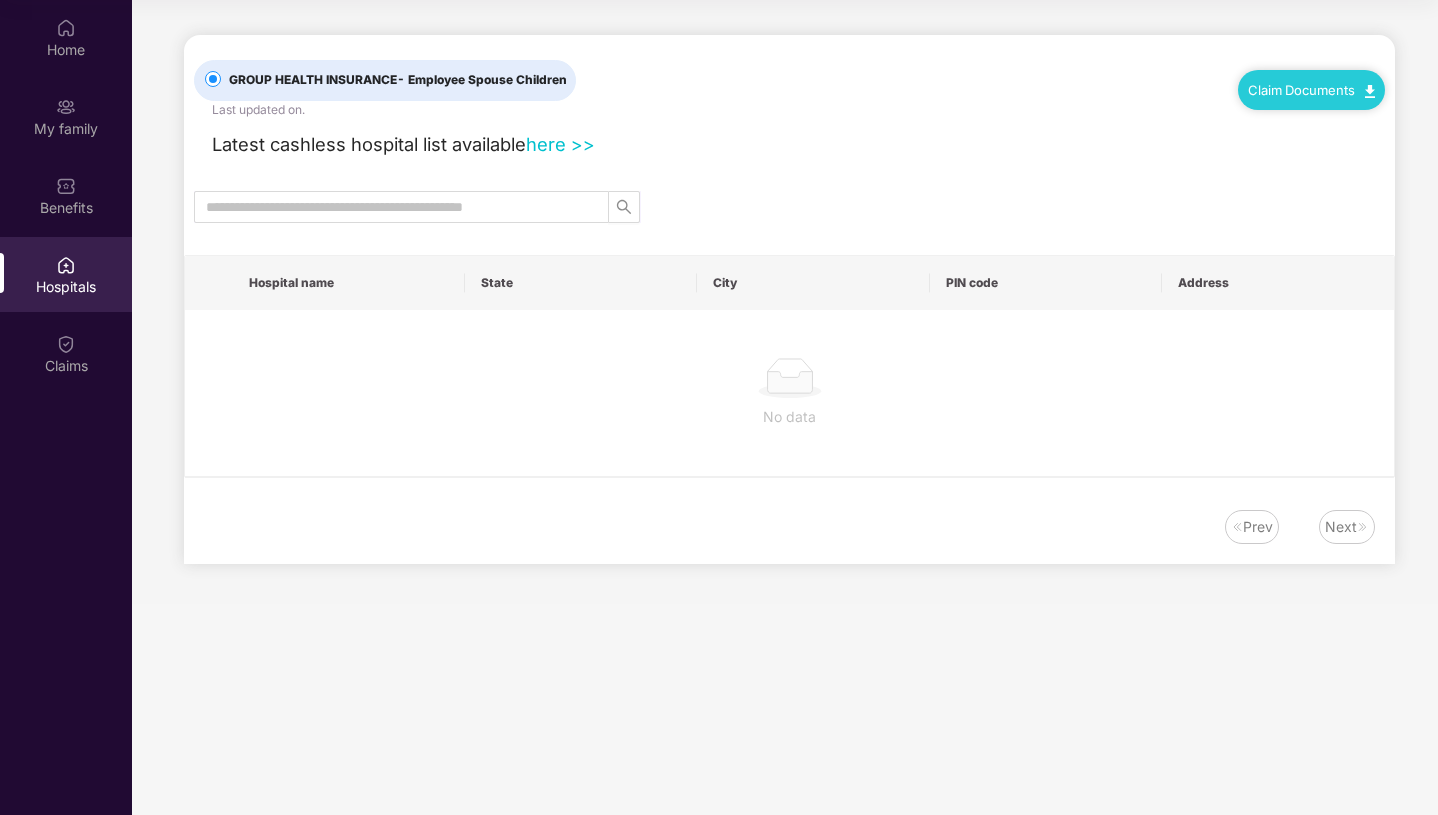 scroll, scrollTop: 0, scrollLeft: 0, axis: both 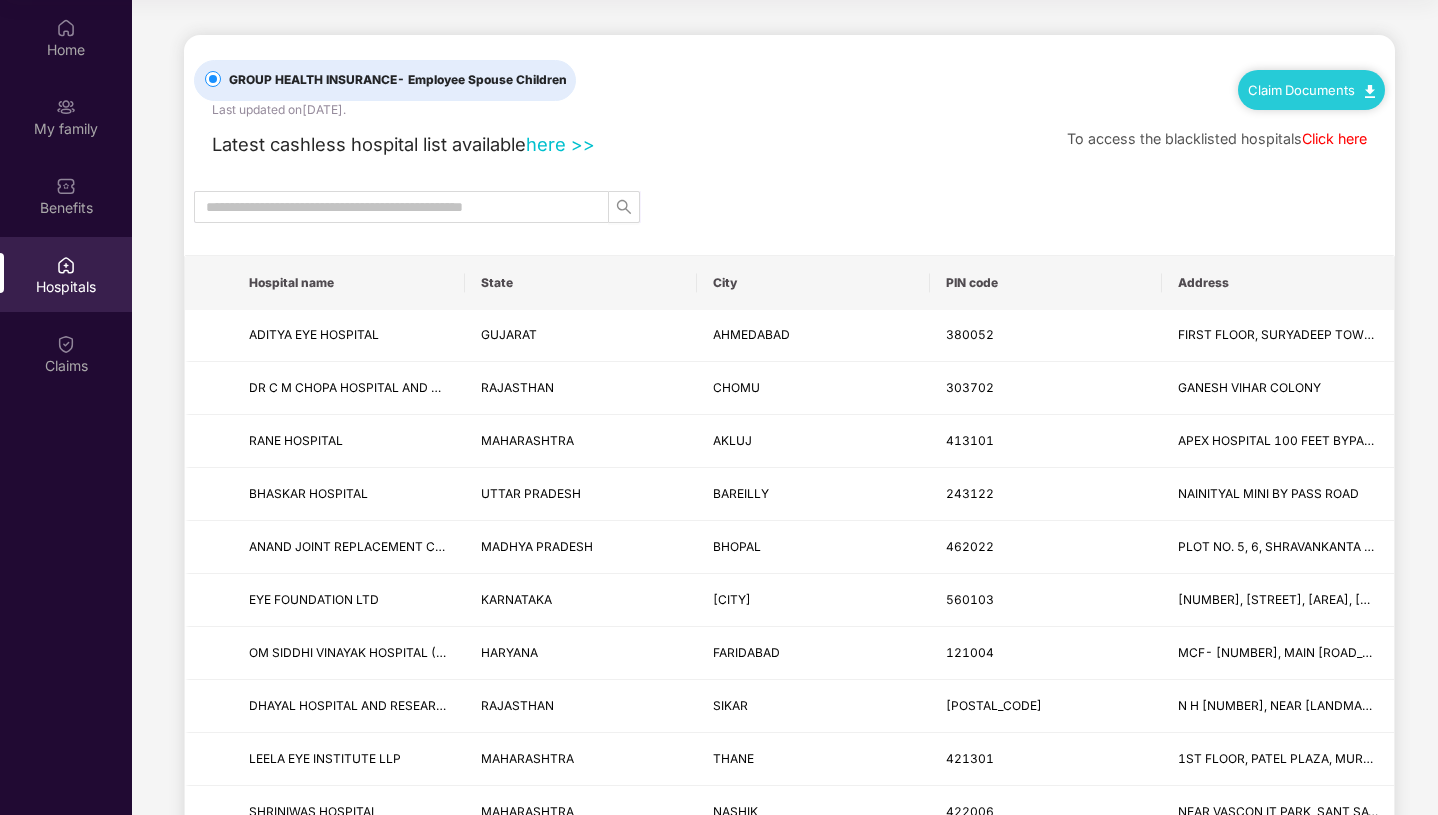 click on "Claim Documents" at bounding box center [1311, 90] 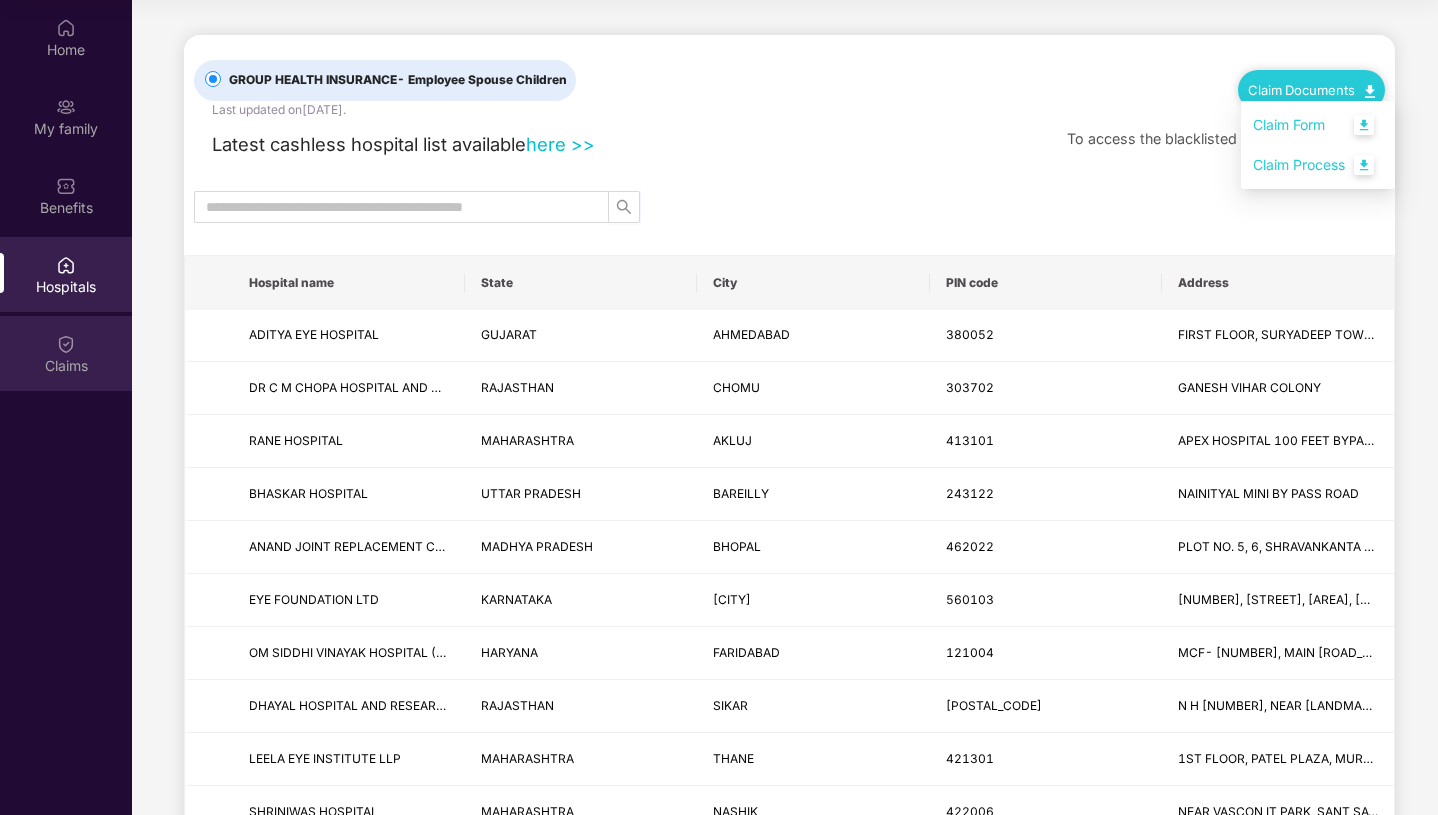 click on "Claims" at bounding box center (66, 366) 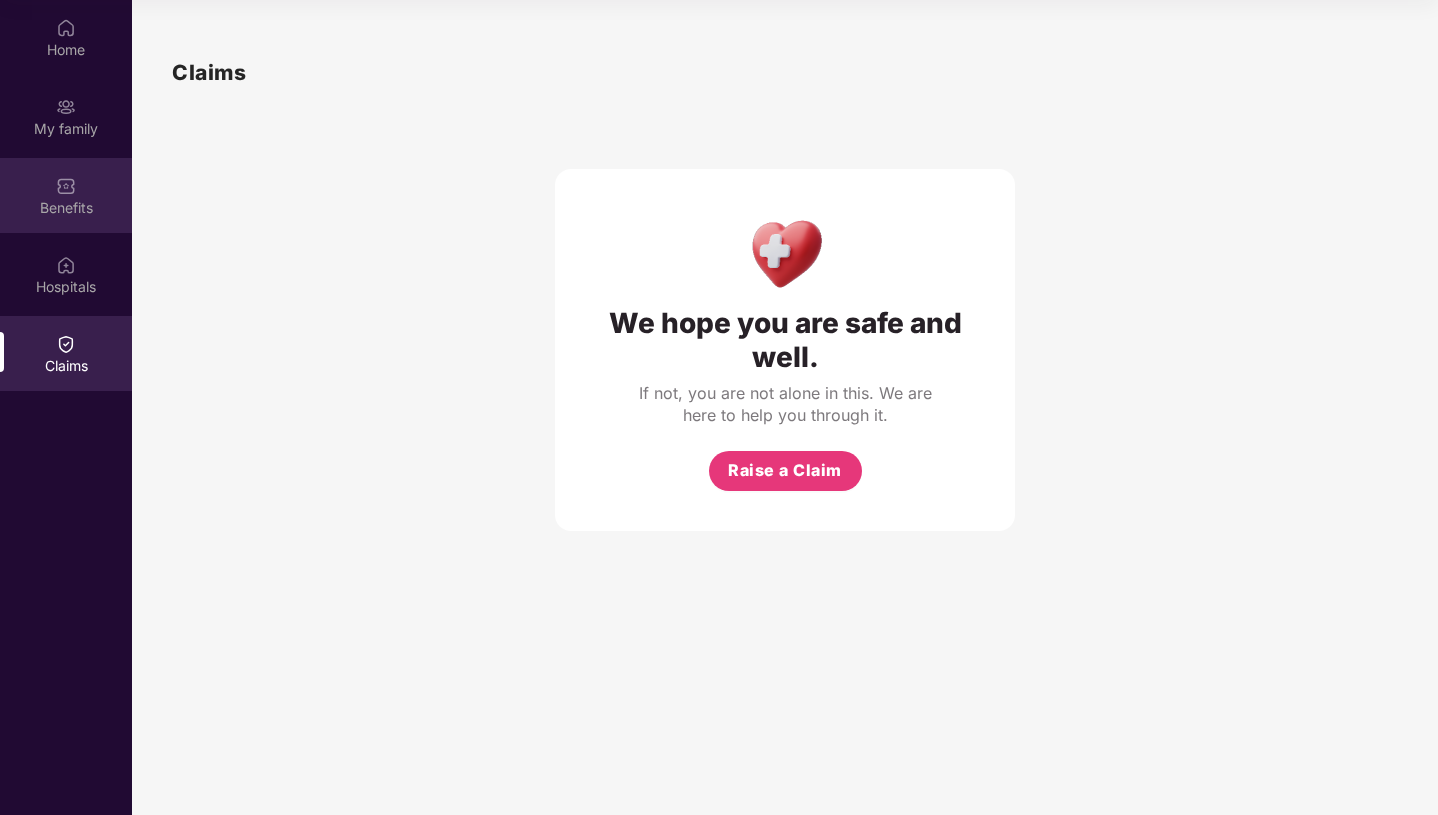 click on "Benefits" at bounding box center (66, 195) 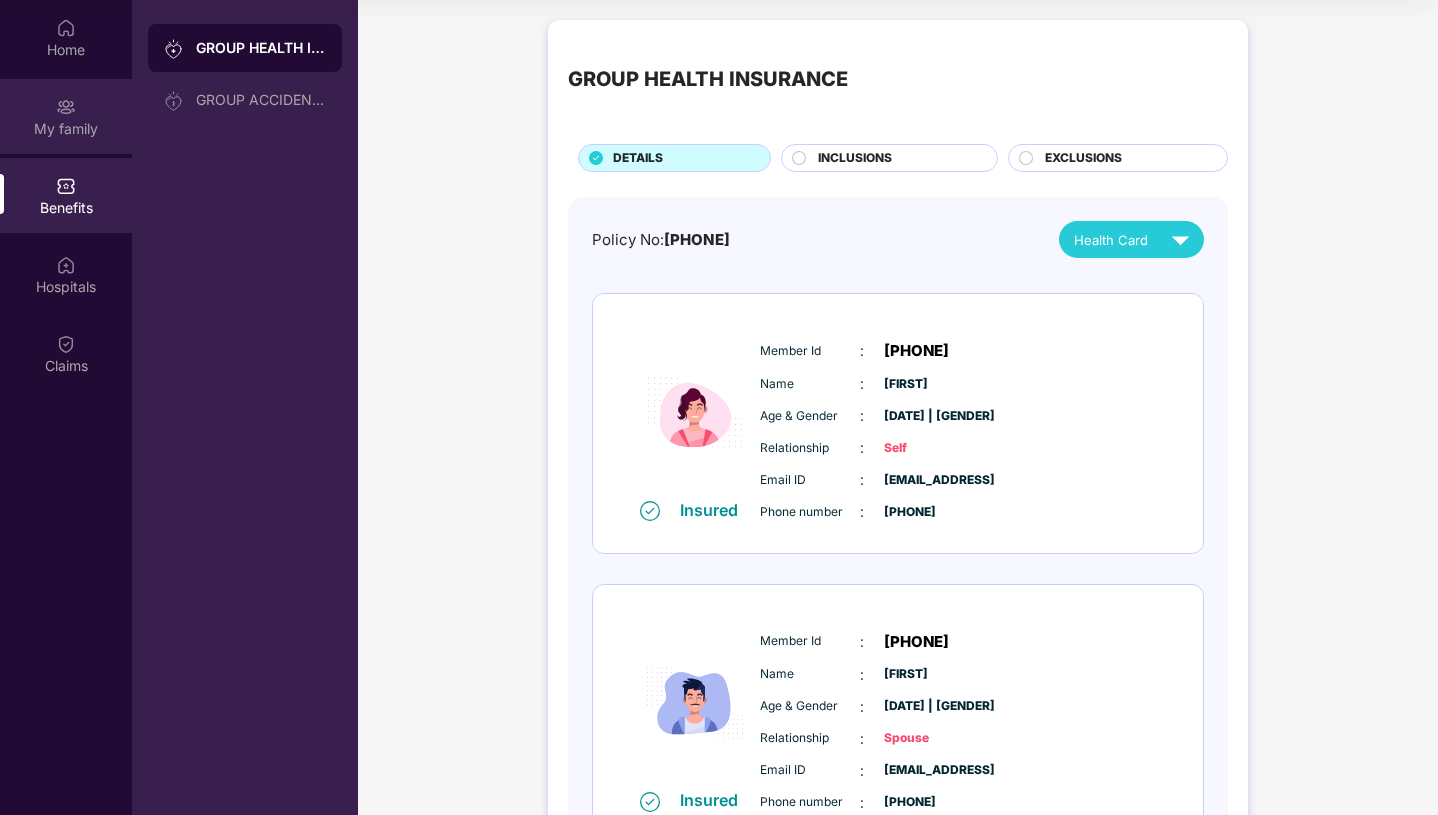 click on "My family" at bounding box center [66, 116] 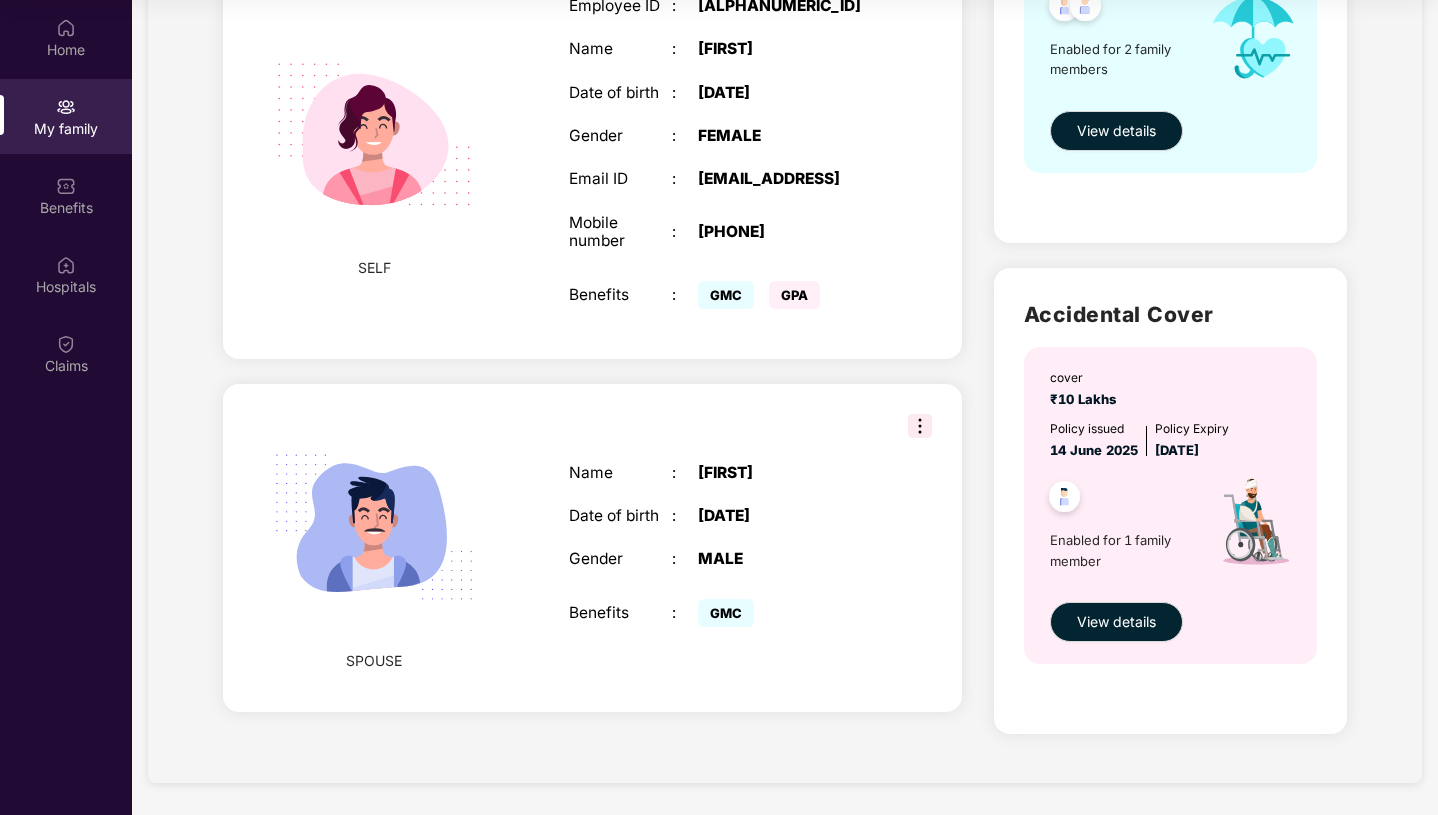 scroll, scrollTop: 0, scrollLeft: 0, axis: both 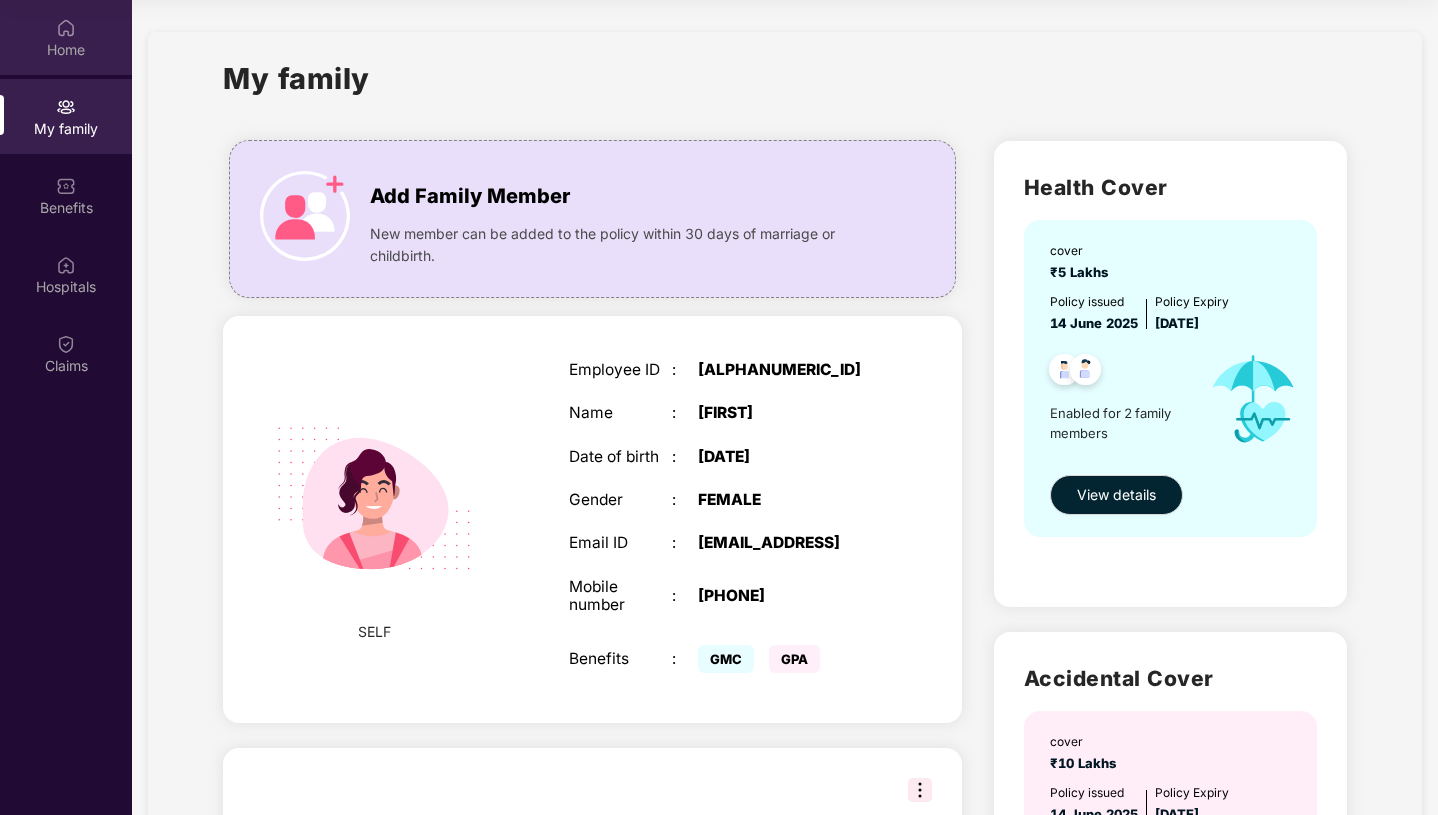 click at bounding box center (66, 28) 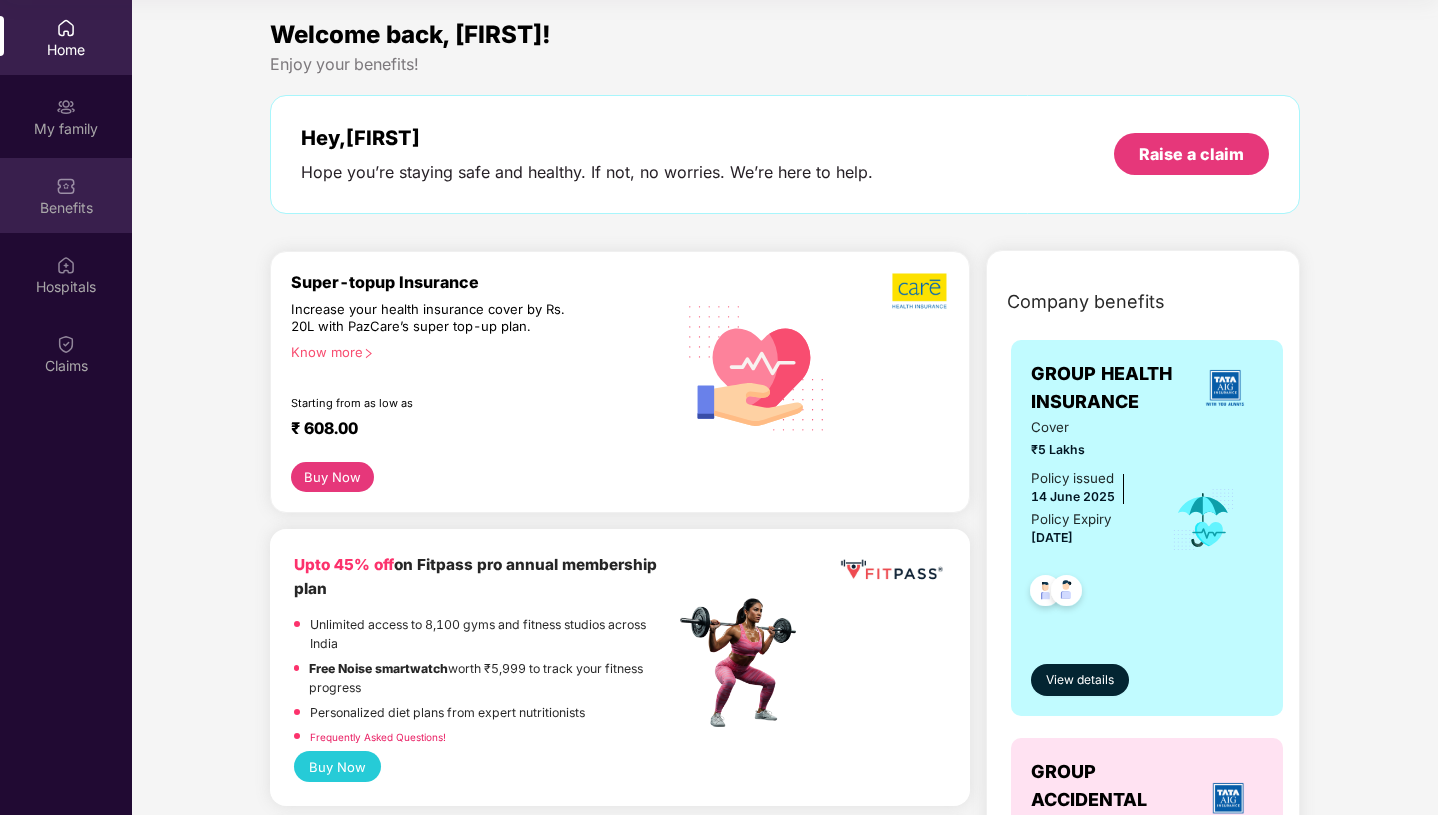 click on "Benefits" at bounding box center (66, 195) 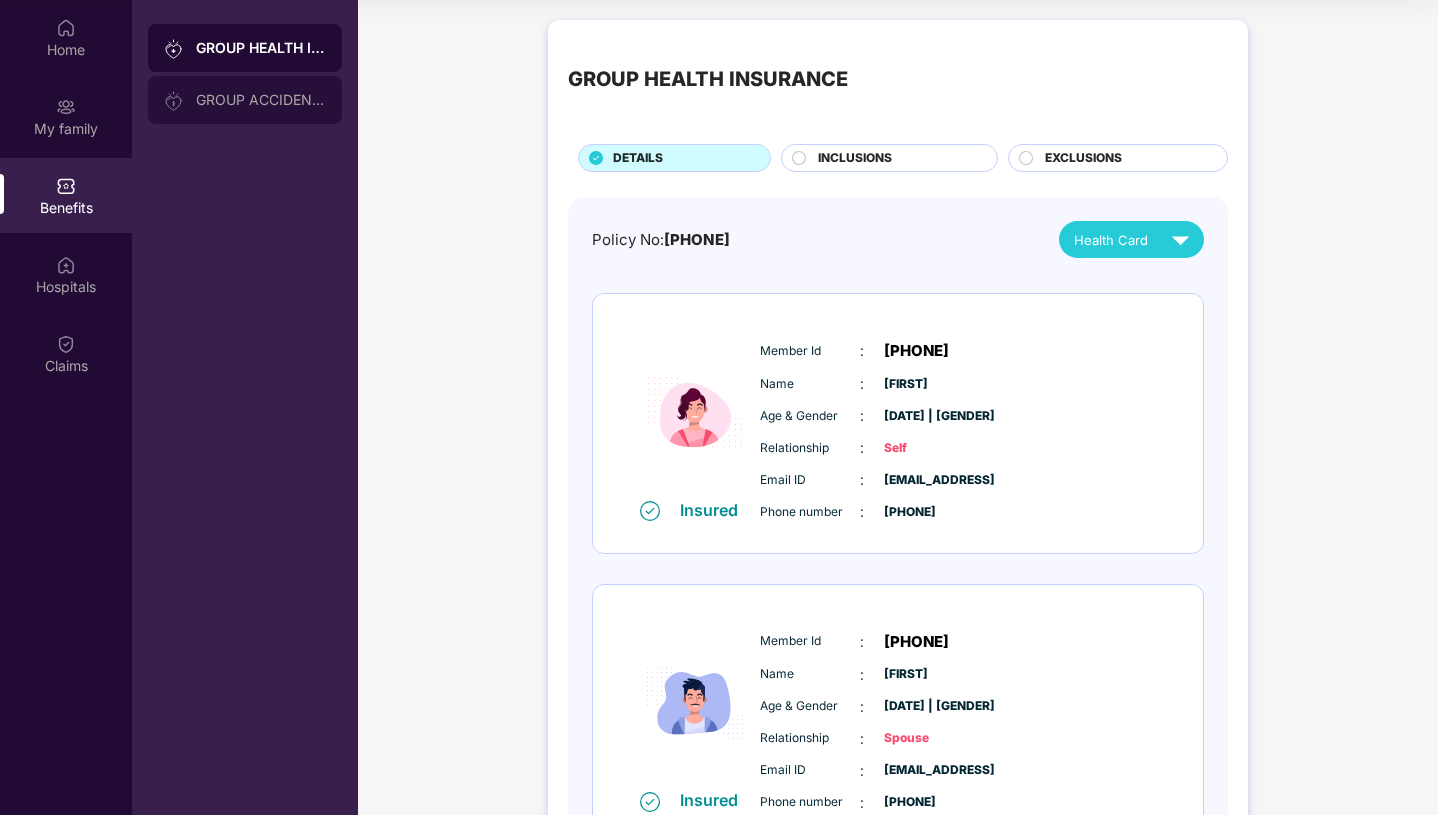 click on "GROUP ACCIDENTAL INSURANCE" at bounding box center (245, 100) 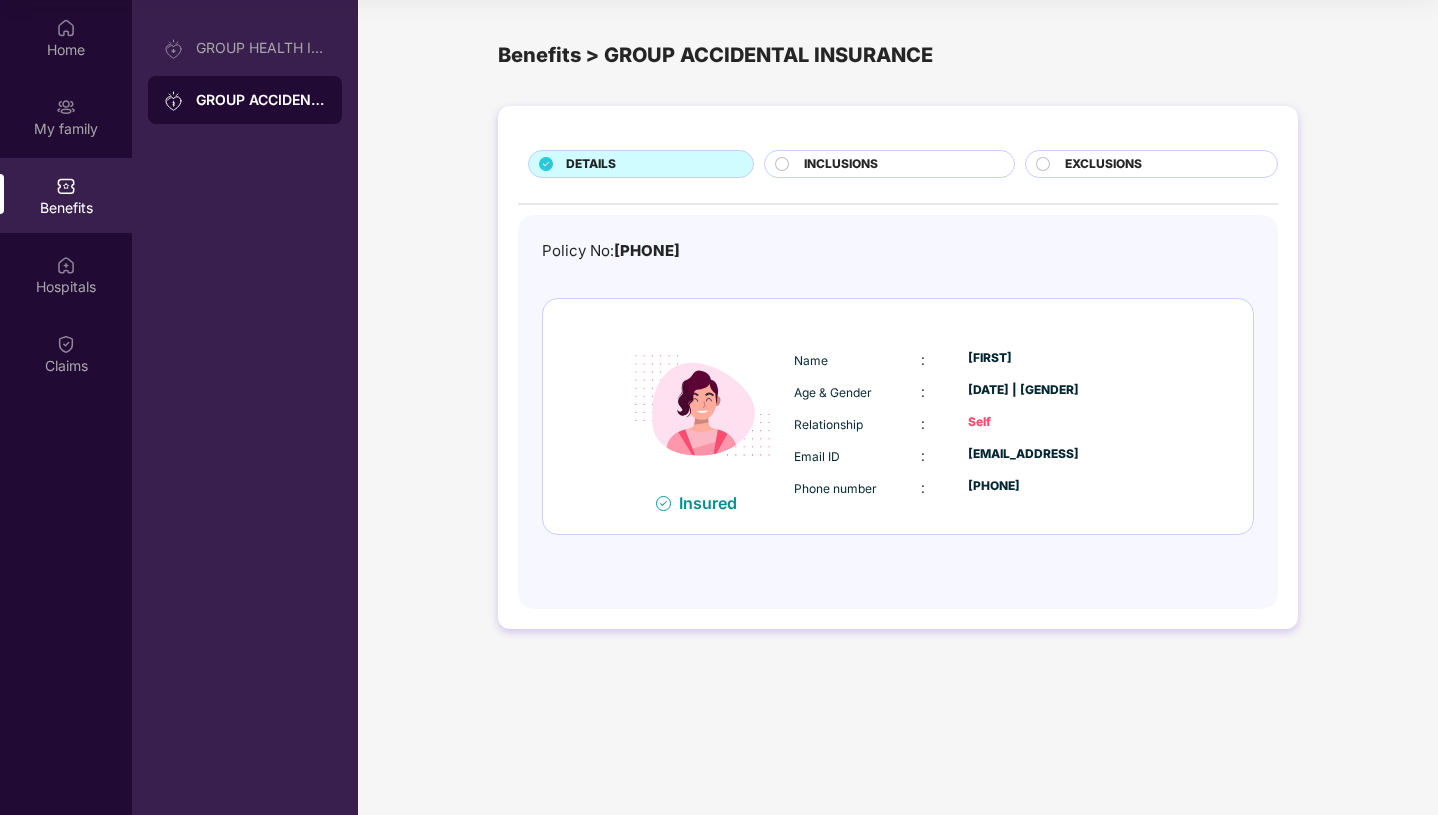 click on "INCLUSIONS" at bounding box center [841, 164] 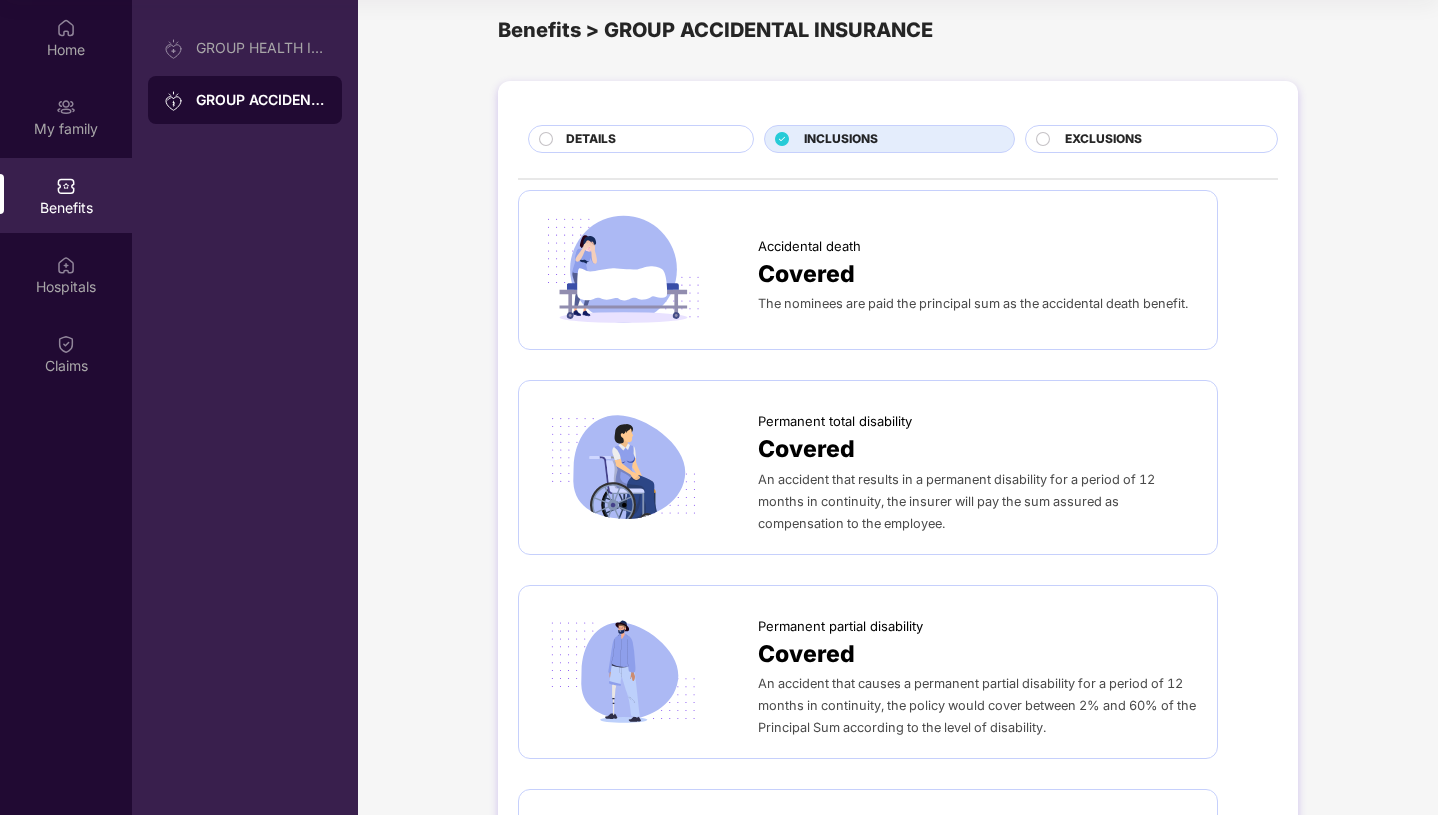 scroll, scrollTop: 0, scrollLeft: 0, axis: both 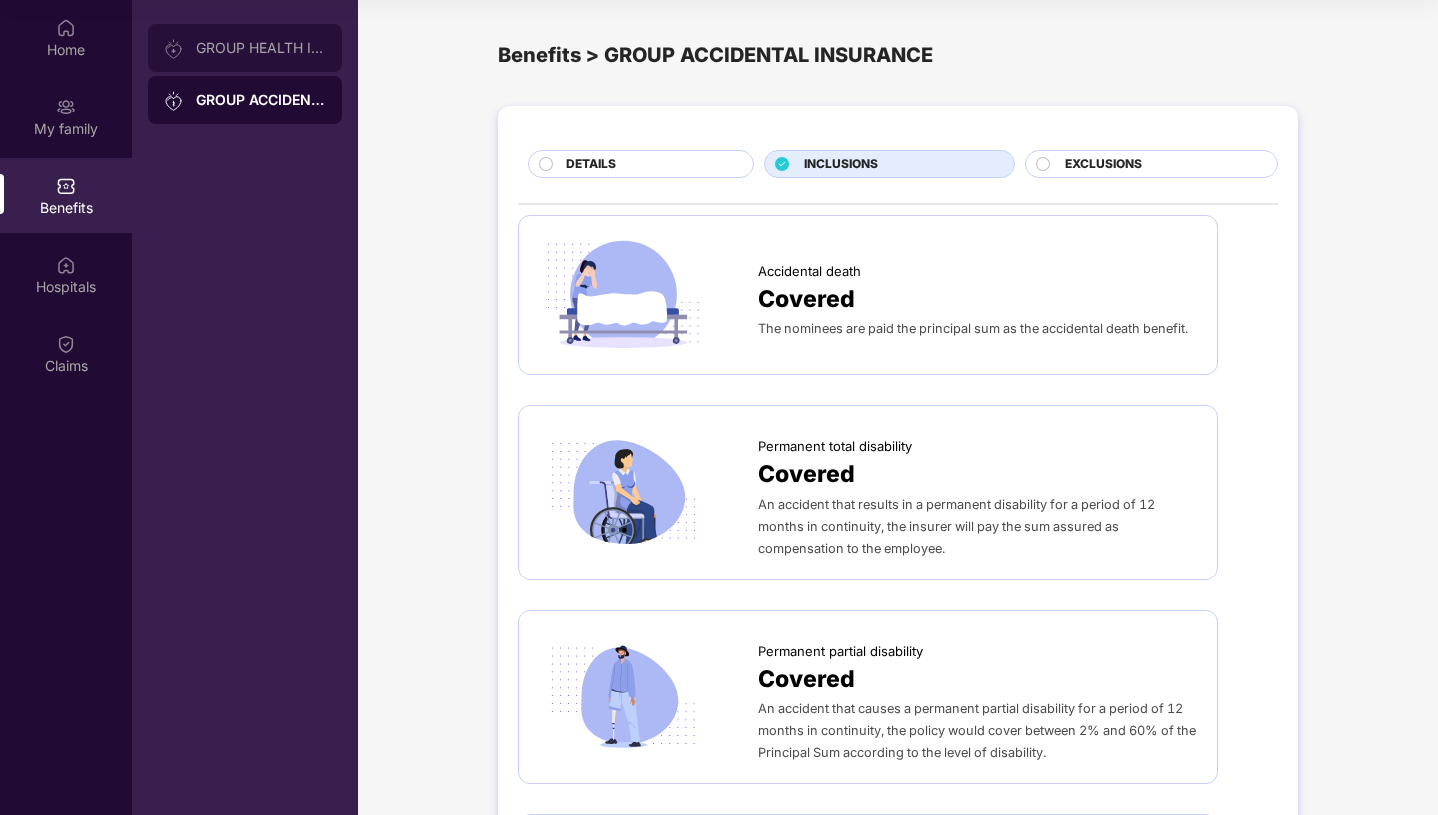 click on "GROUP HEALTH INSURANCE" at bounding box center (245, 48) 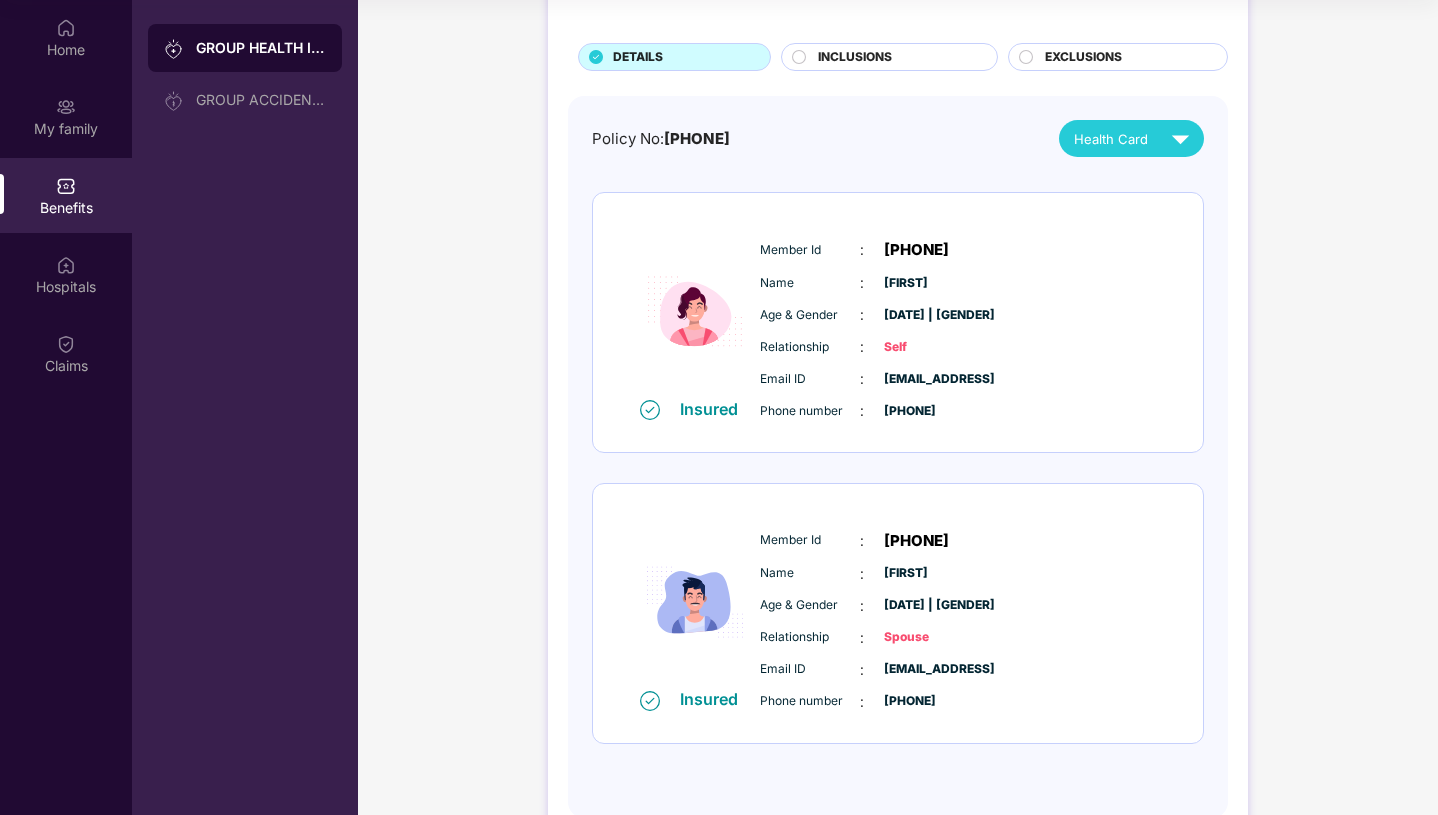 scroll, scrollTop: 154, scrollLeft: 0, axis: vertical 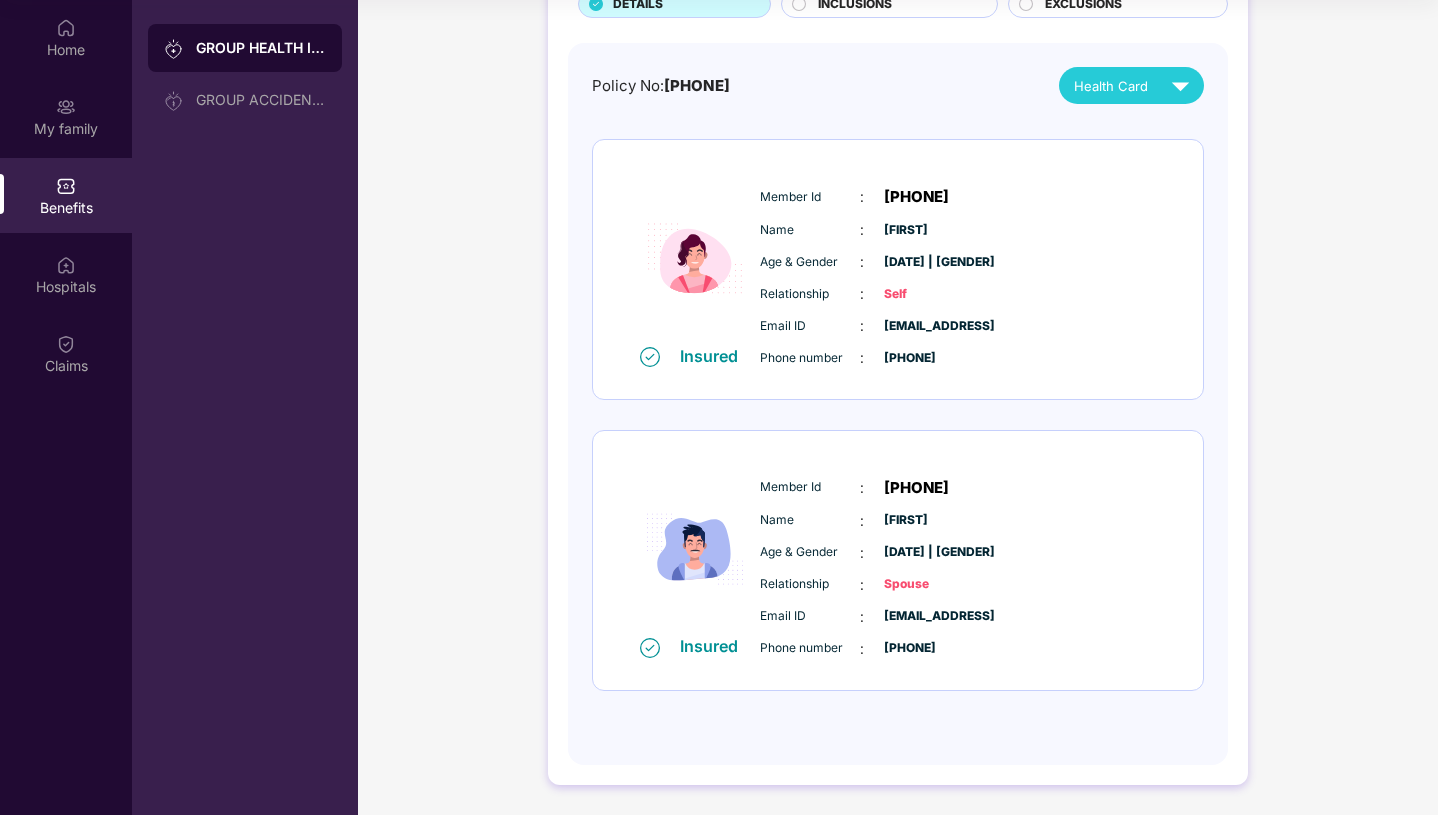 click on "Health Card" at bounding box center [1136, 85] 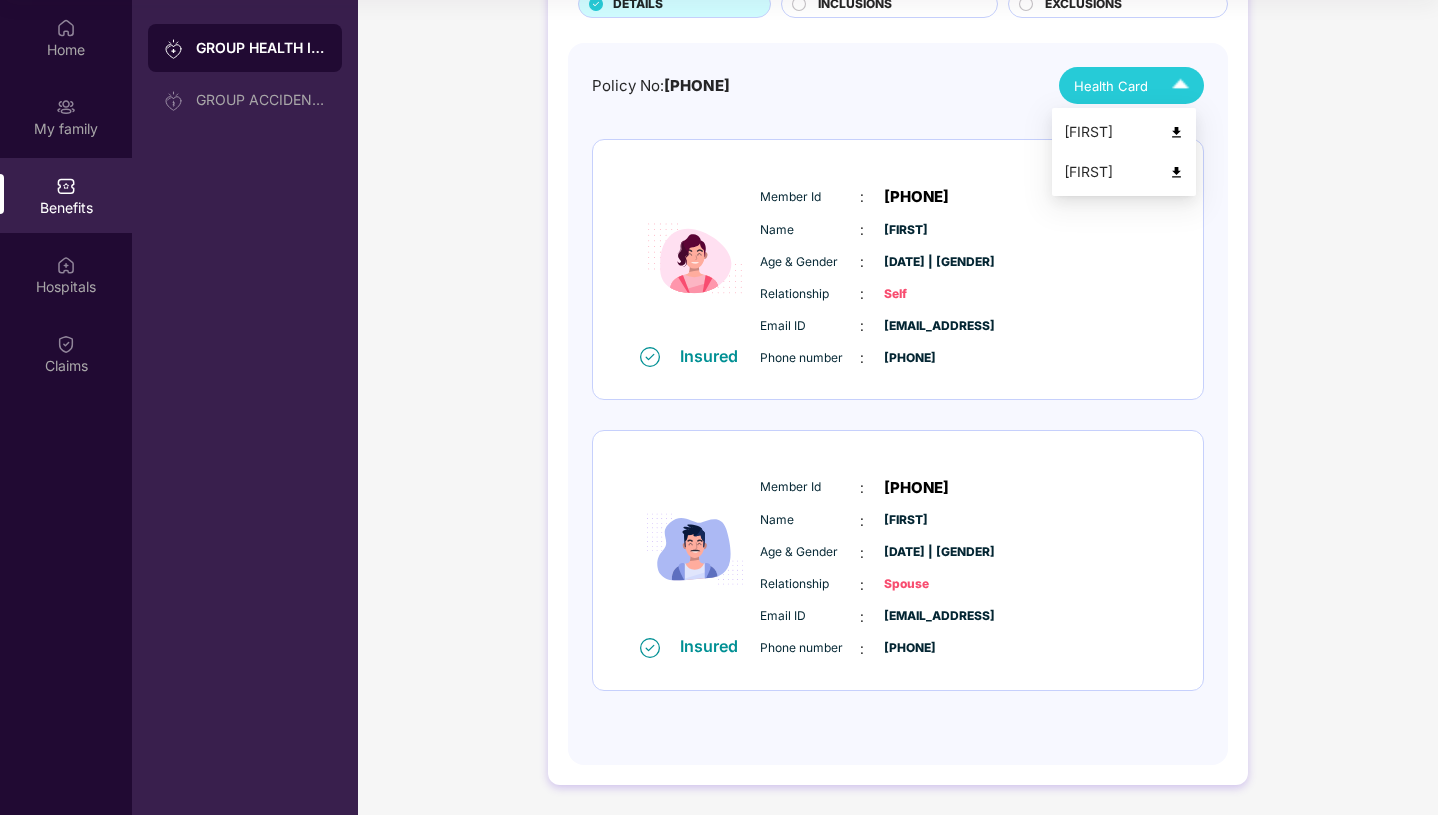 click at bounding box center [1176, 132] 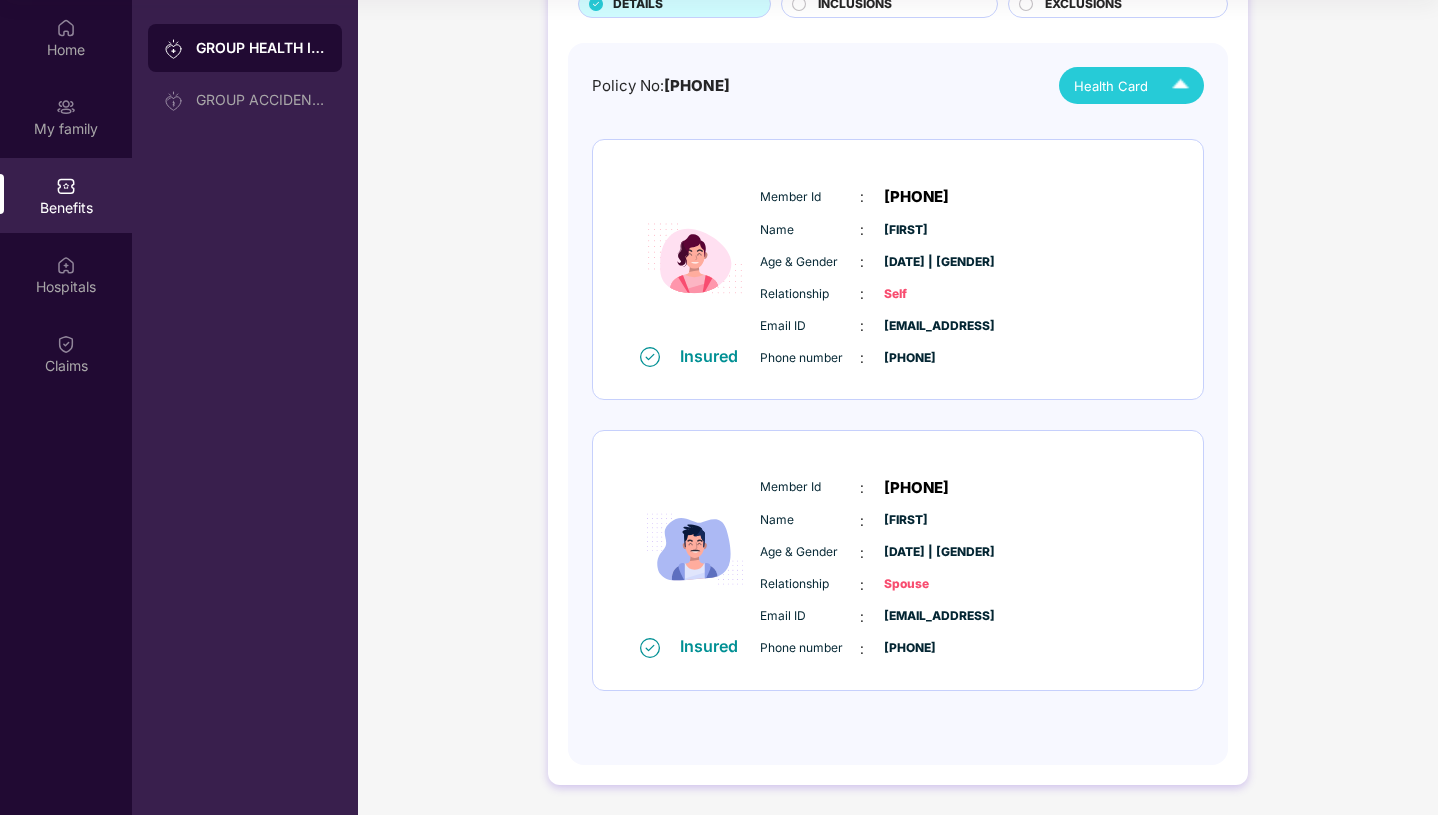 scroll, scrollTop: 0, scrollLeft: 0, axis: both 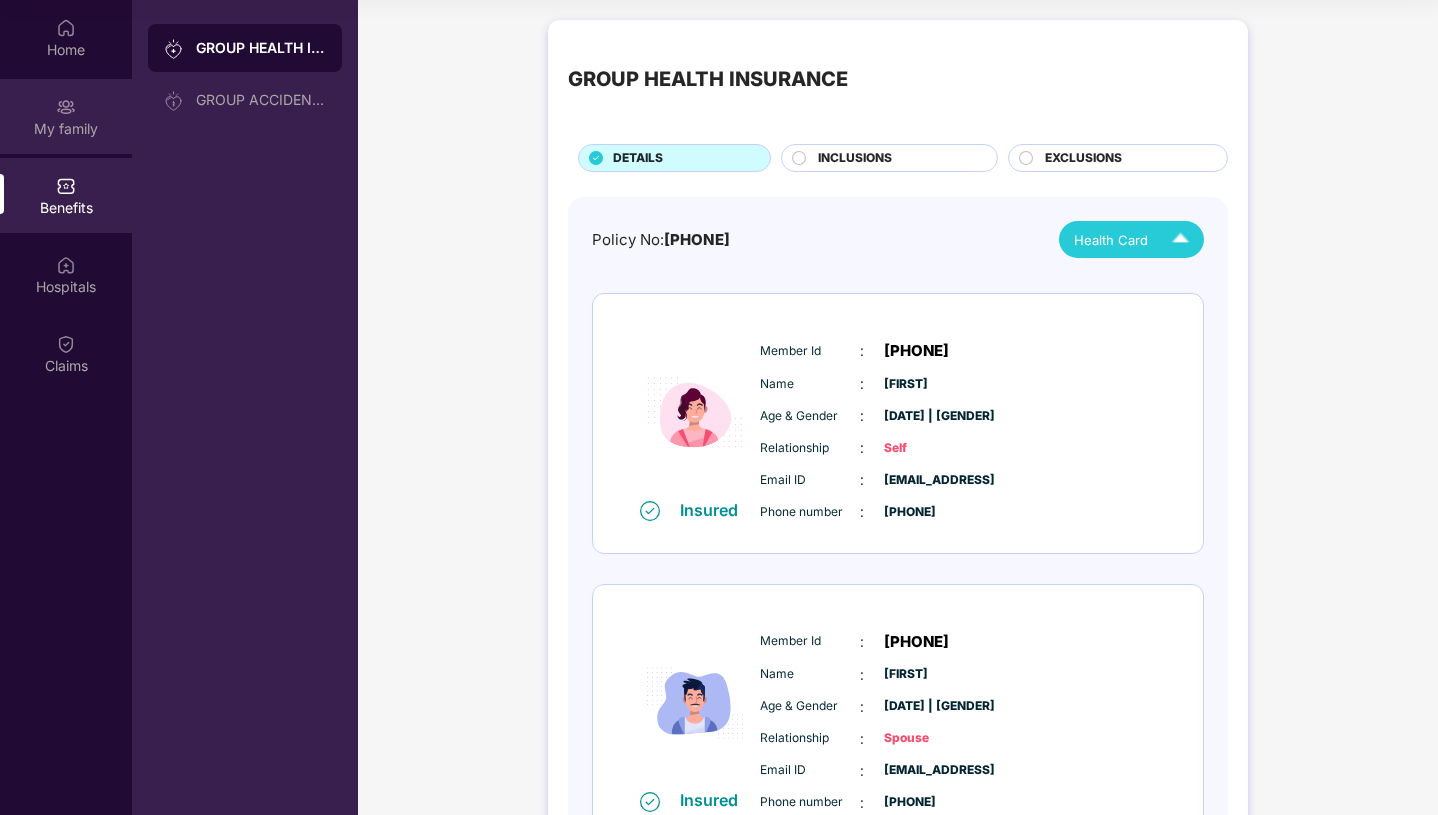 click on "My family" at bounding box center (66, 116) 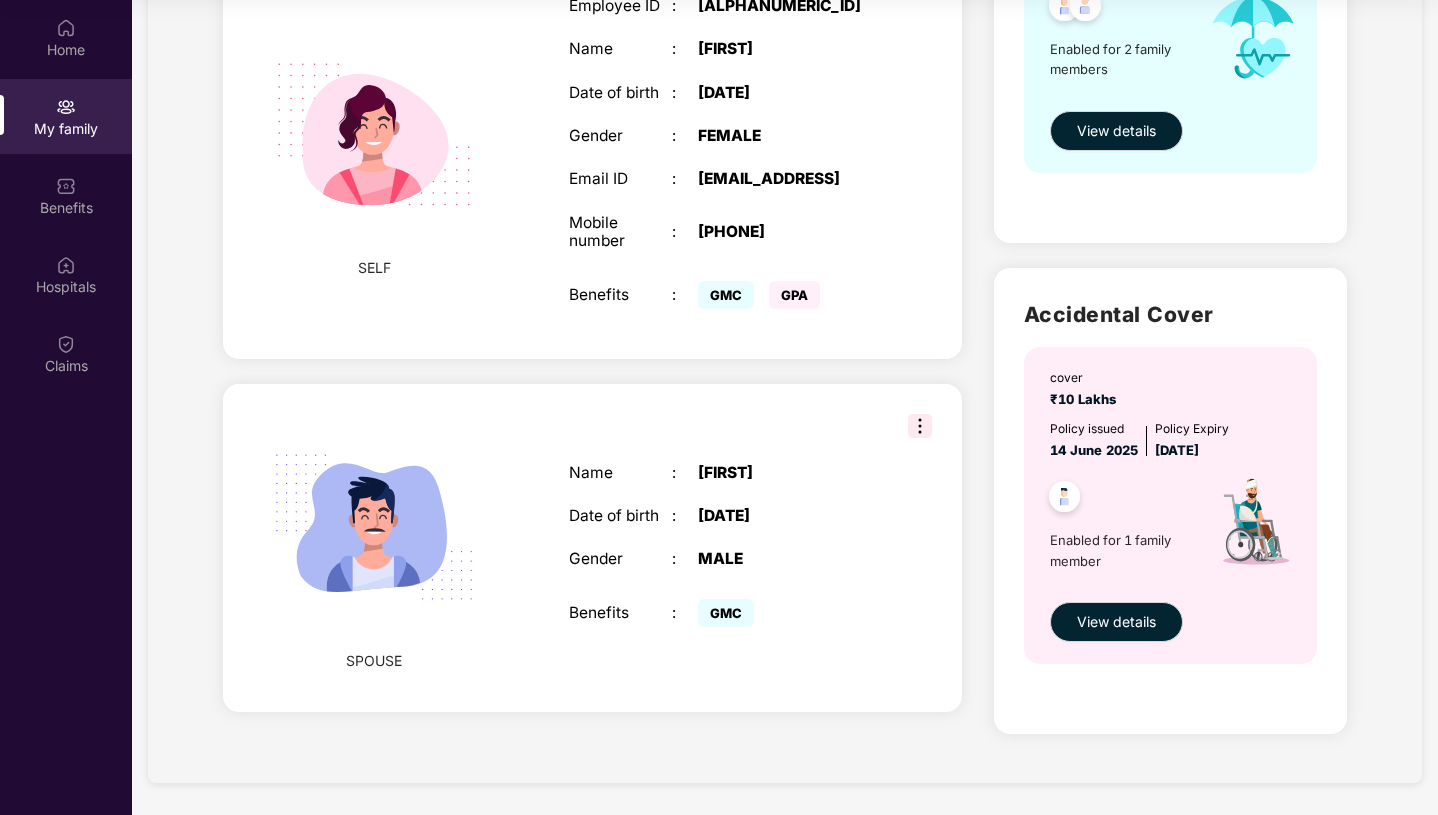 scroll, scrollTop: 0, scrollLeft: 0, axis: both 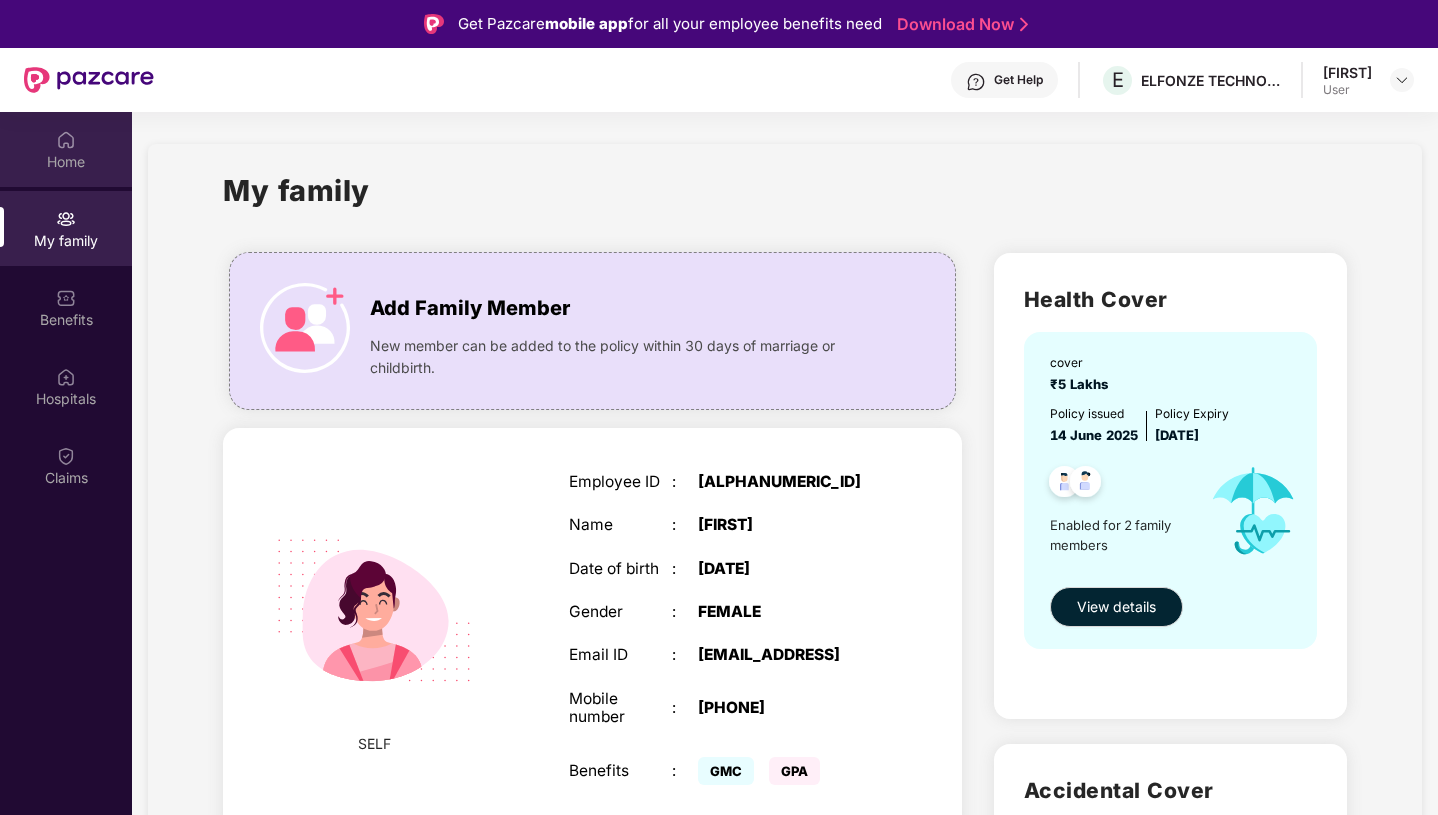 click on "Home" at bounding box center [66, 162] 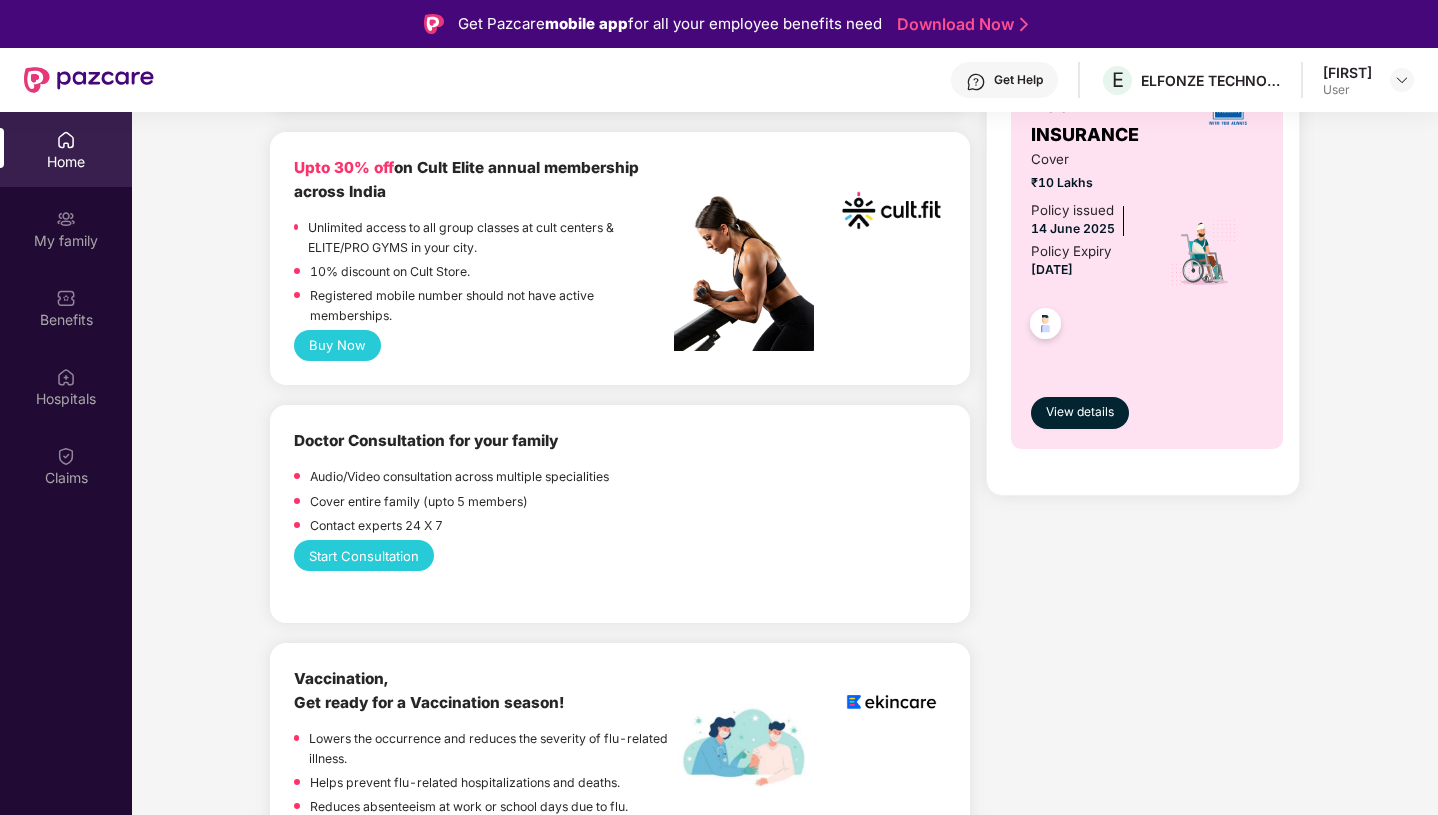 scroll, scrollTop: 0, scrollLeft: 0, axis: both 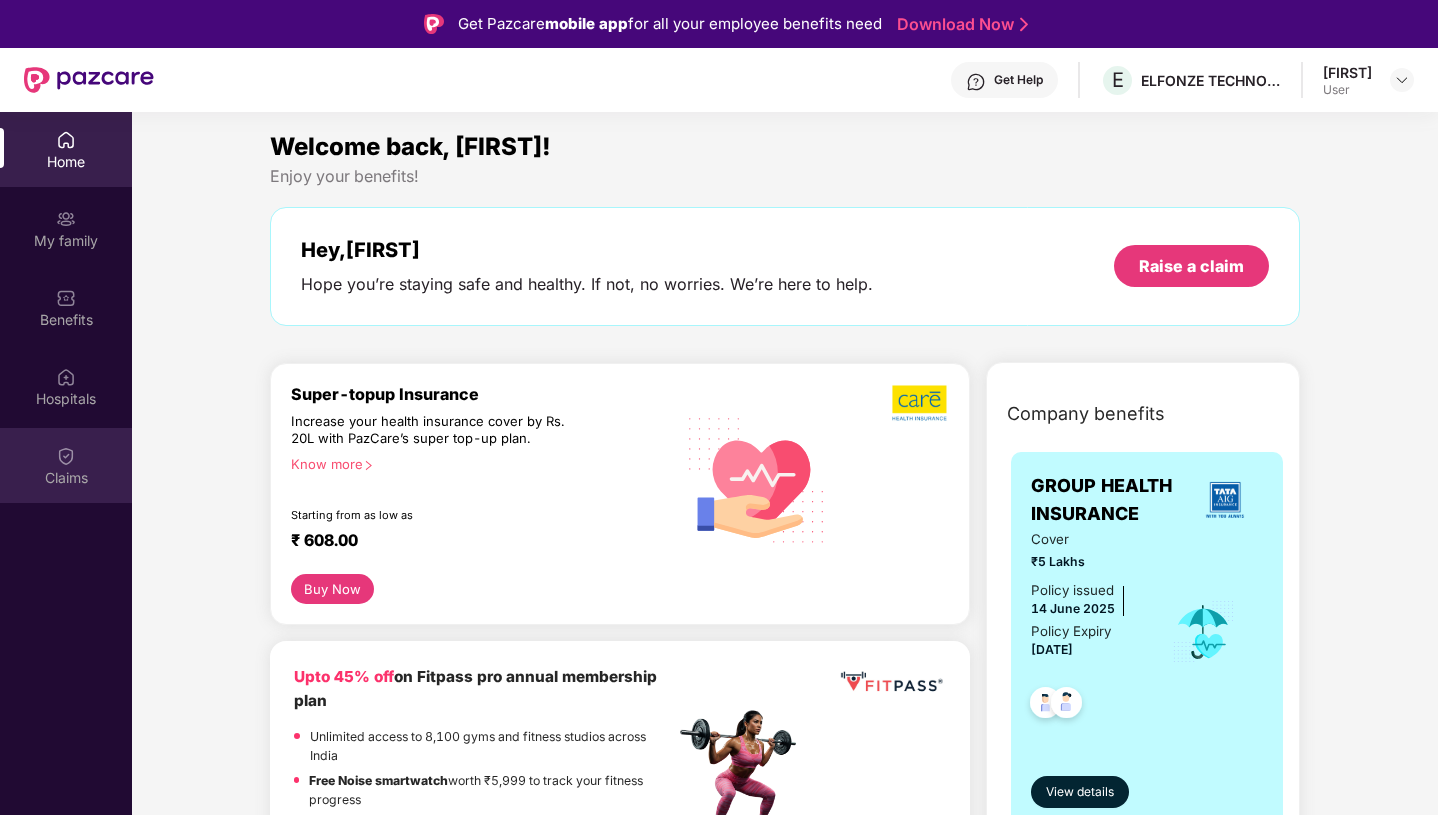 click on "Claims" at bounding box center [66, 478] 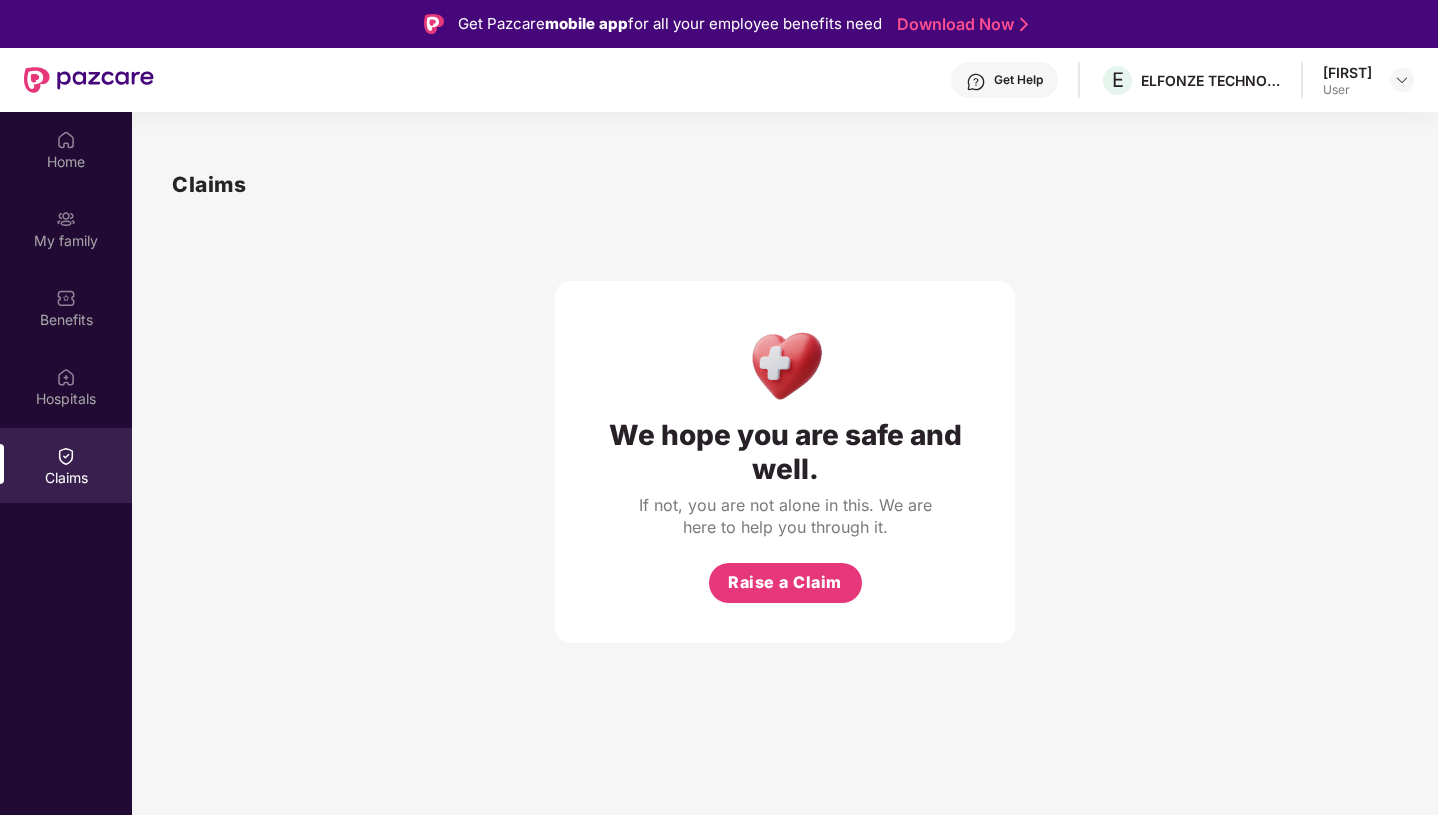 click at bounding box center [976, 82] 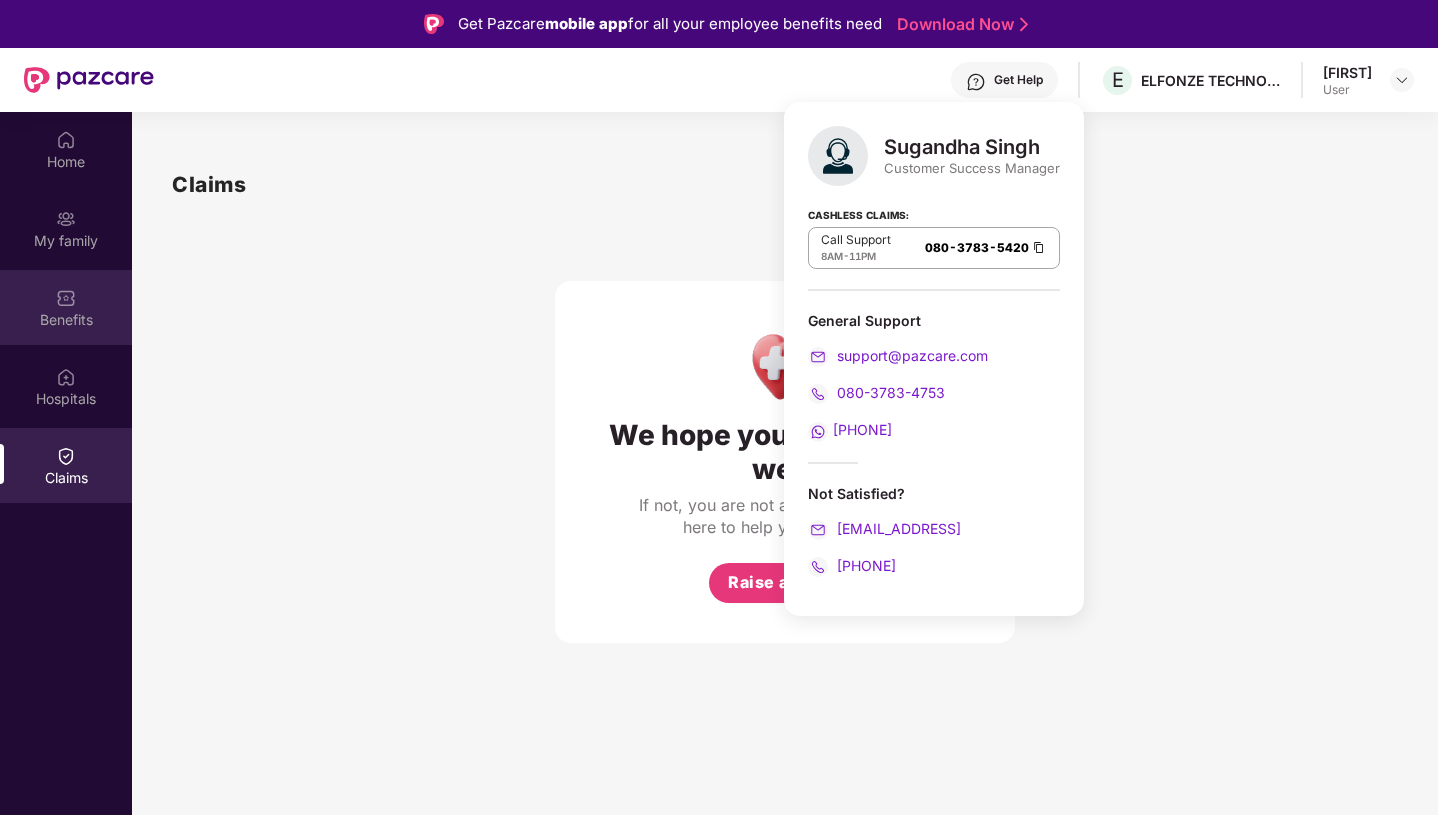 click at bounding box center [66, 298] 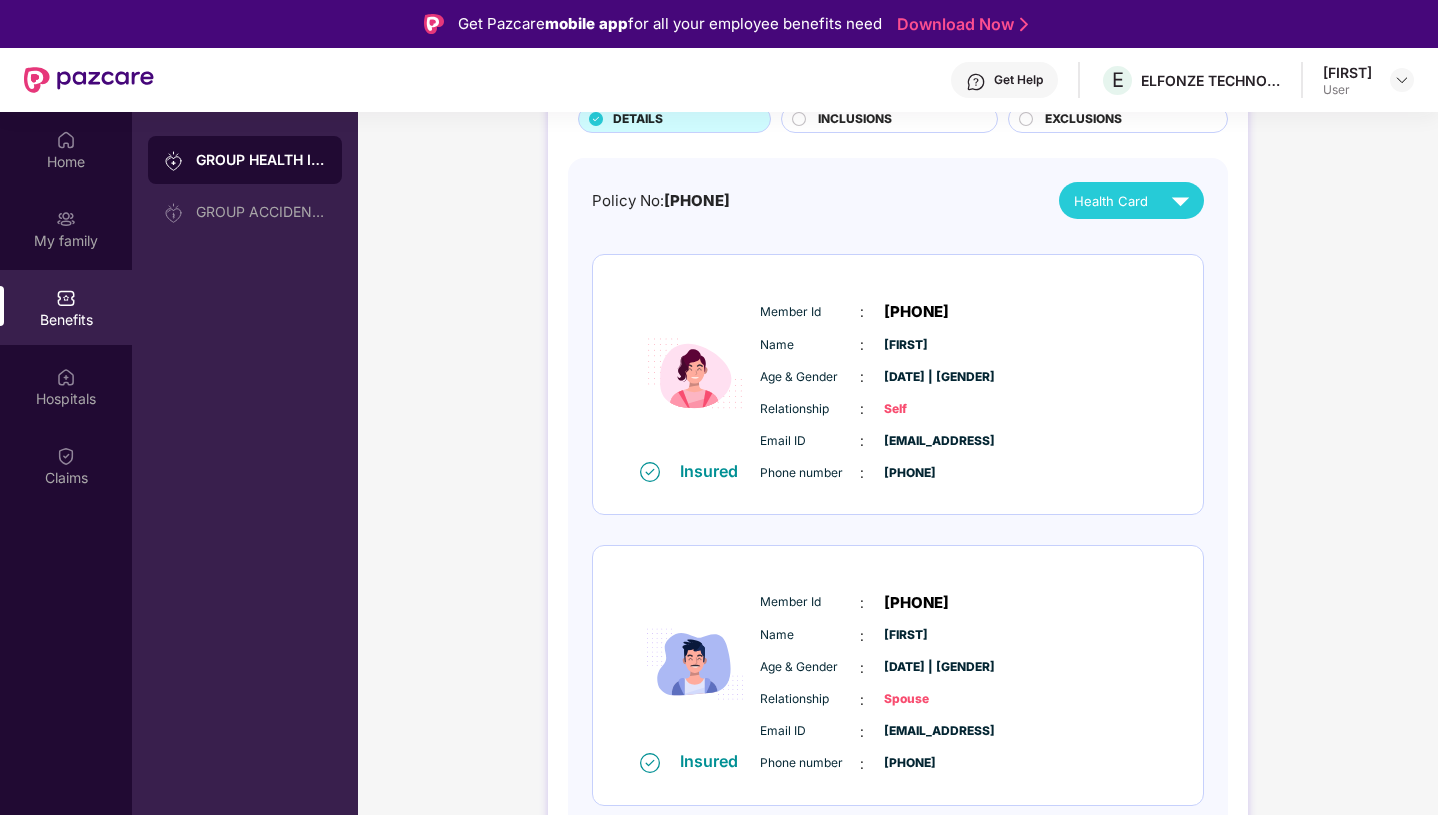 scroll, scrollTop: 154, scrollLeft: 0, axis: vertical 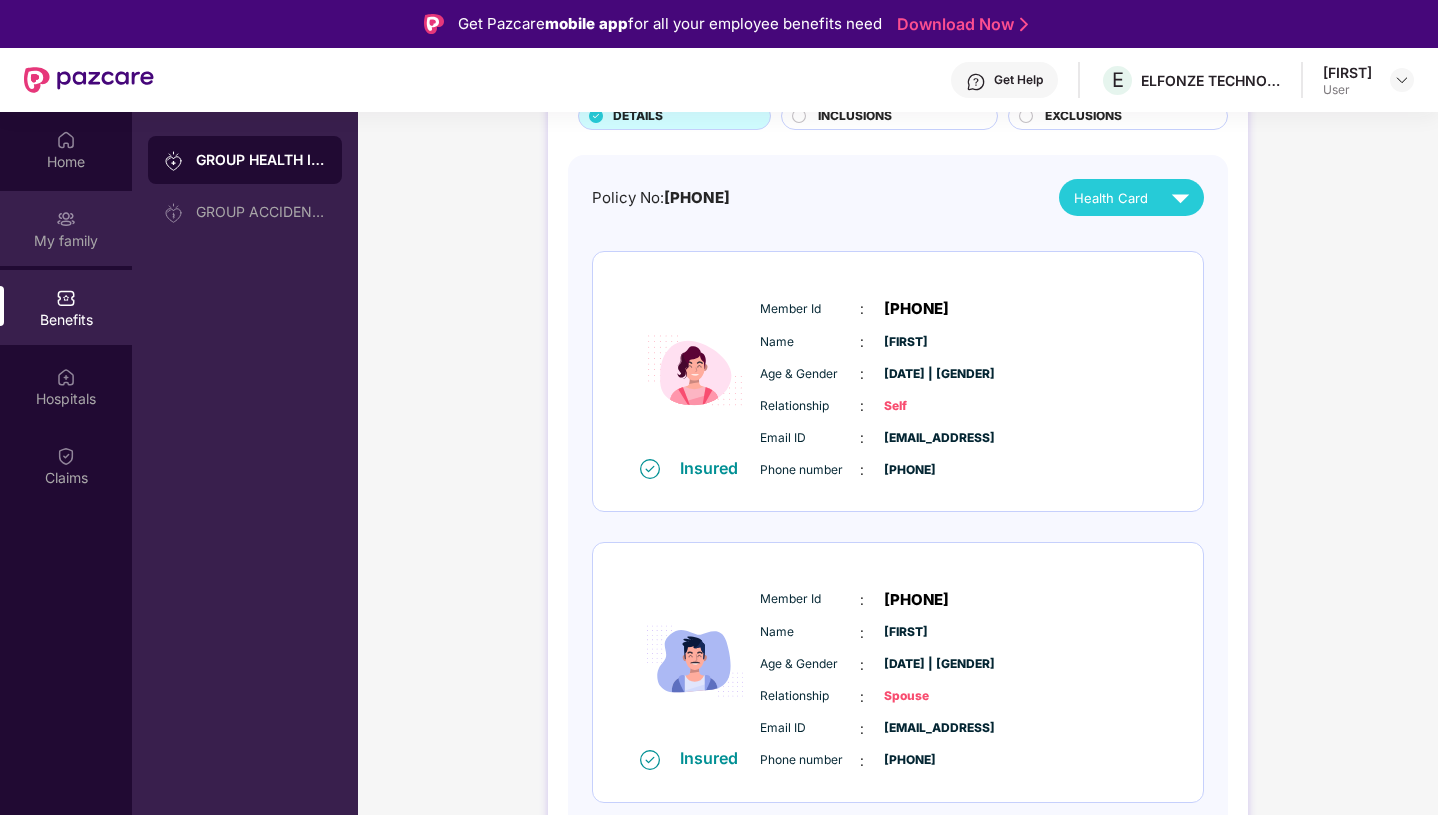 click at bounding box center (66, 218) 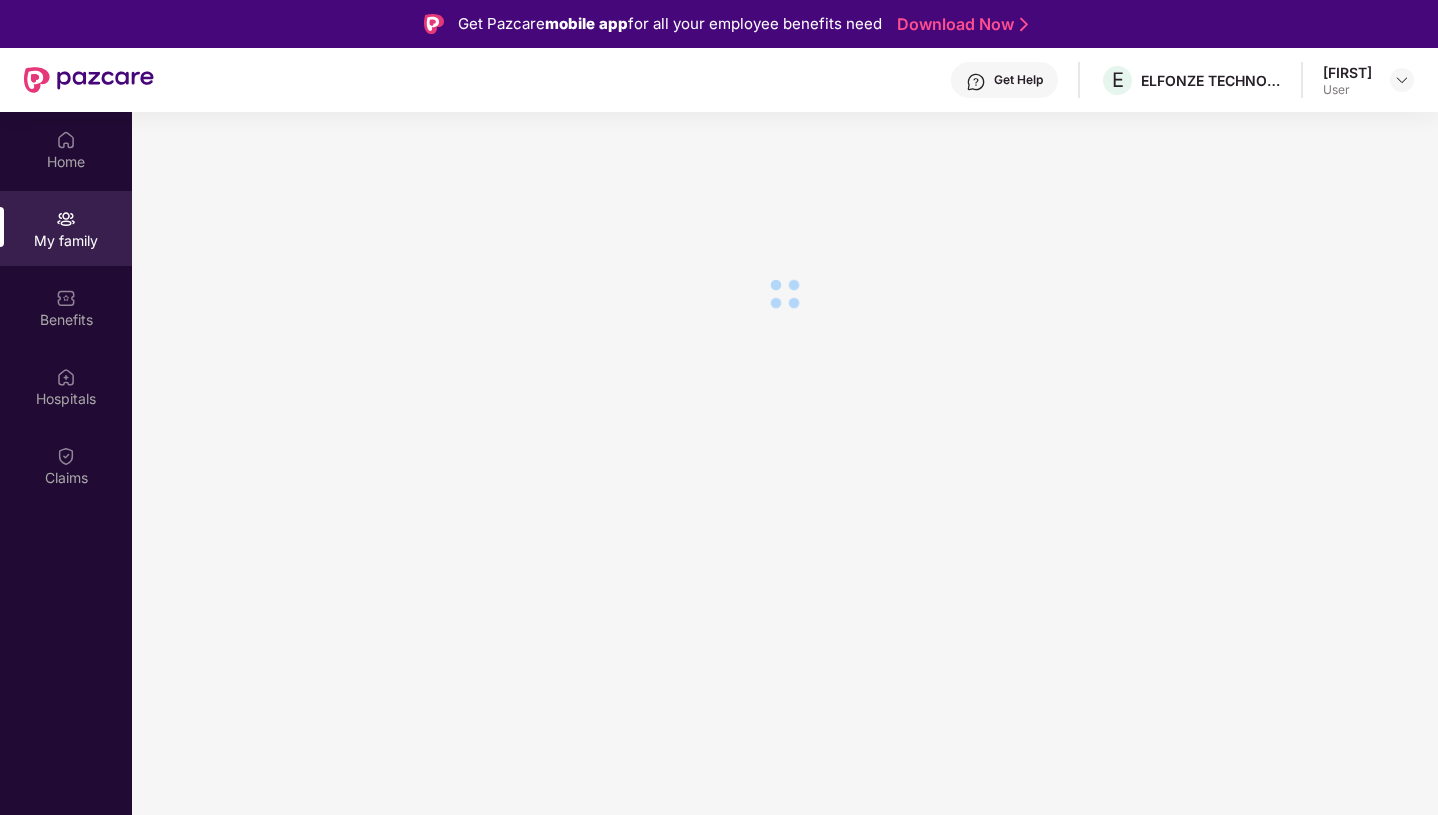 scroll, scrollTop: 0, scrollLeft: 0, axis: both 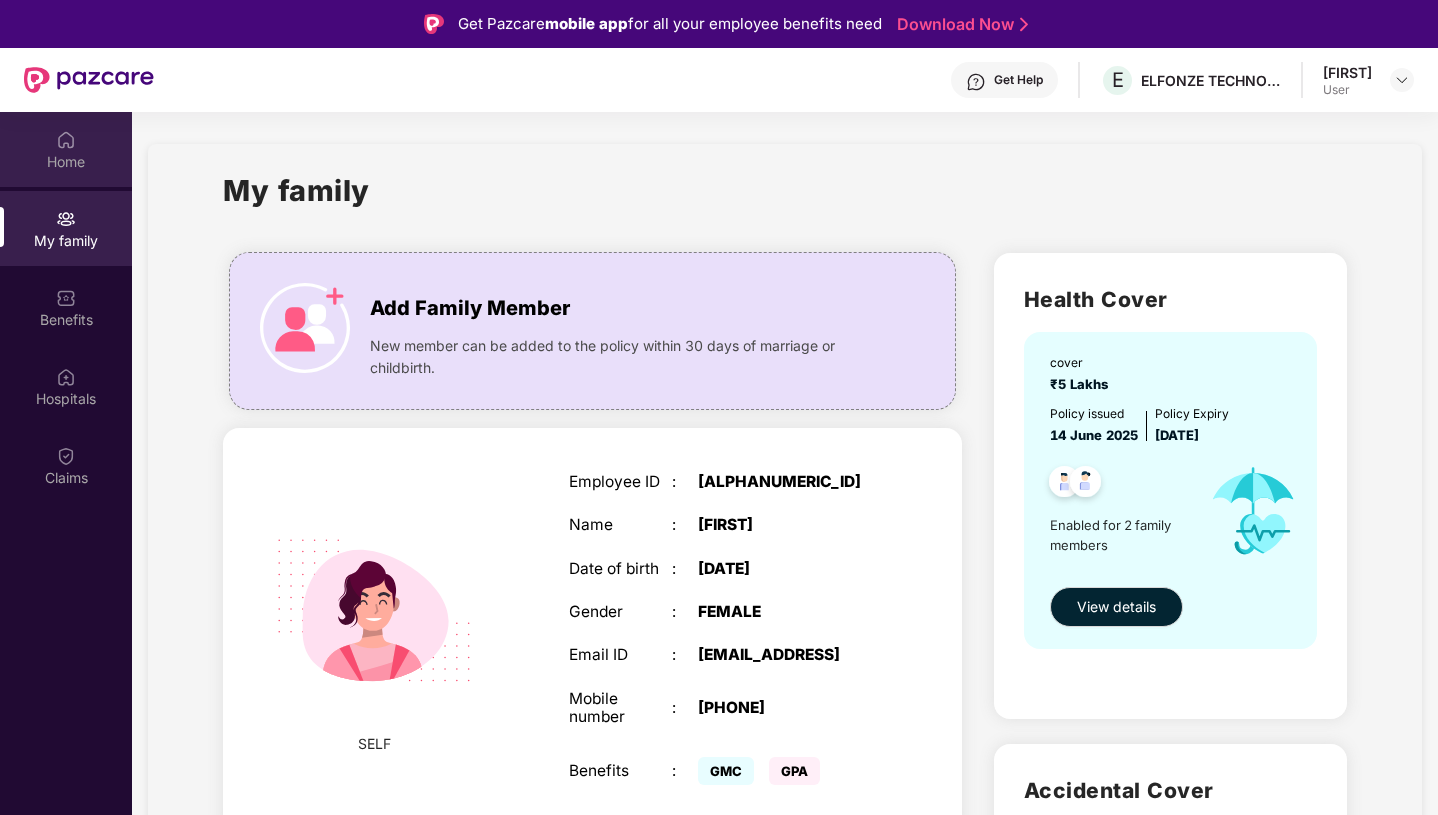 click on "Home" at bounding box center (66, 149) 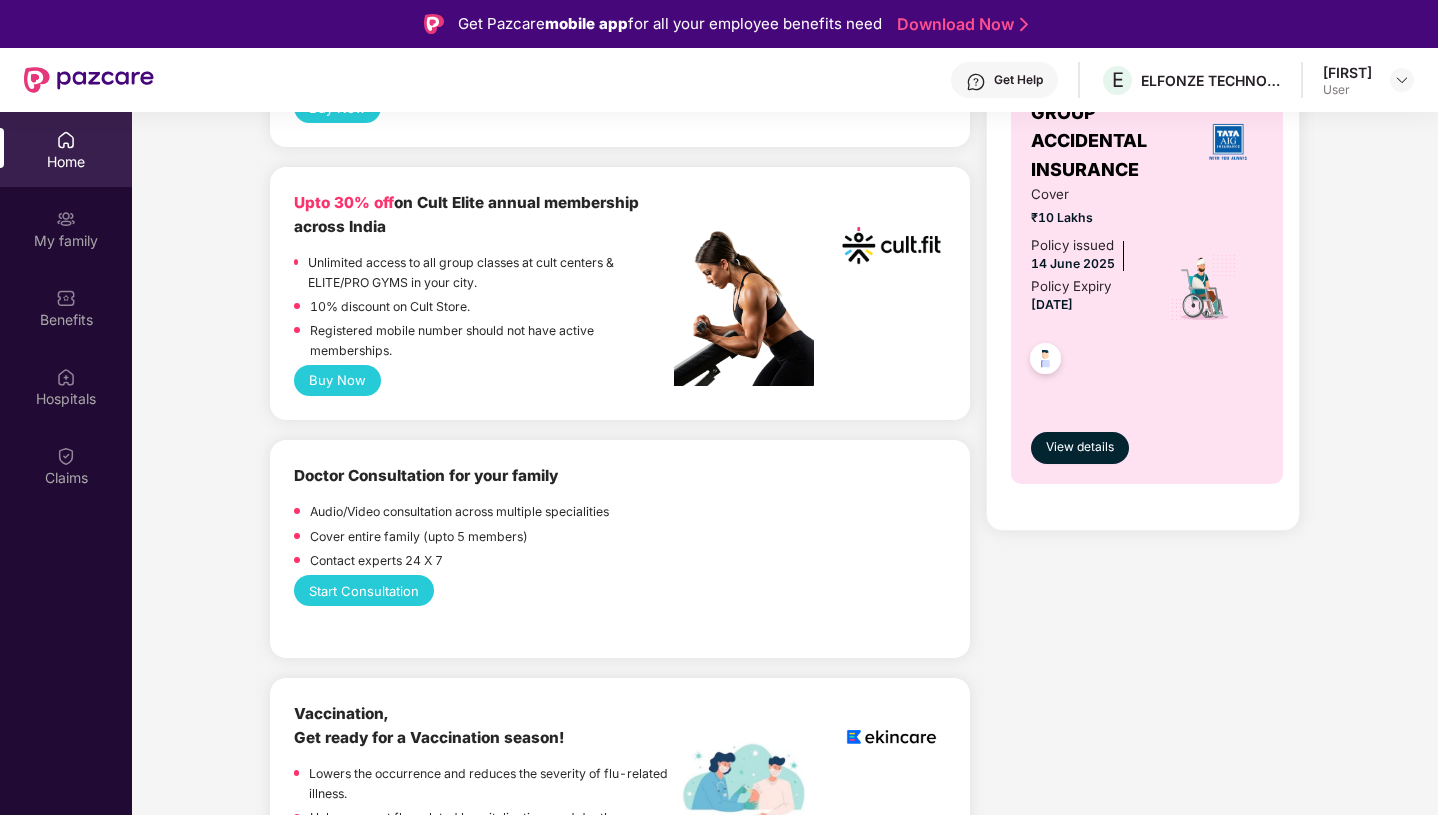 scroll, scrollTop: 0, scrollLeft: 0, axis: both 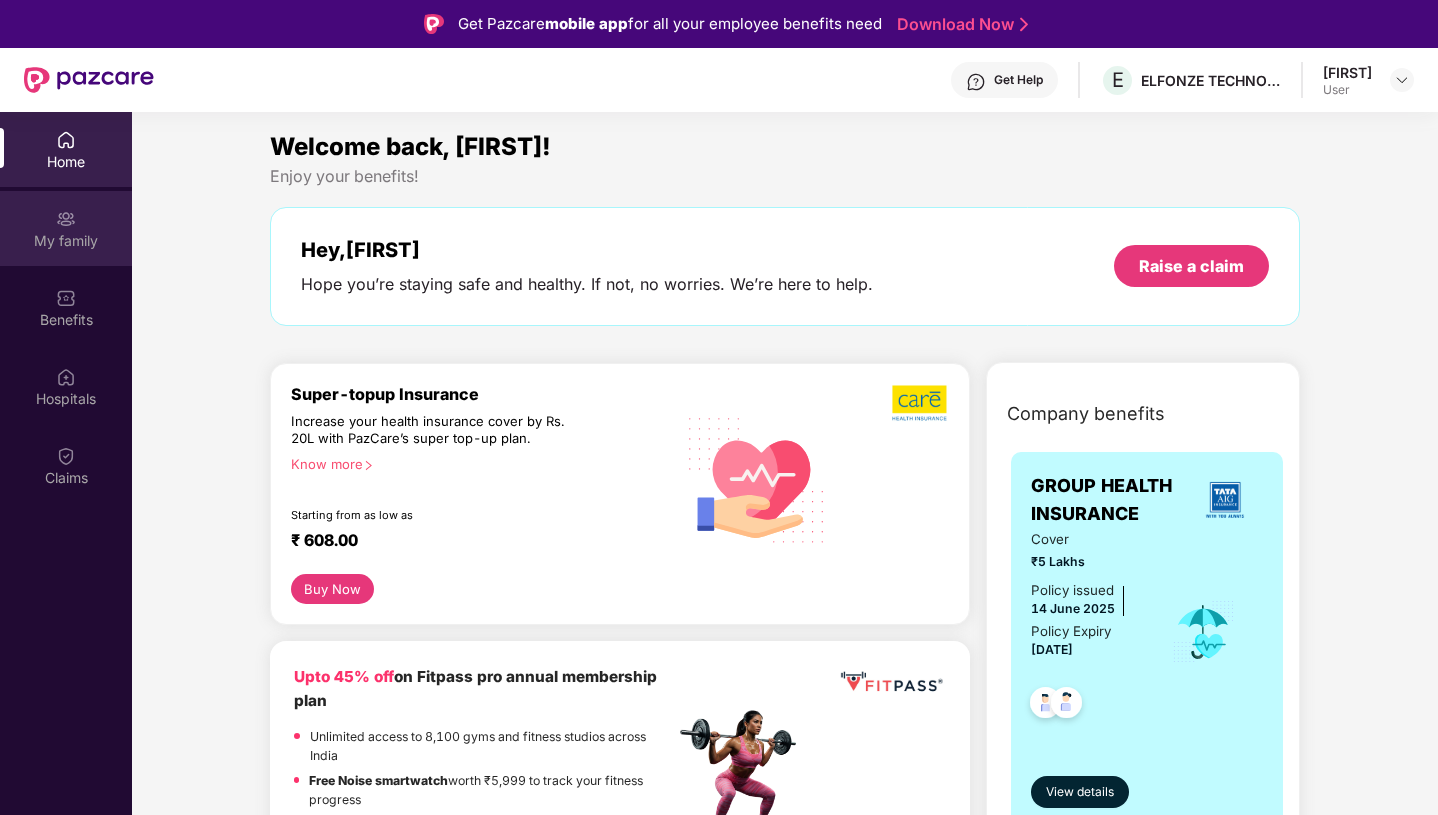 click on "My family" at bounding box center [66, 241] 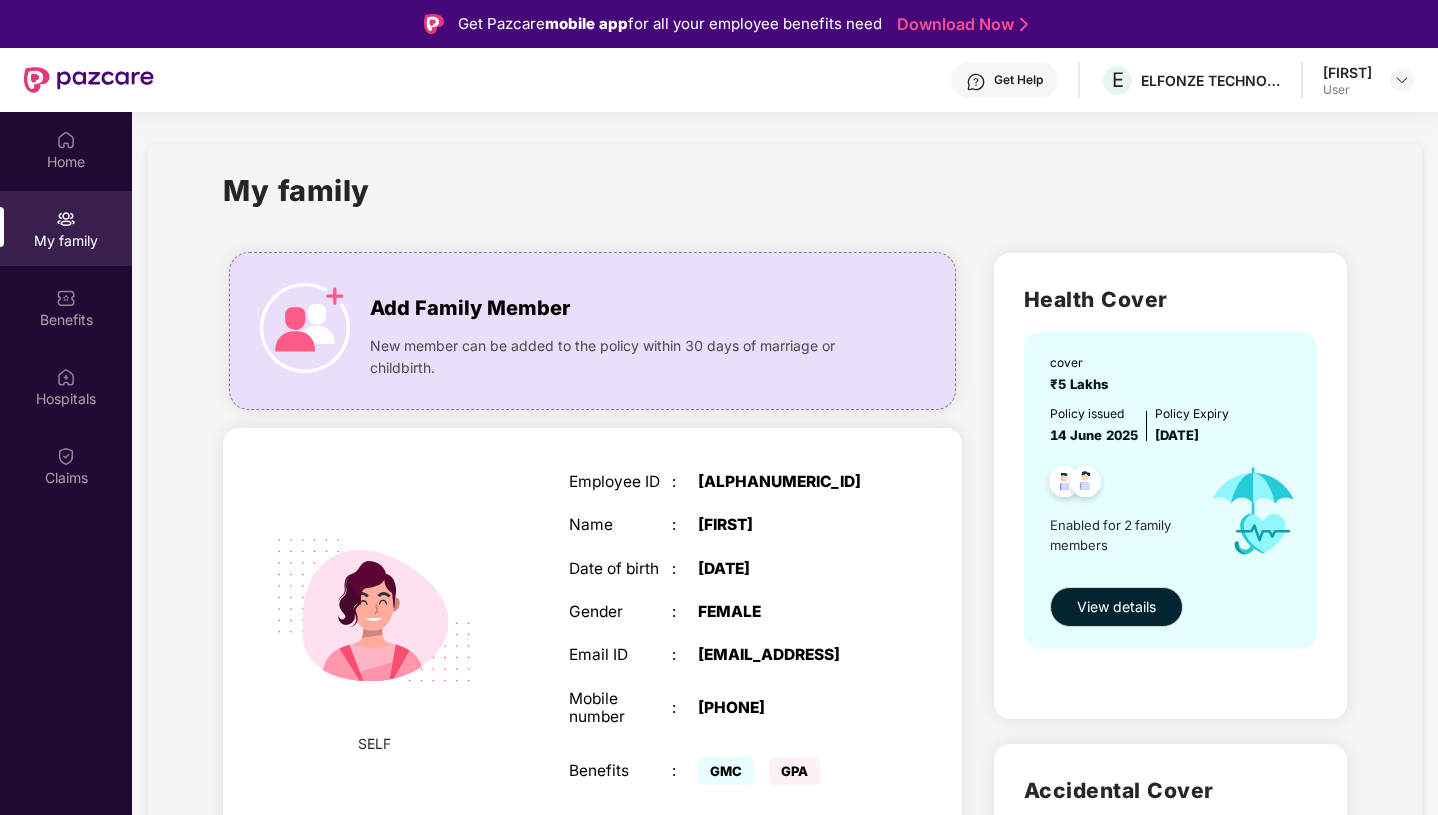 click on "Get Help" at bounding box center [1004, 80] 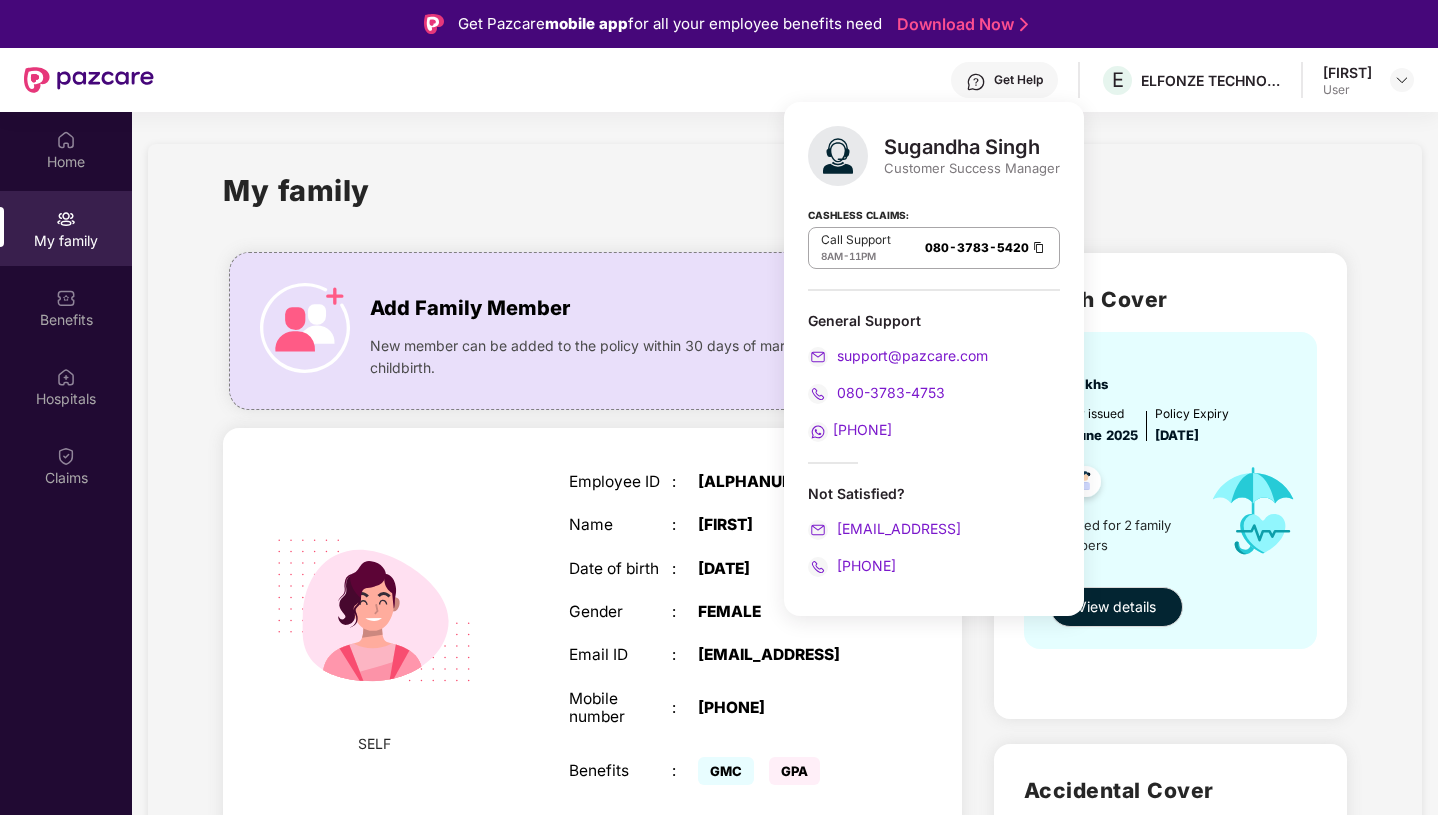 click on "Get Help" at bounding box center [1004, 80] 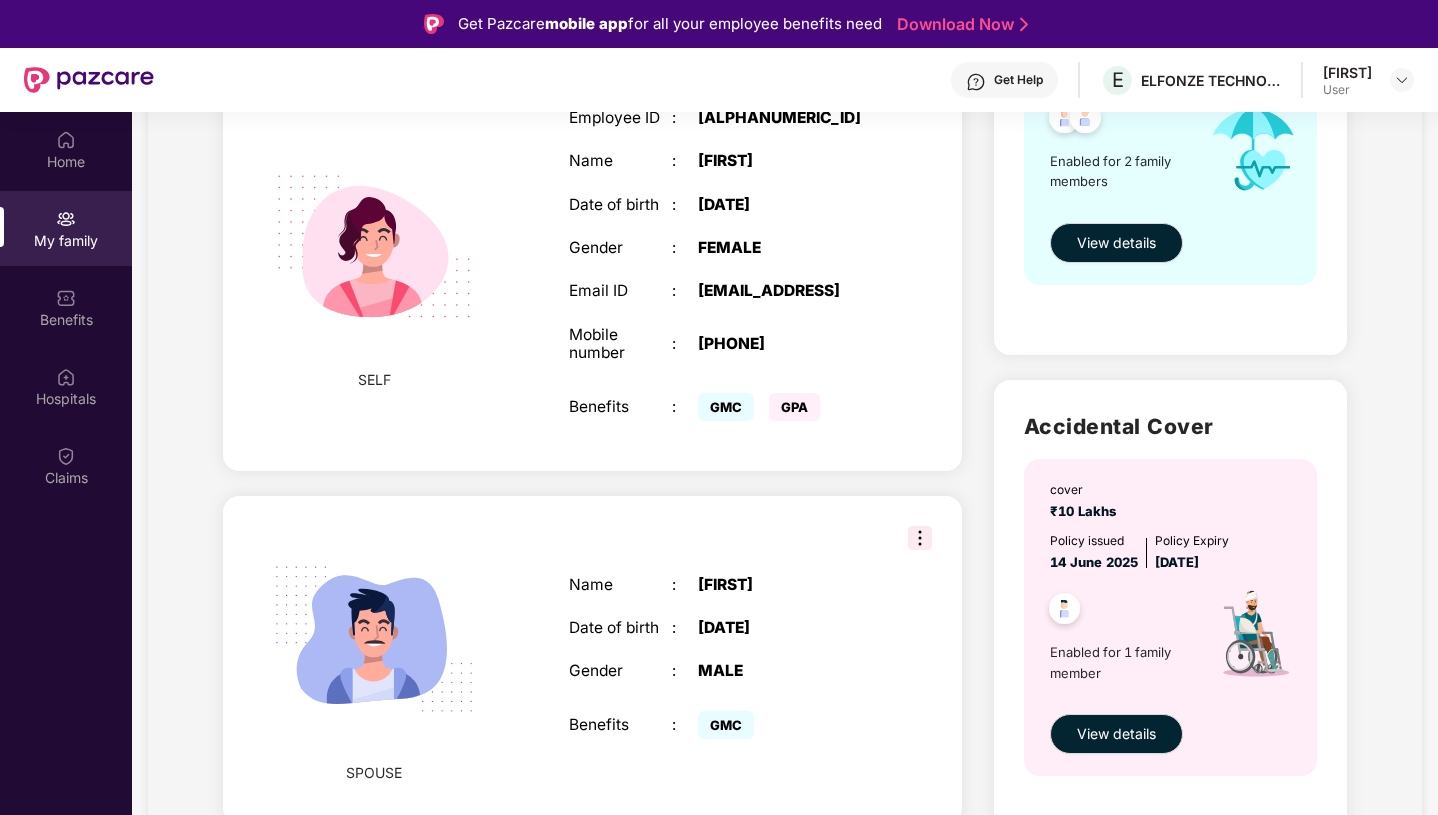 scroll, scrollTop: 0, scrollLeft: 0, axis: both 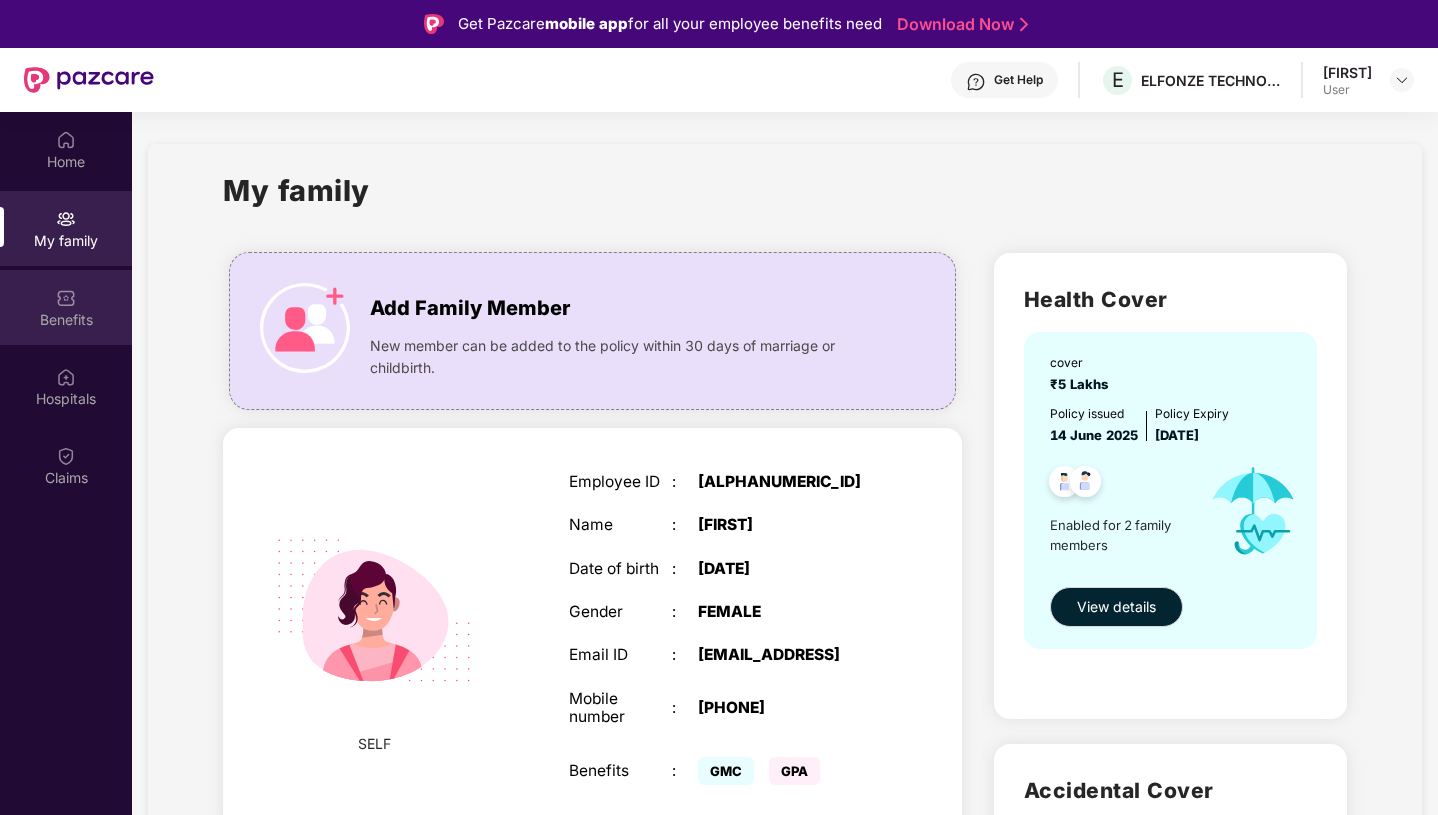 click at bounding box center (66, 298) 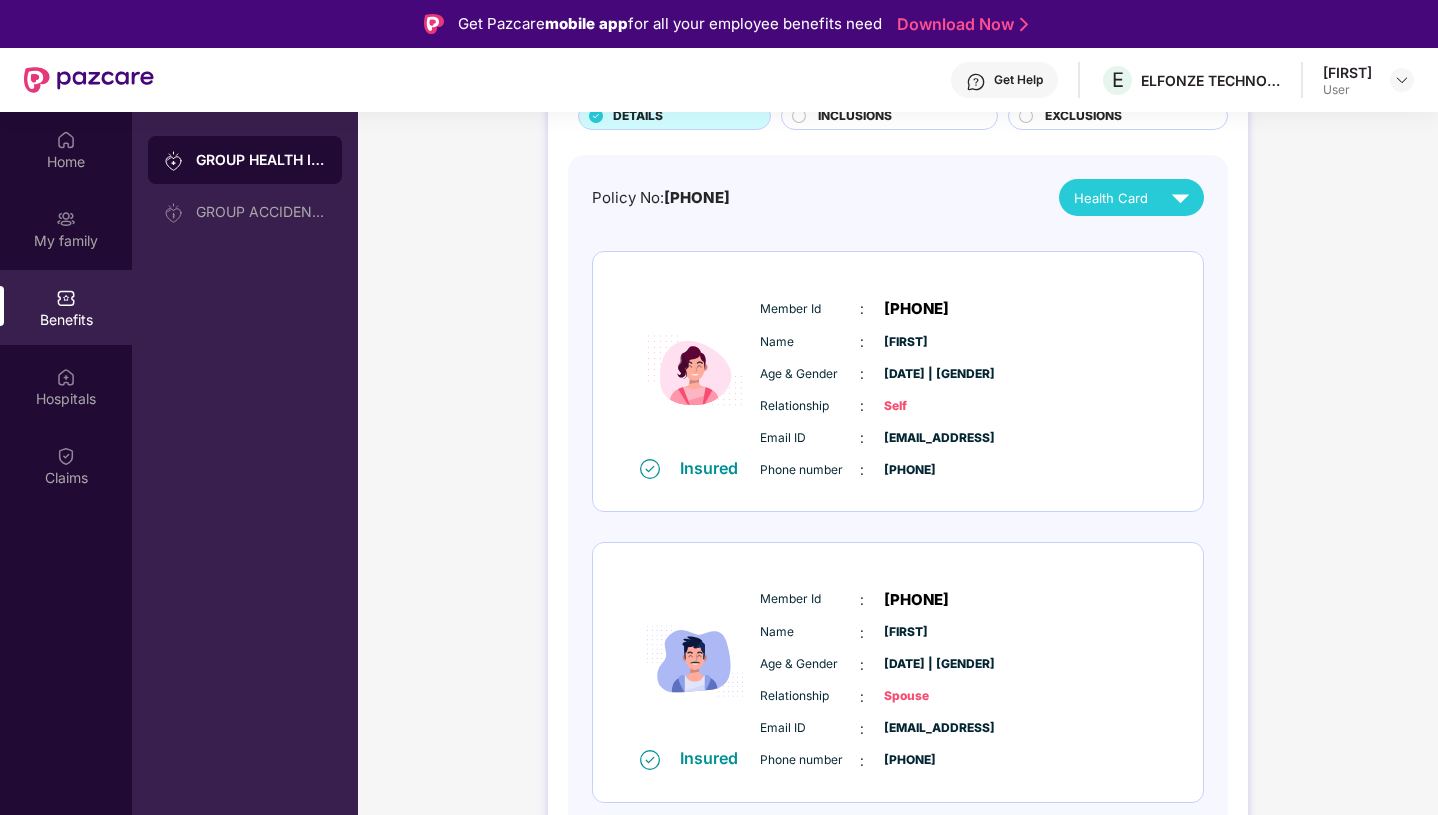 scroll, scrollTop: 0, scrollLeft: 0, axis: both 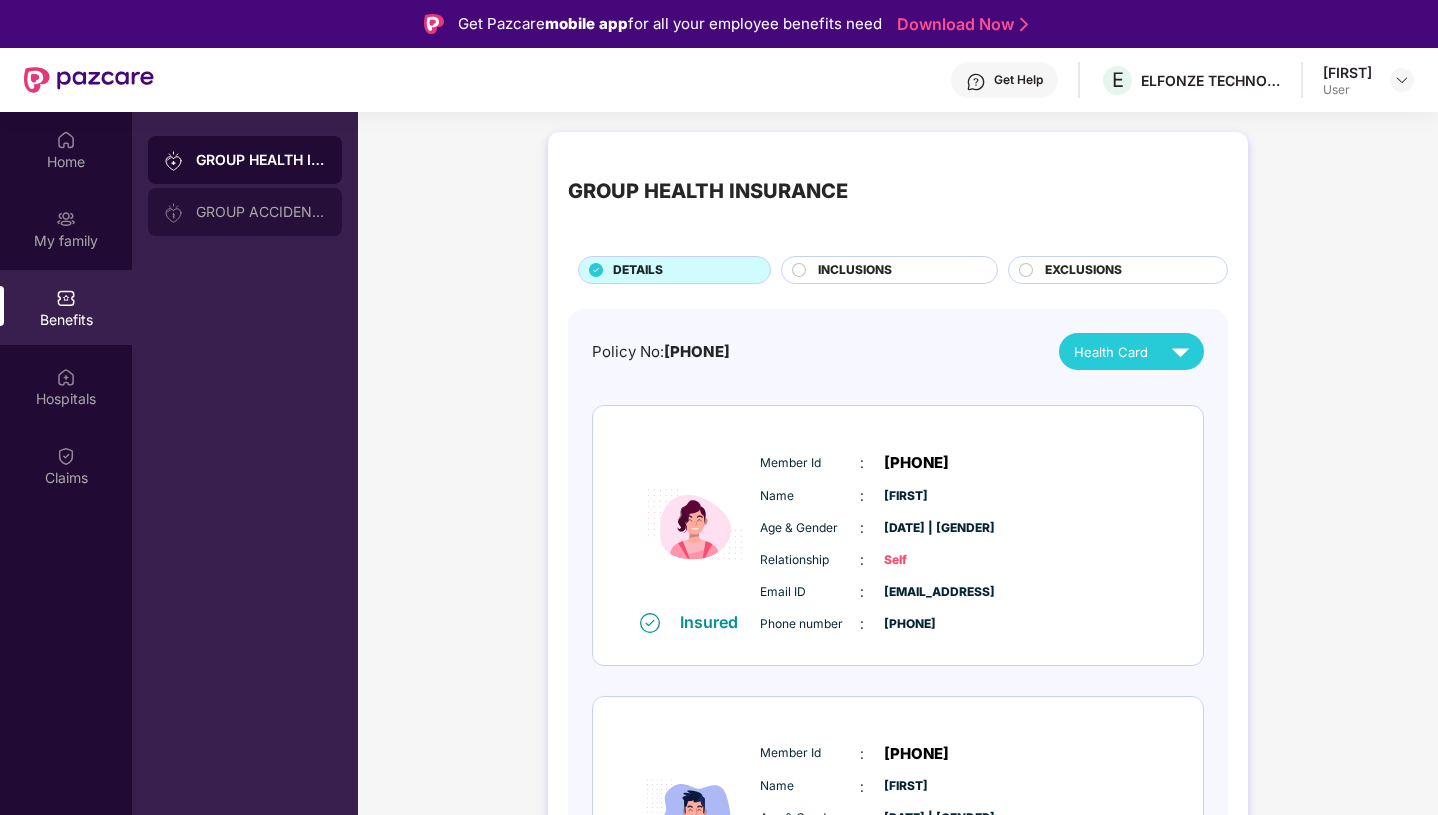 click on "GROUP ACCIDENTAL INSURANCE" at bounding box center (261, 212) 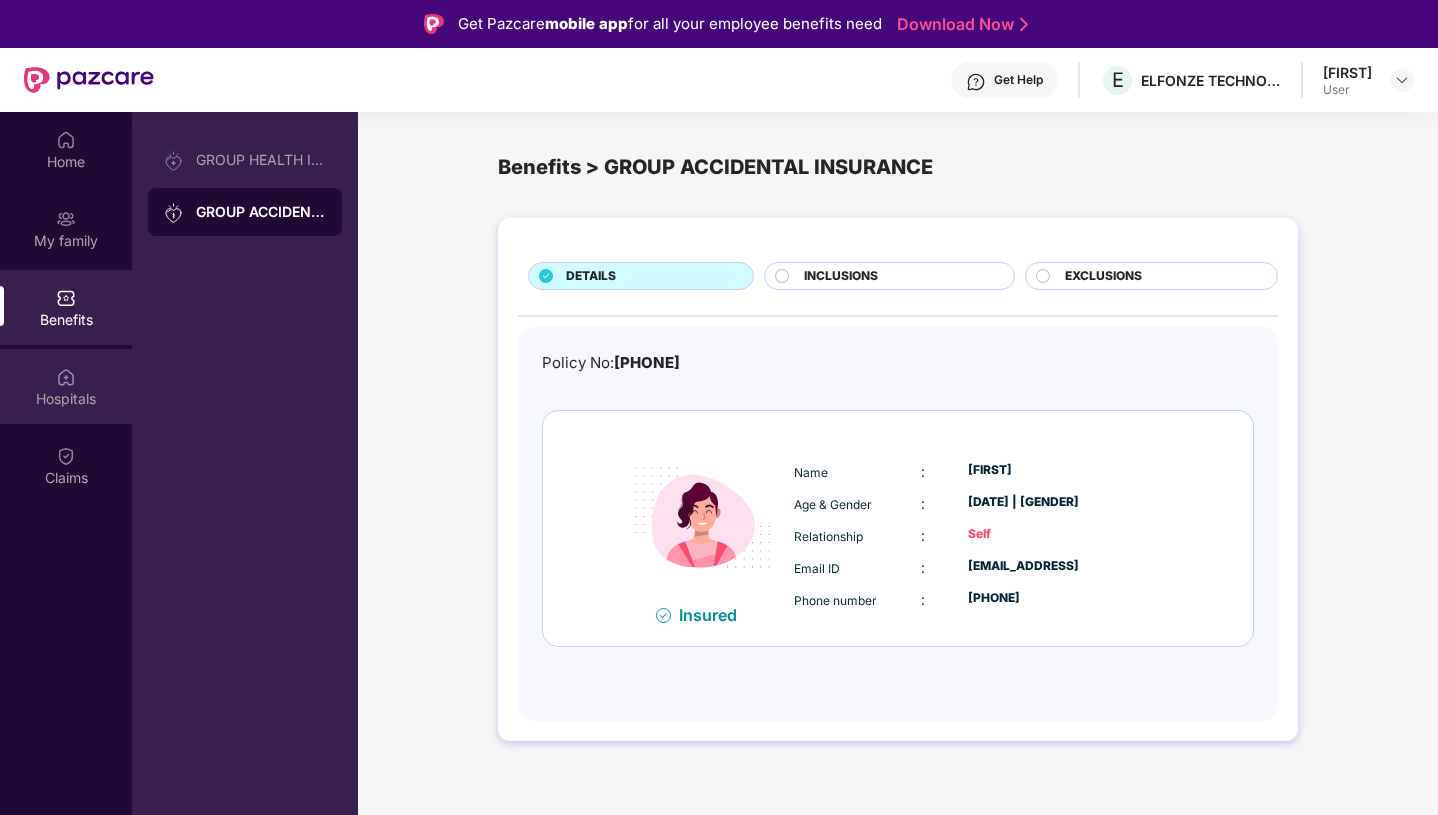 click at bounding box center (66, 377) 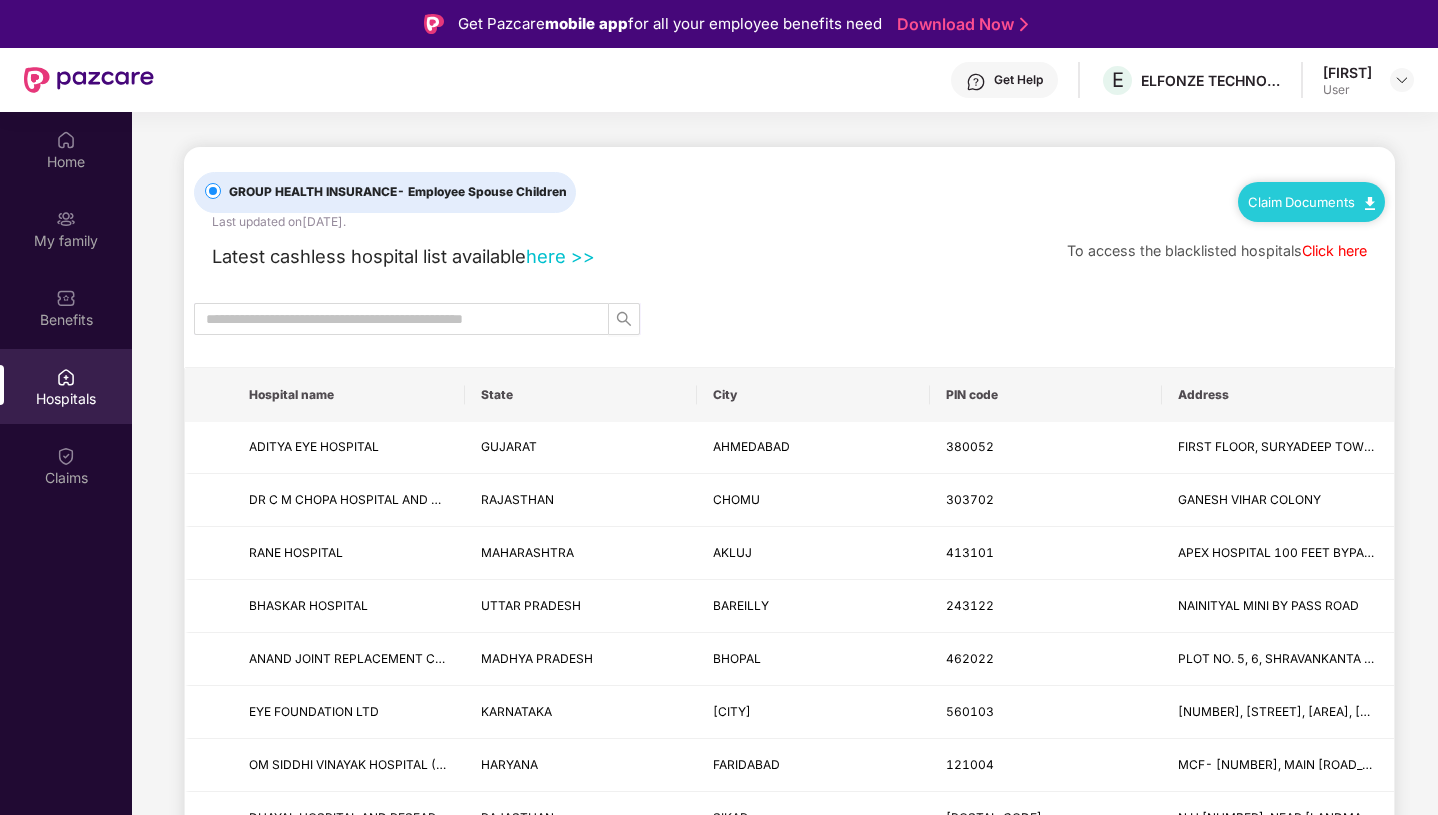 click on "Claim Documents" at bounding box center [1311, 202] 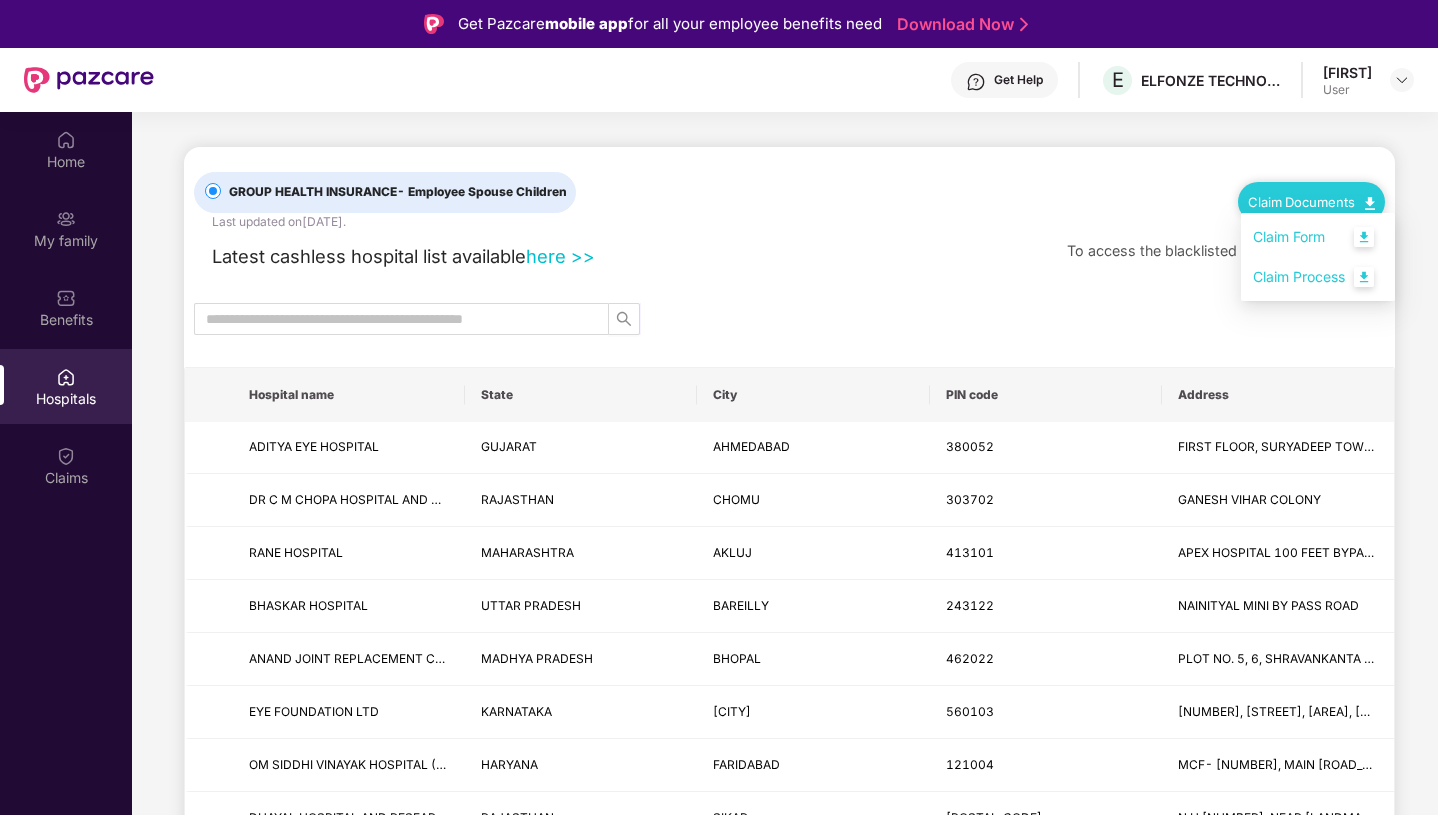 click on "Claim Form" at bounding box center (1318, 237) 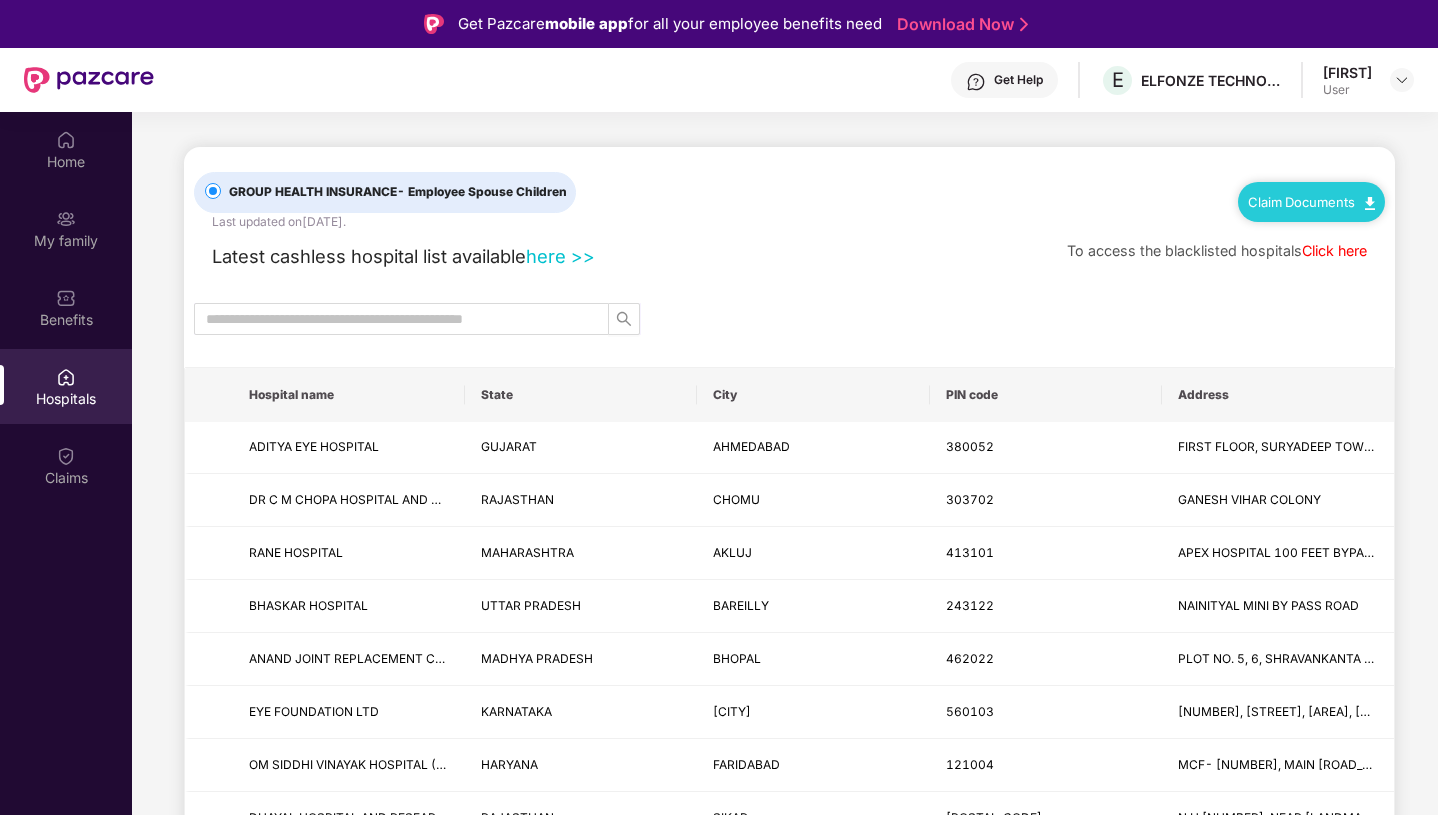 click on "Claim Documents" at bounding box center (1311, 202) 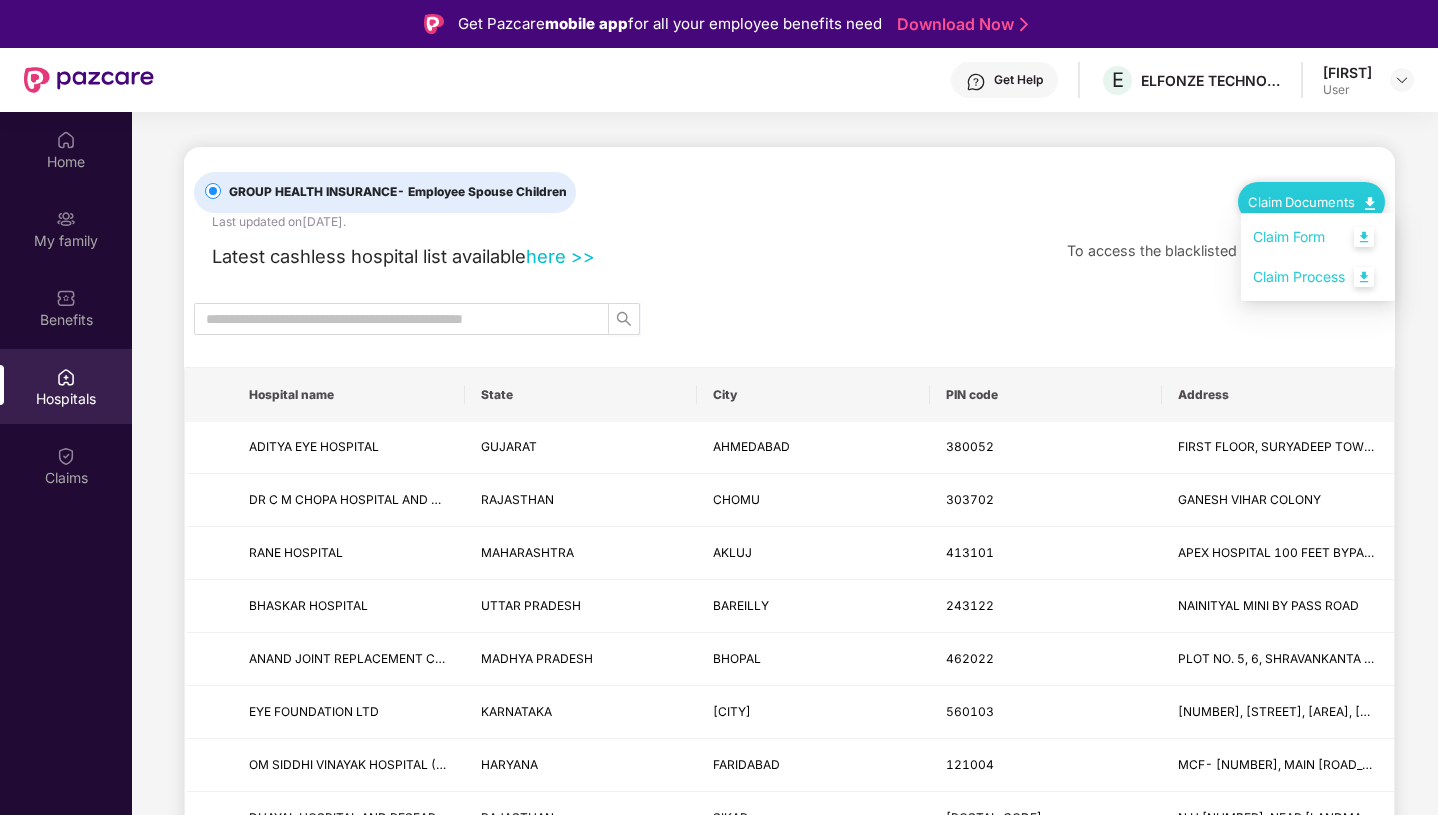 click on "Claim Process" at bounding box center [1318, 277] 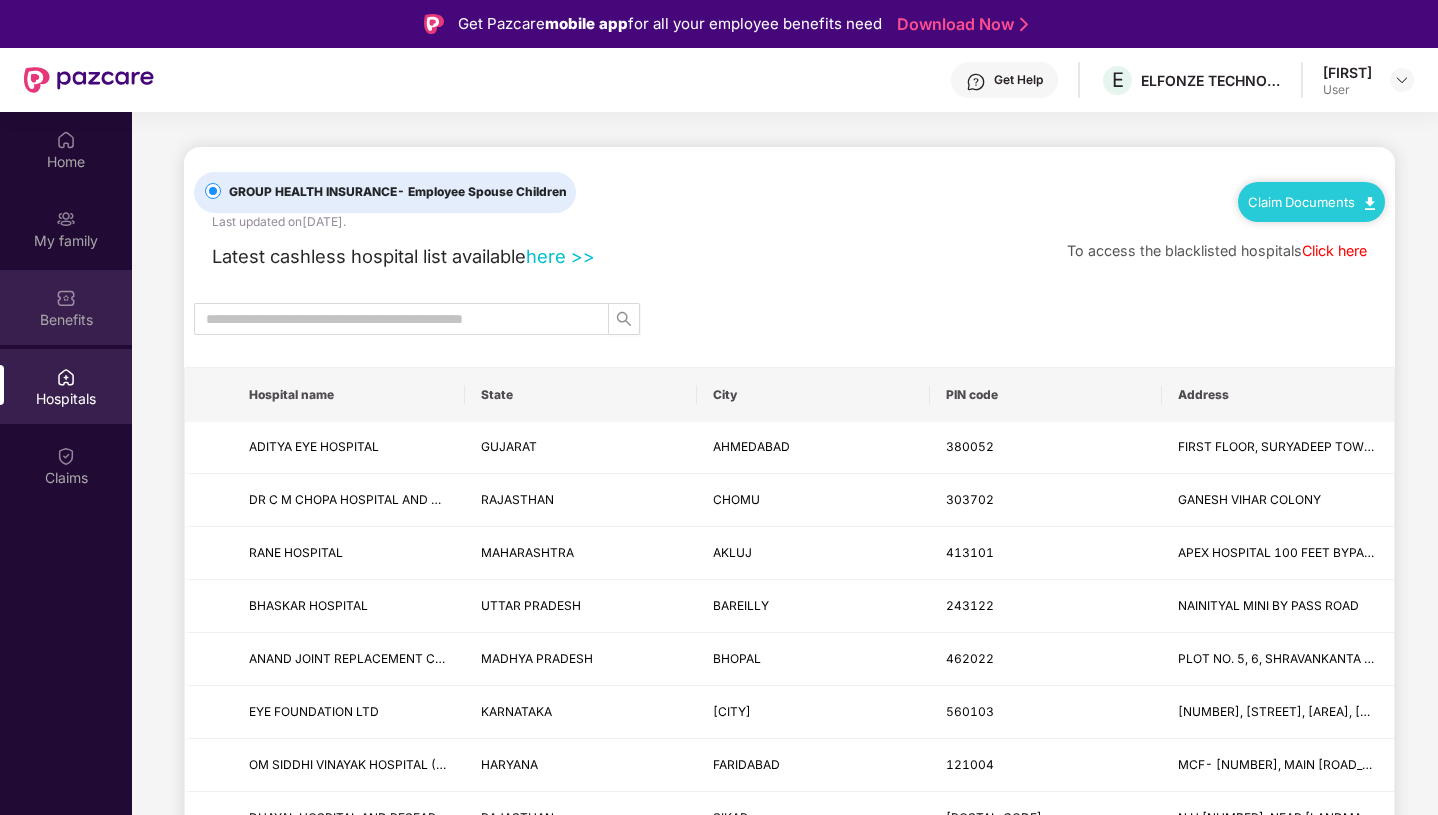 click at bounding box center [66, 298] 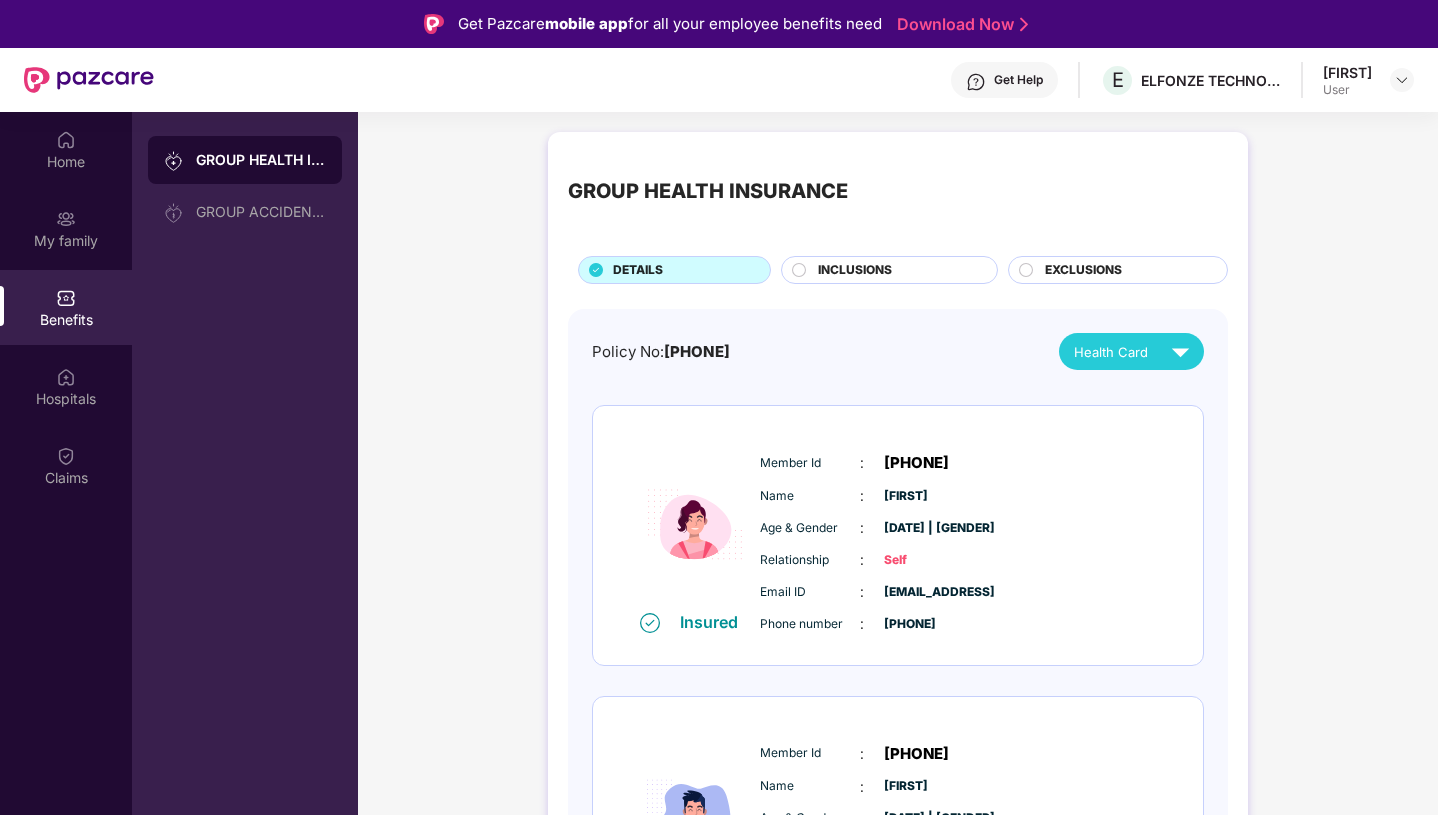 click 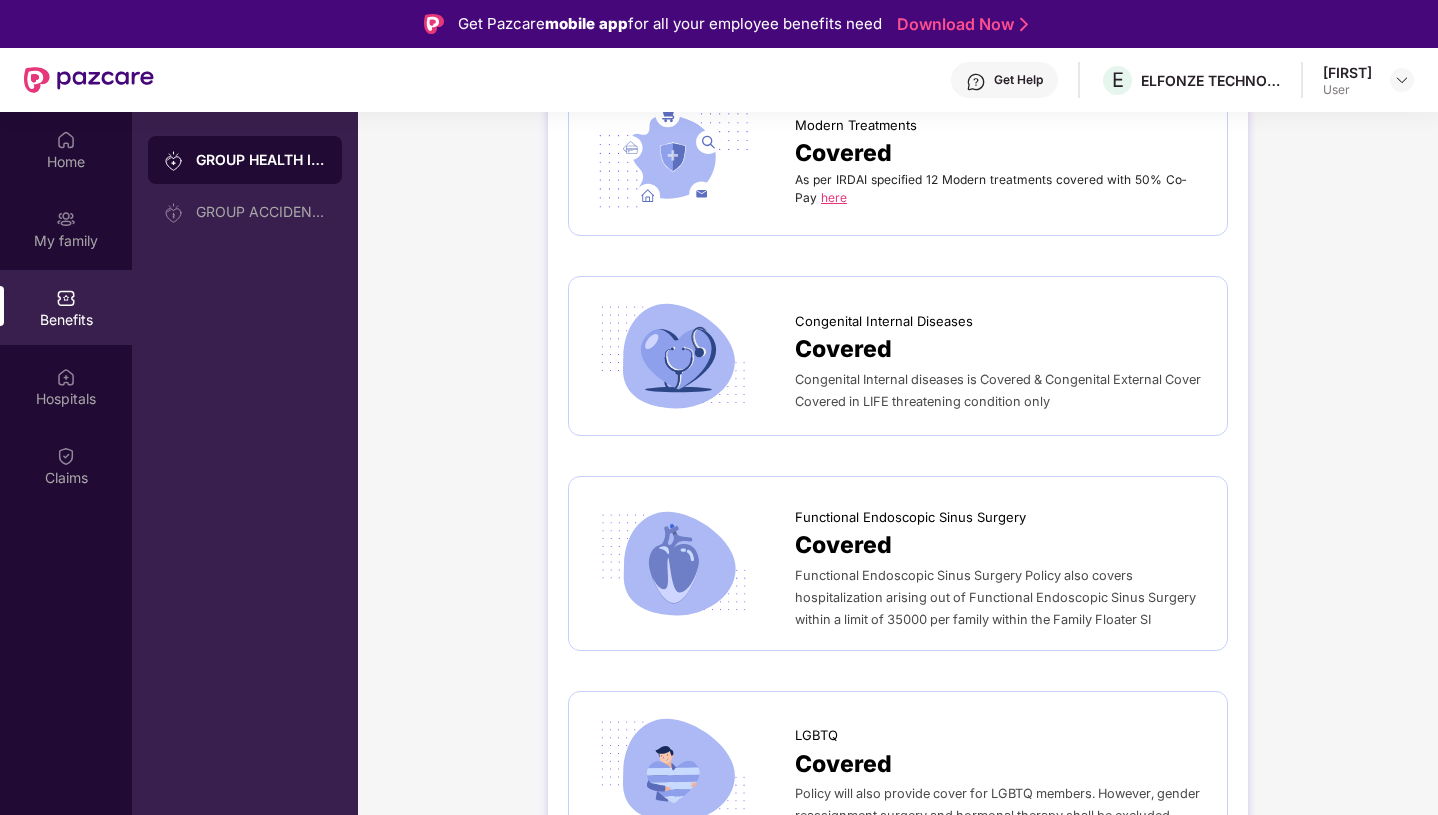 scroll, scrollTop: 3998, scrollLeft: 0, axis: vertical 